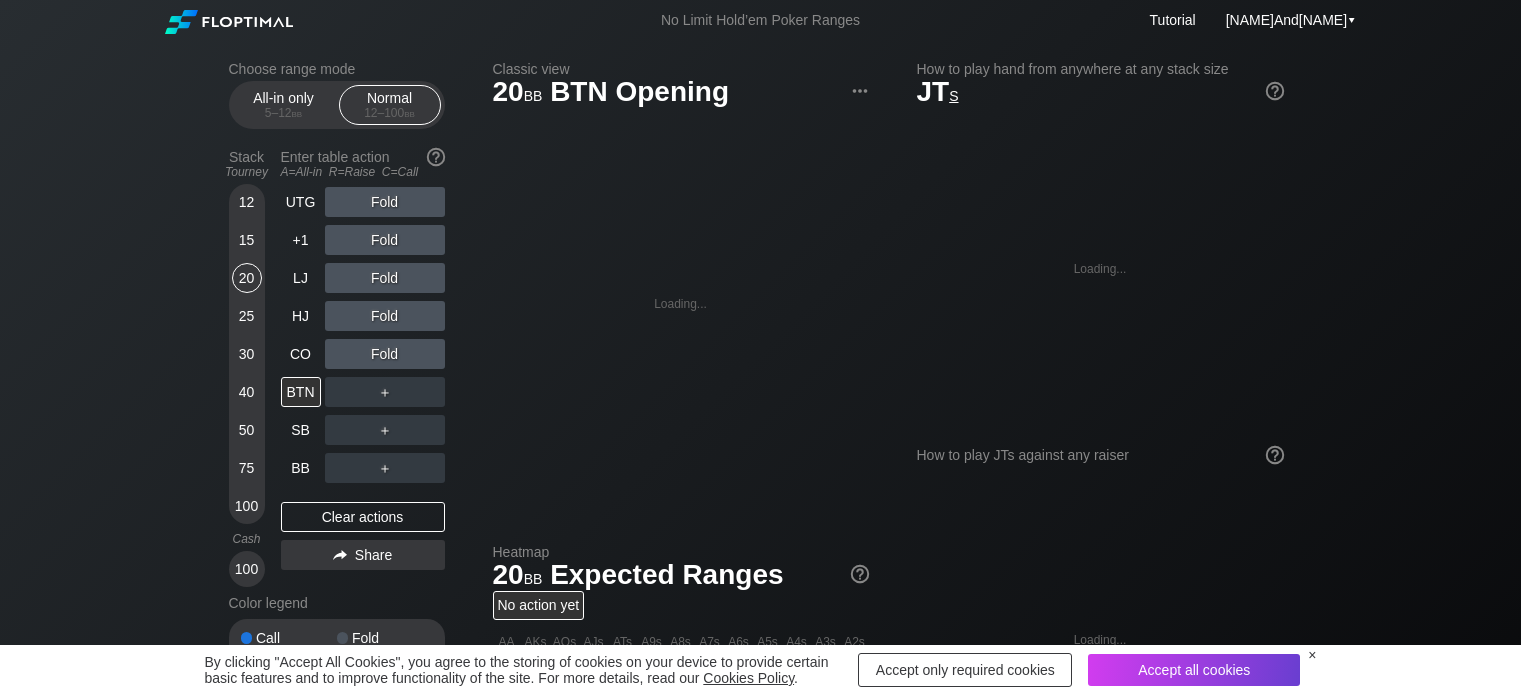 scroll, scrollTop: 0, scrollLeft: 0, axis: both 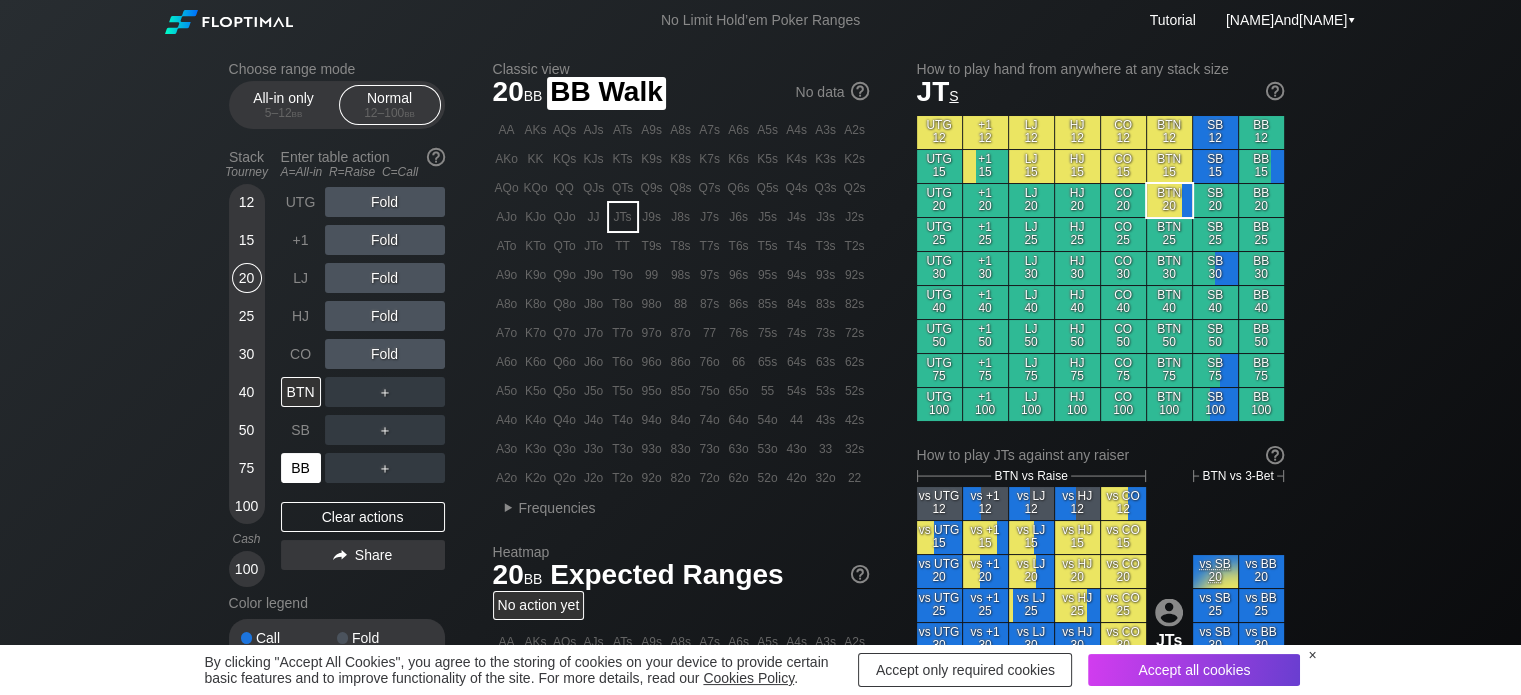 click on "BB" at bounding box center (301, 468) 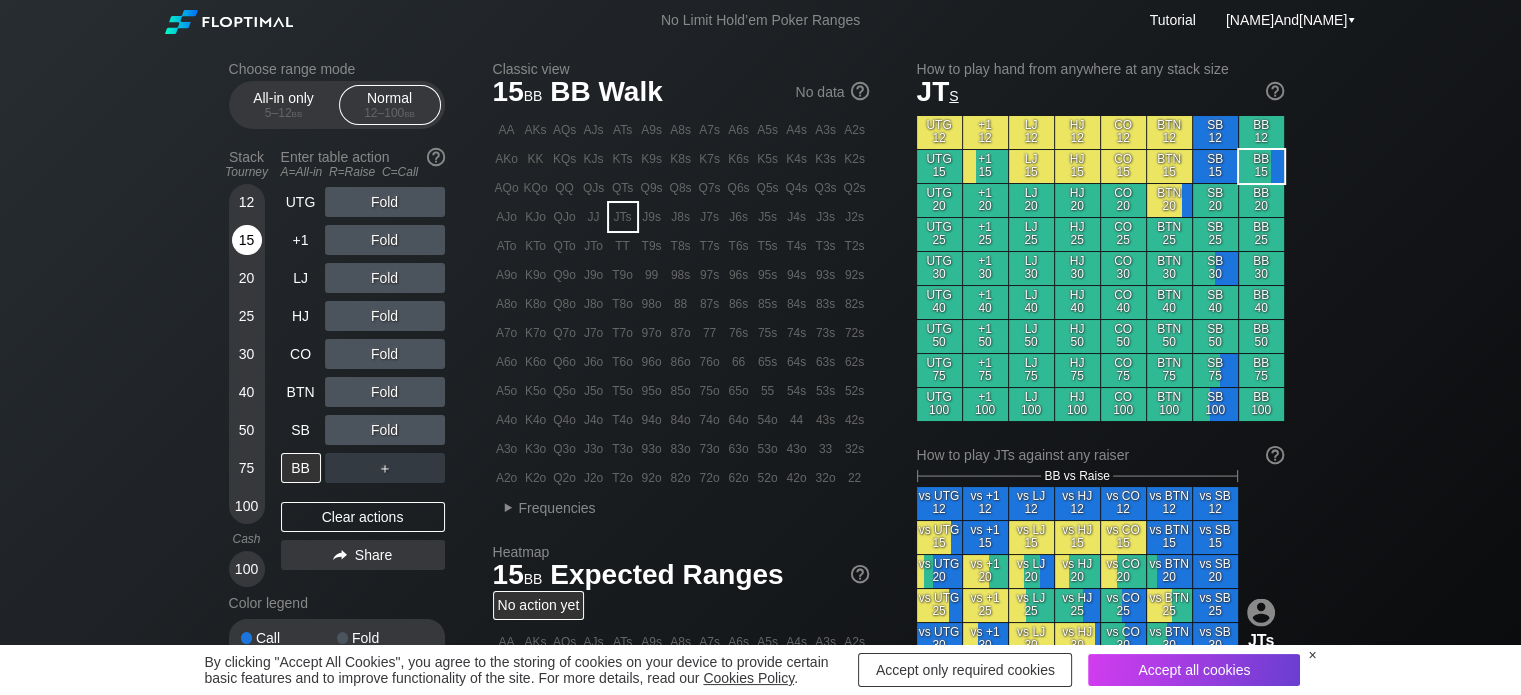 click on "15" at bounding box center [247, 240] 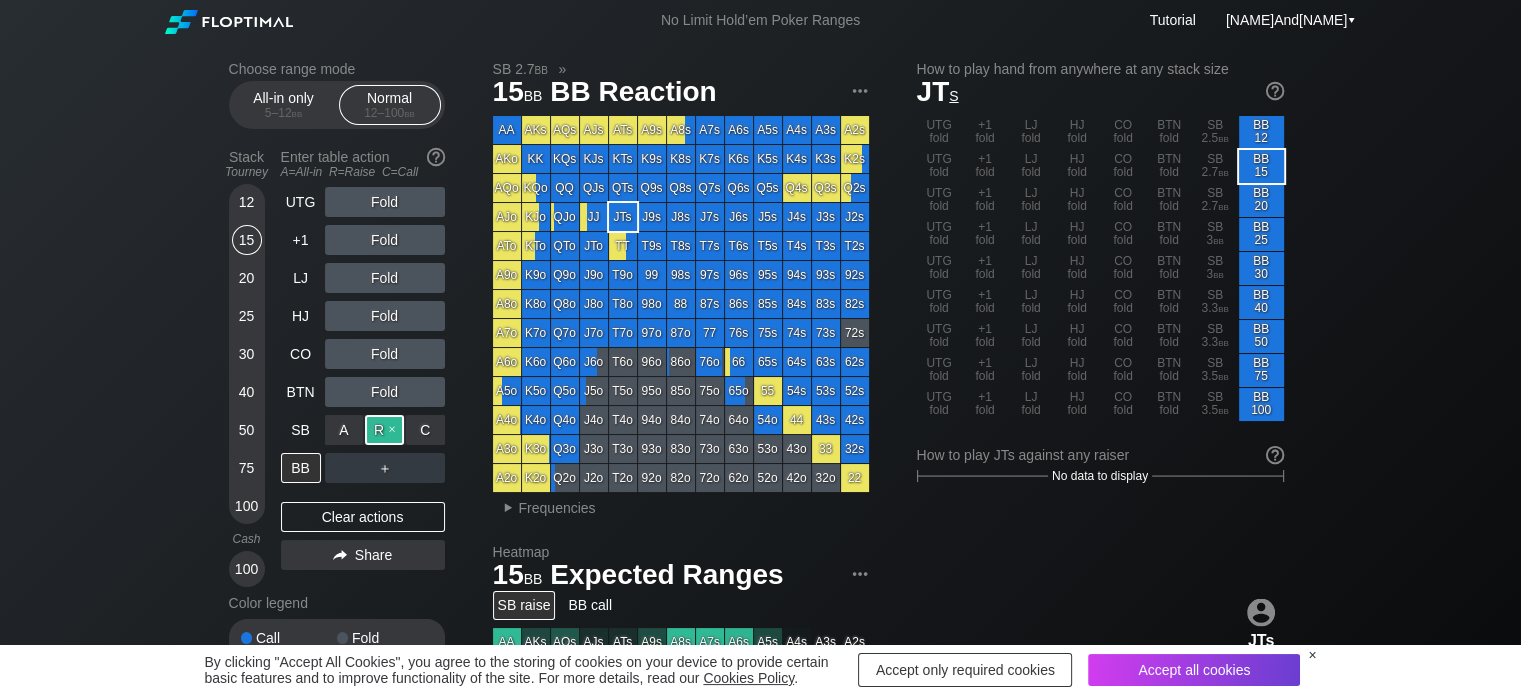 click on "R ✕" at bounding box center [384, 430] 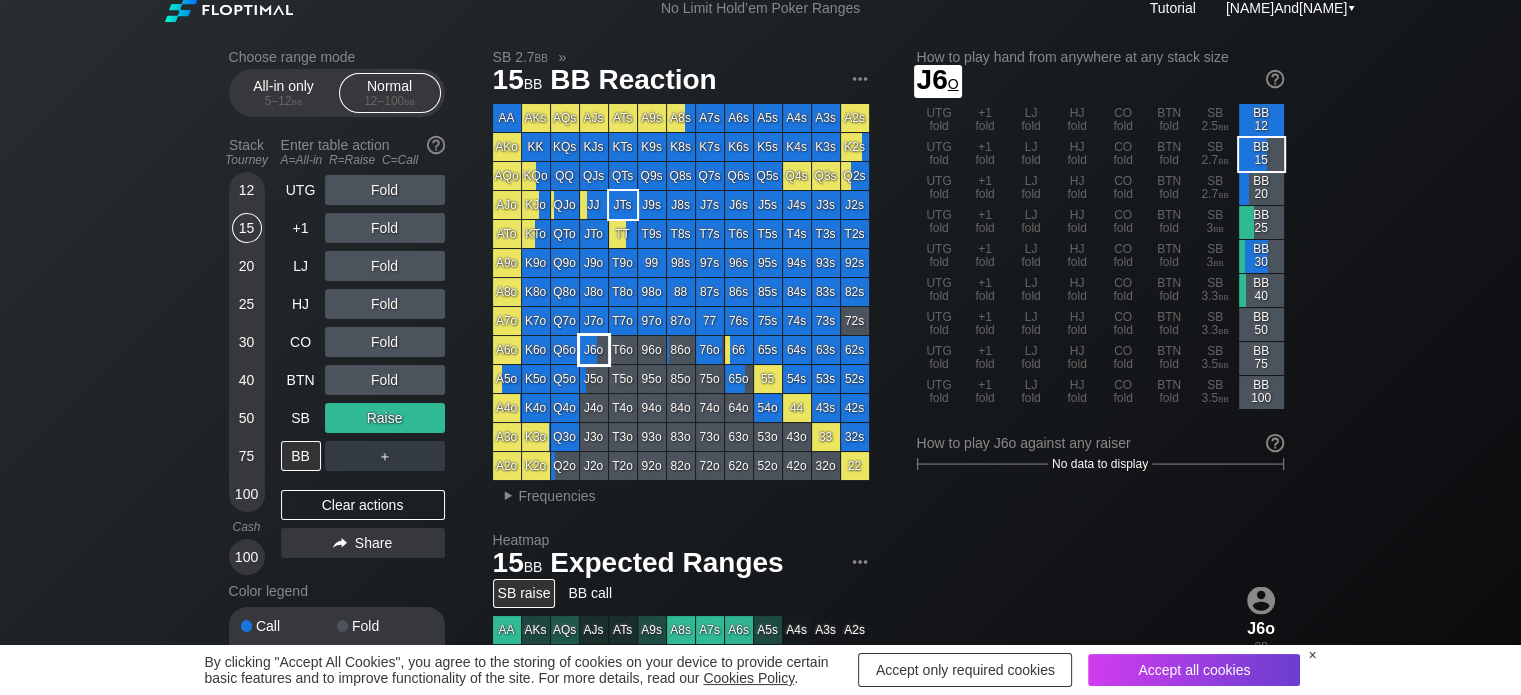 scroll, scrollTop: 0, scrollLeft: 0, axis: both 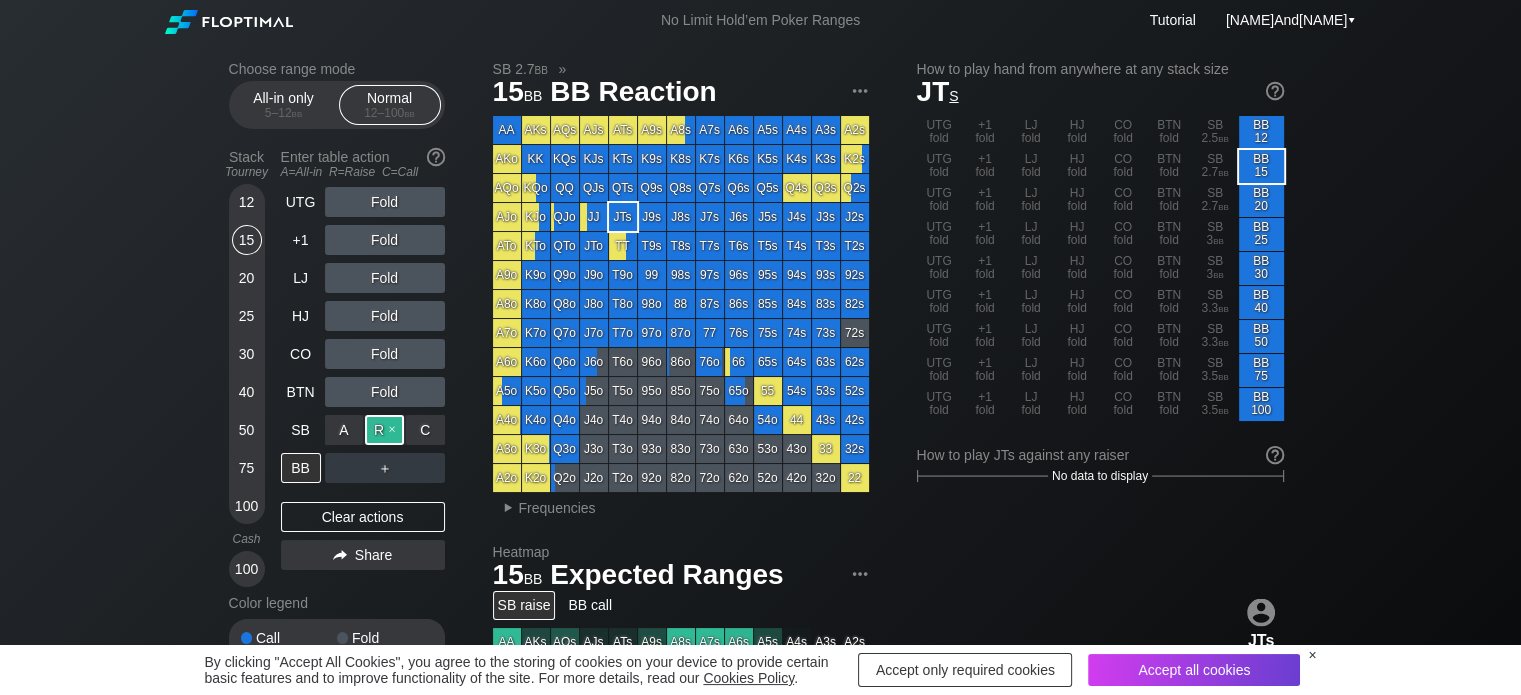 click on "R ✕" at bounding box center (384, 430) 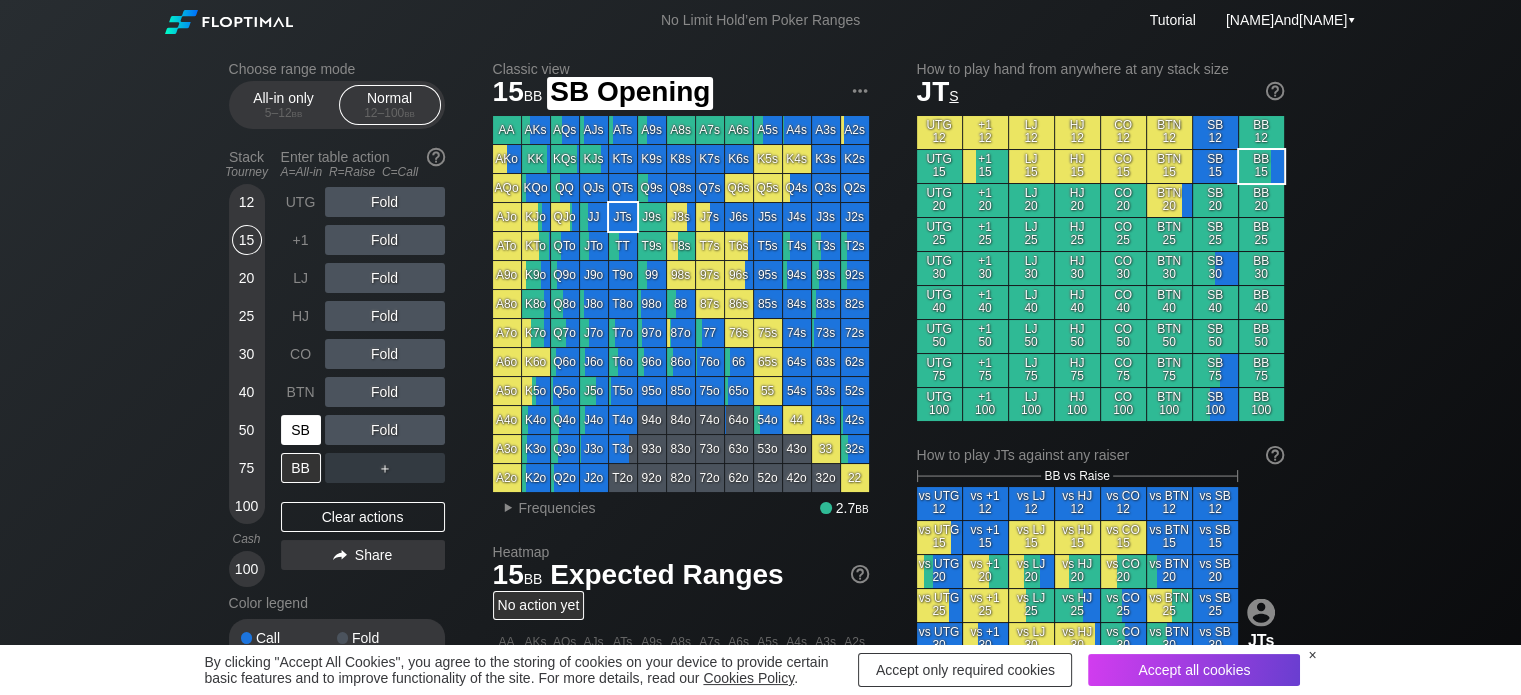 click on "SB" at bounding box center (301, 430) 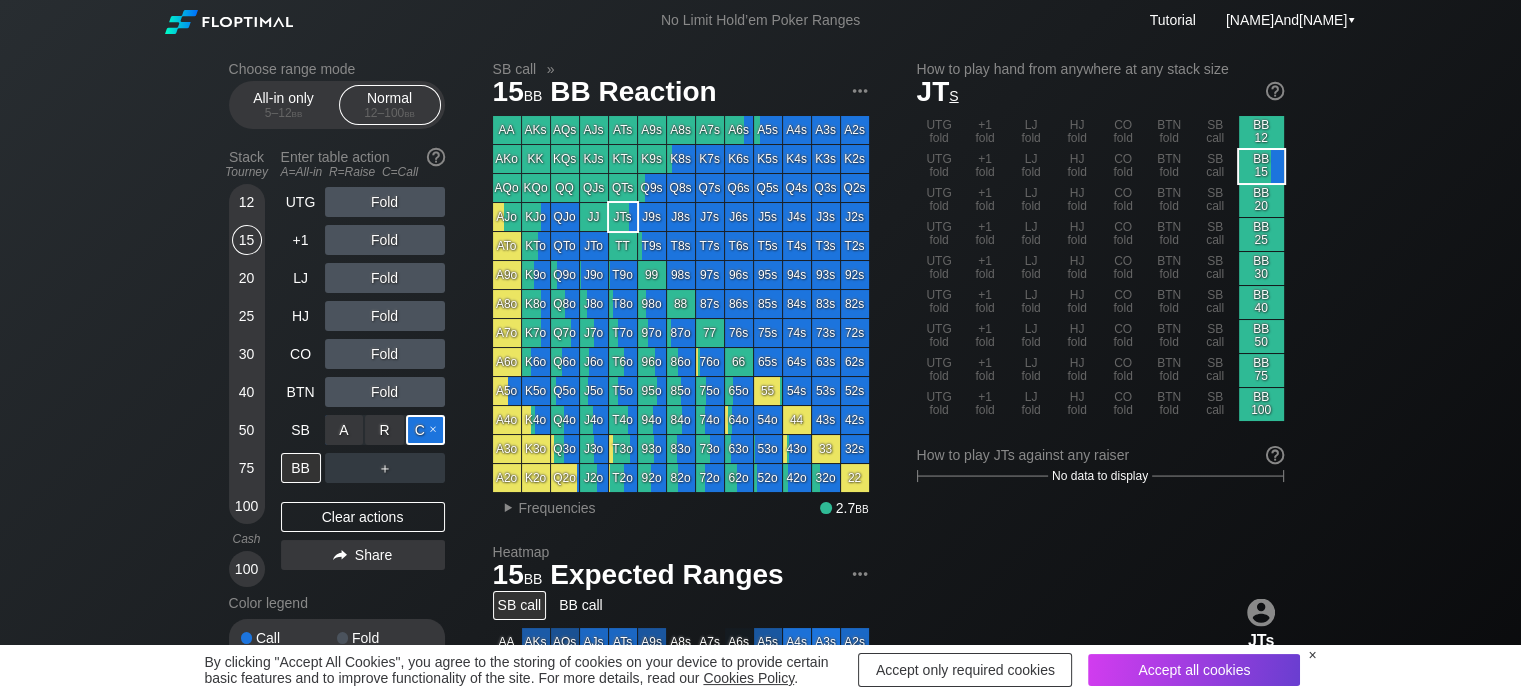 click on "C ✕" at bounding box center [425, 430] 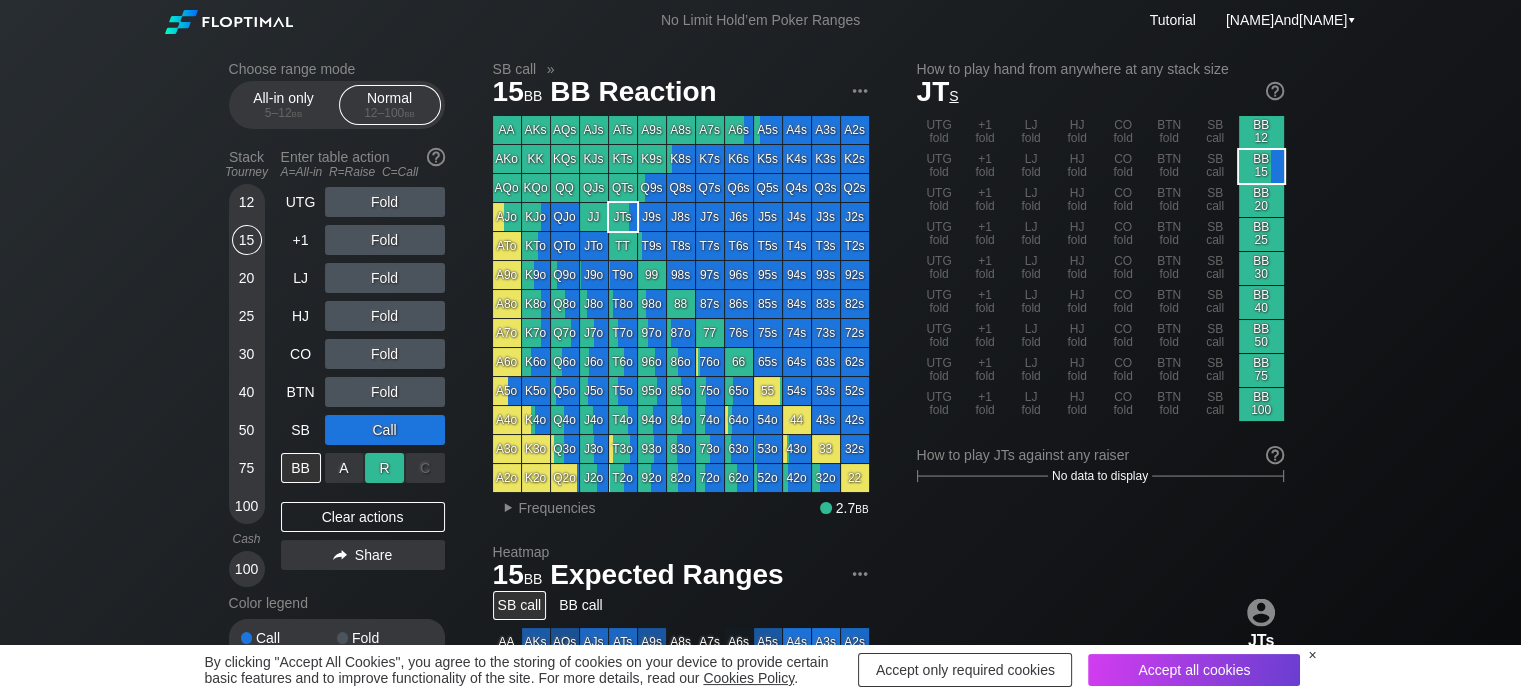 click on "R ✕" at bounding box center (384, 468) 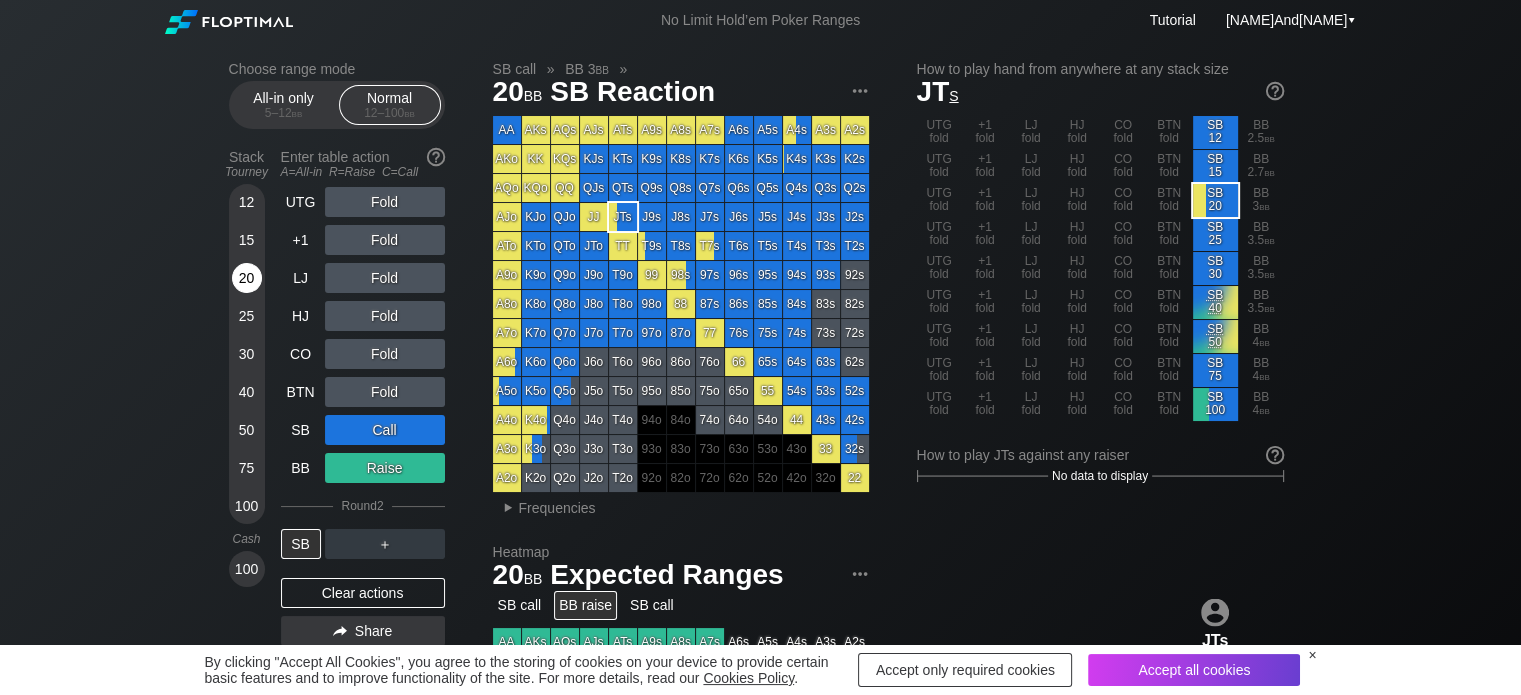 click on "20" at bounding box center (247, 278) 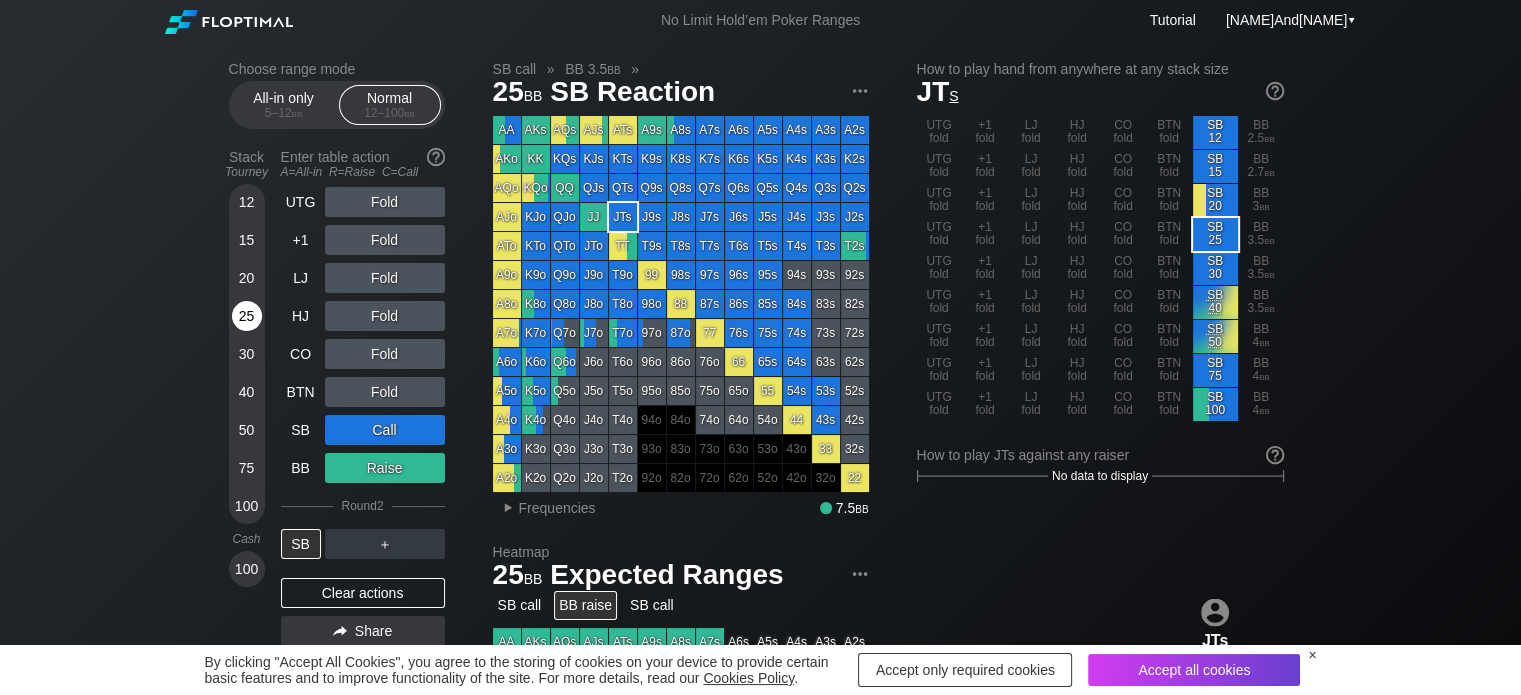 click on "25" at bounding box center [247, 316] 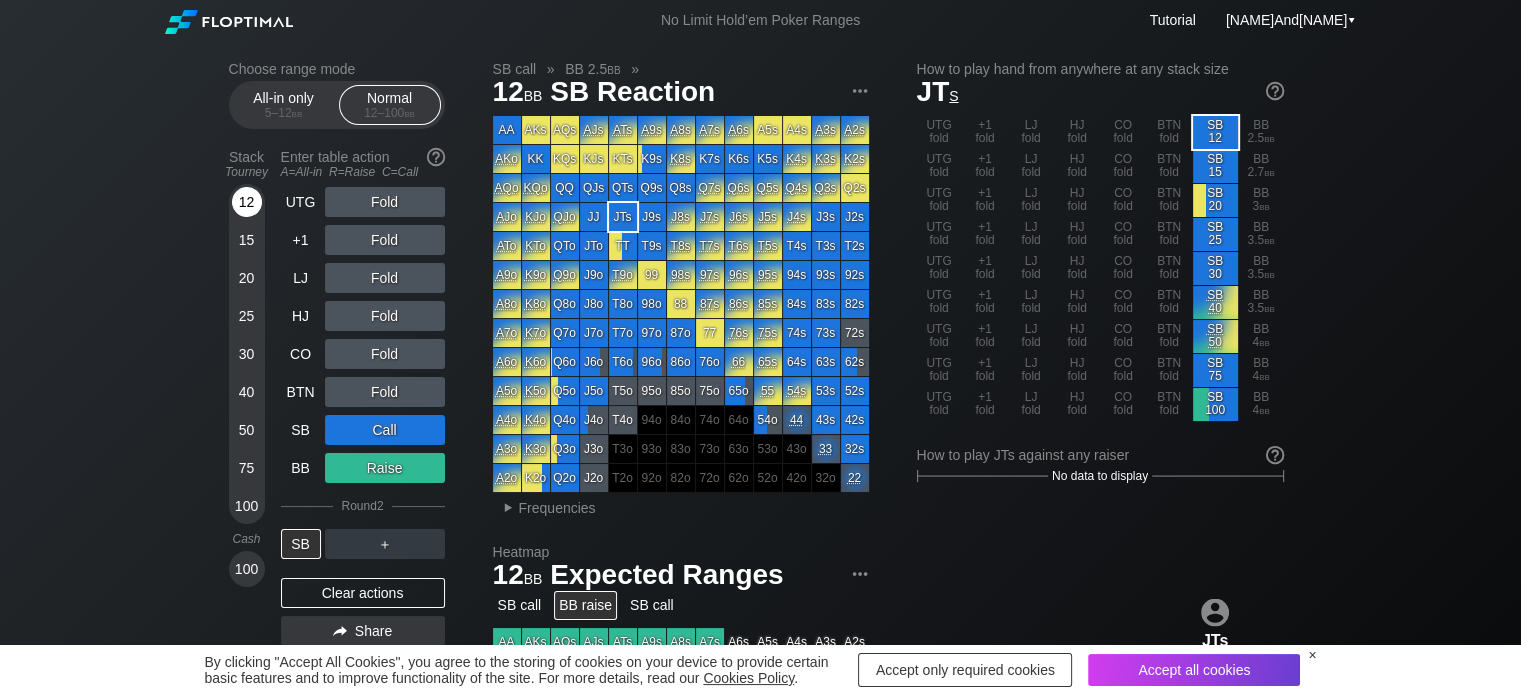 click on "12" at bounding box center (247, 202) 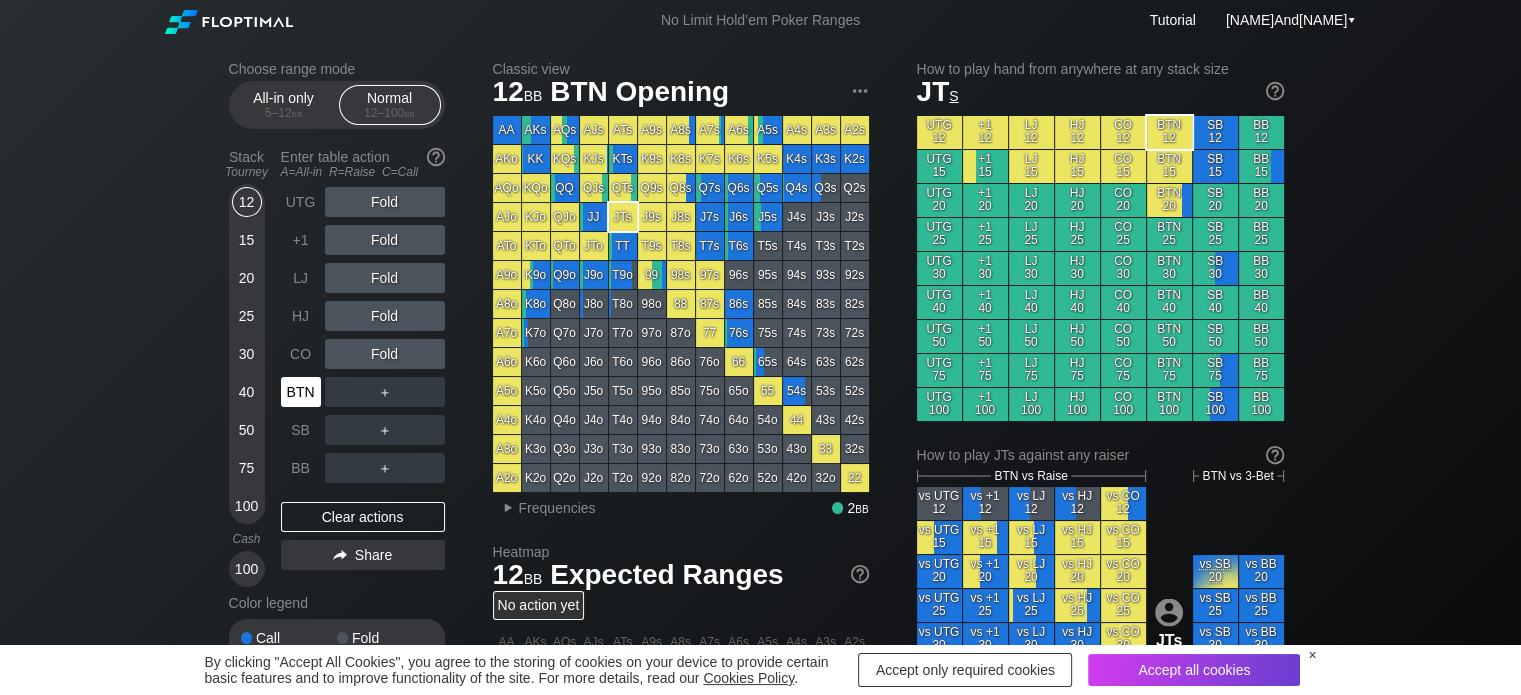 click on "BTN" at bounding box center [301, 392] 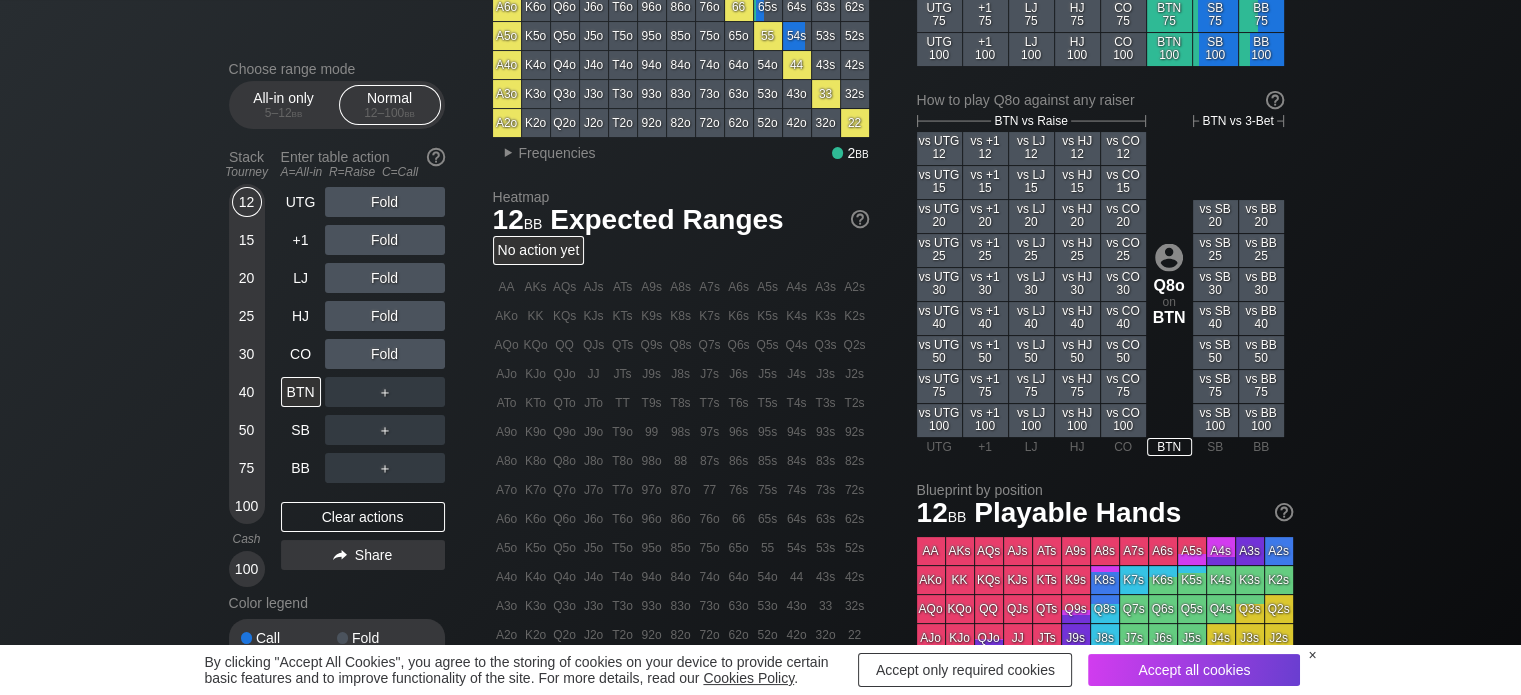 scroll, scrollTop: 0, scrollLeft: 0, axis: both 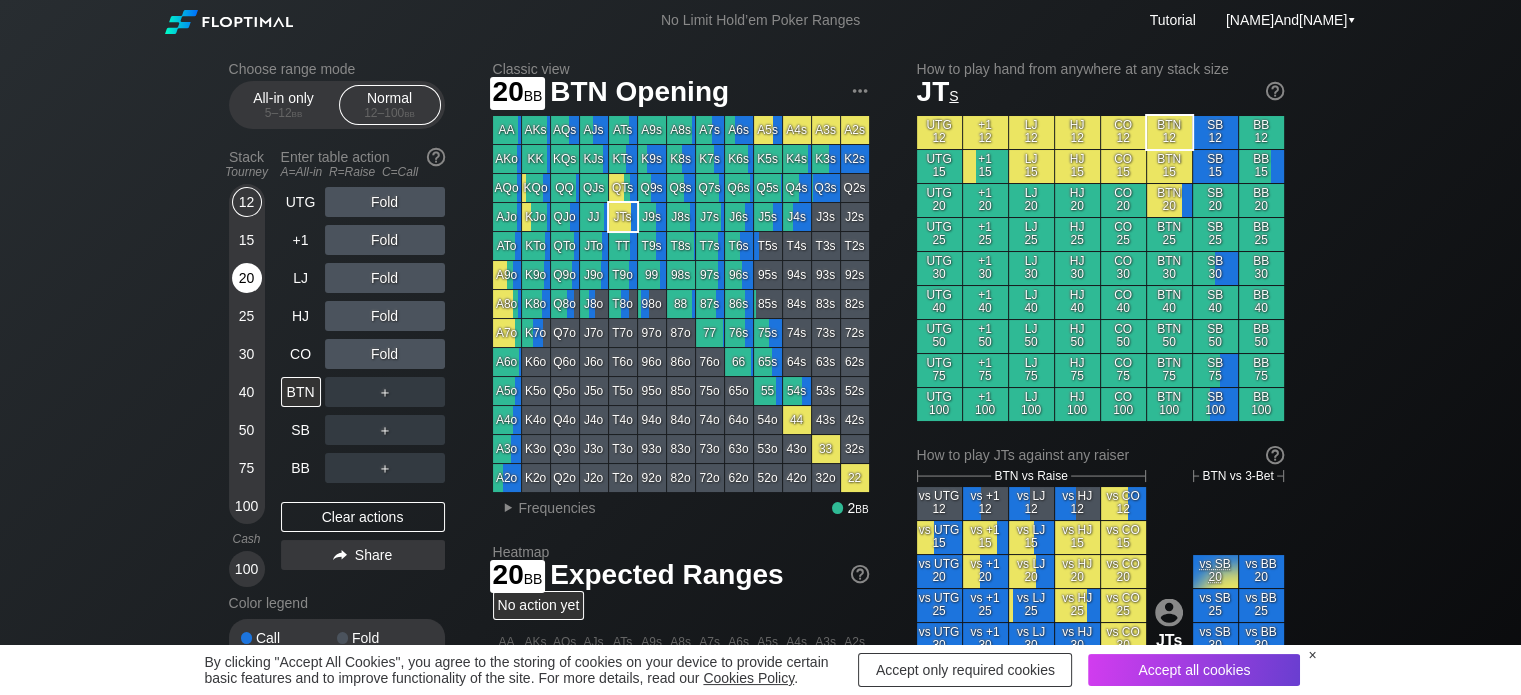click on "20" at bounding box center (247, 278) 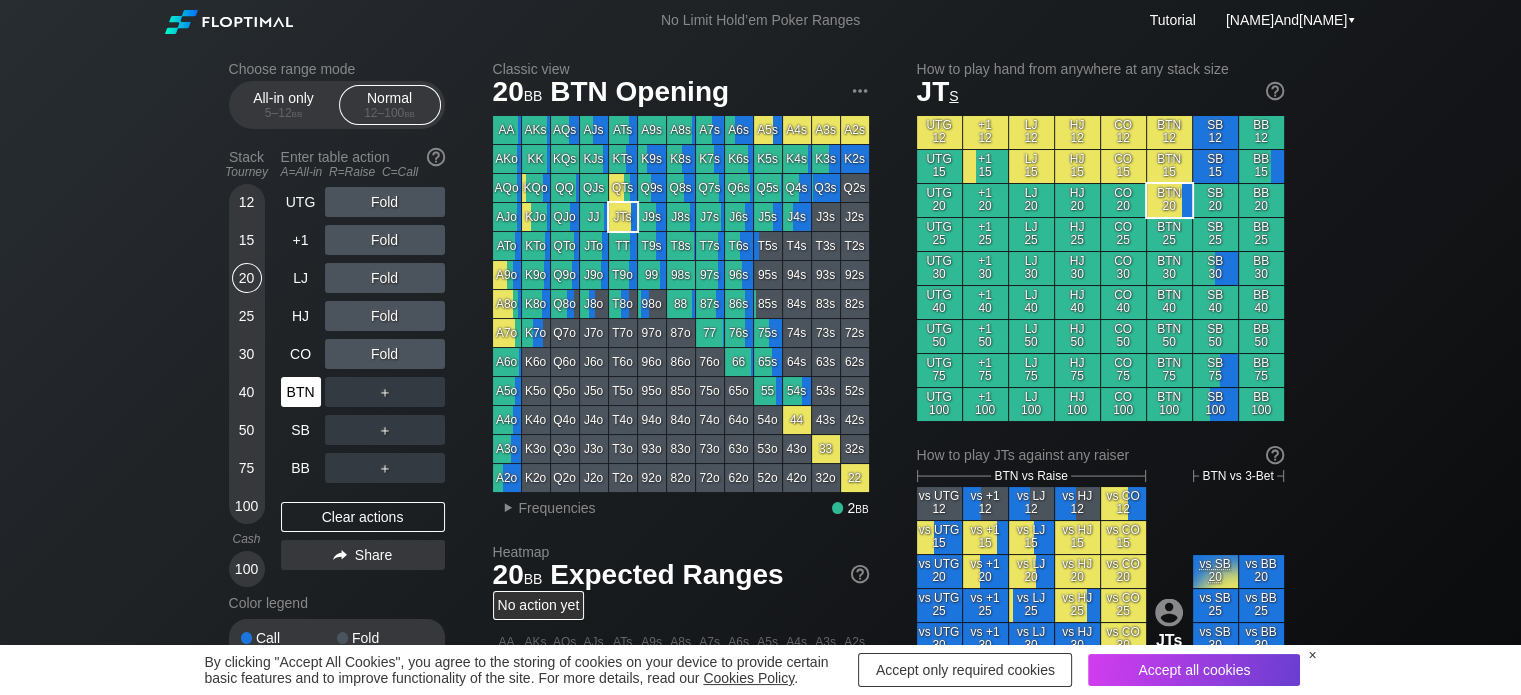 click on "20" at bounding box center (247, 278) 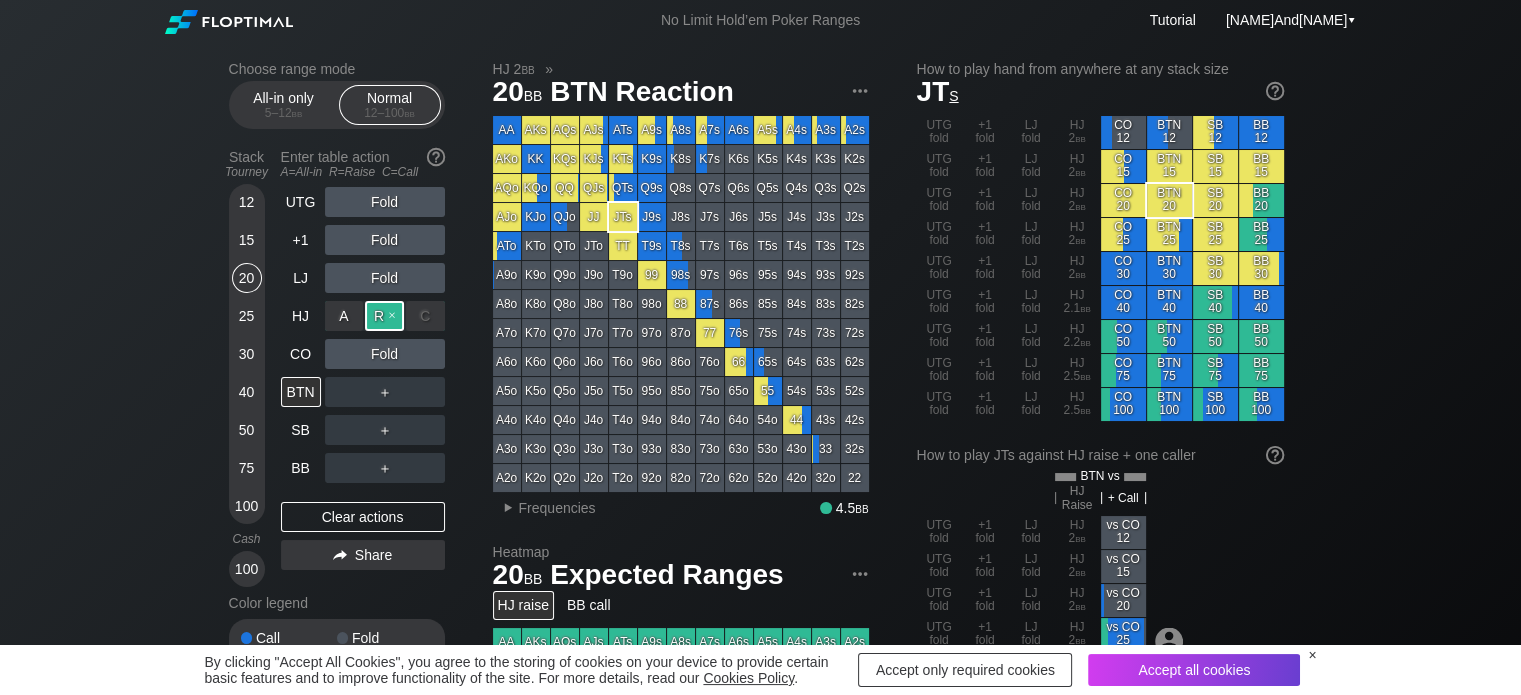 click on "R ✕" at bounding box center [384, 316] 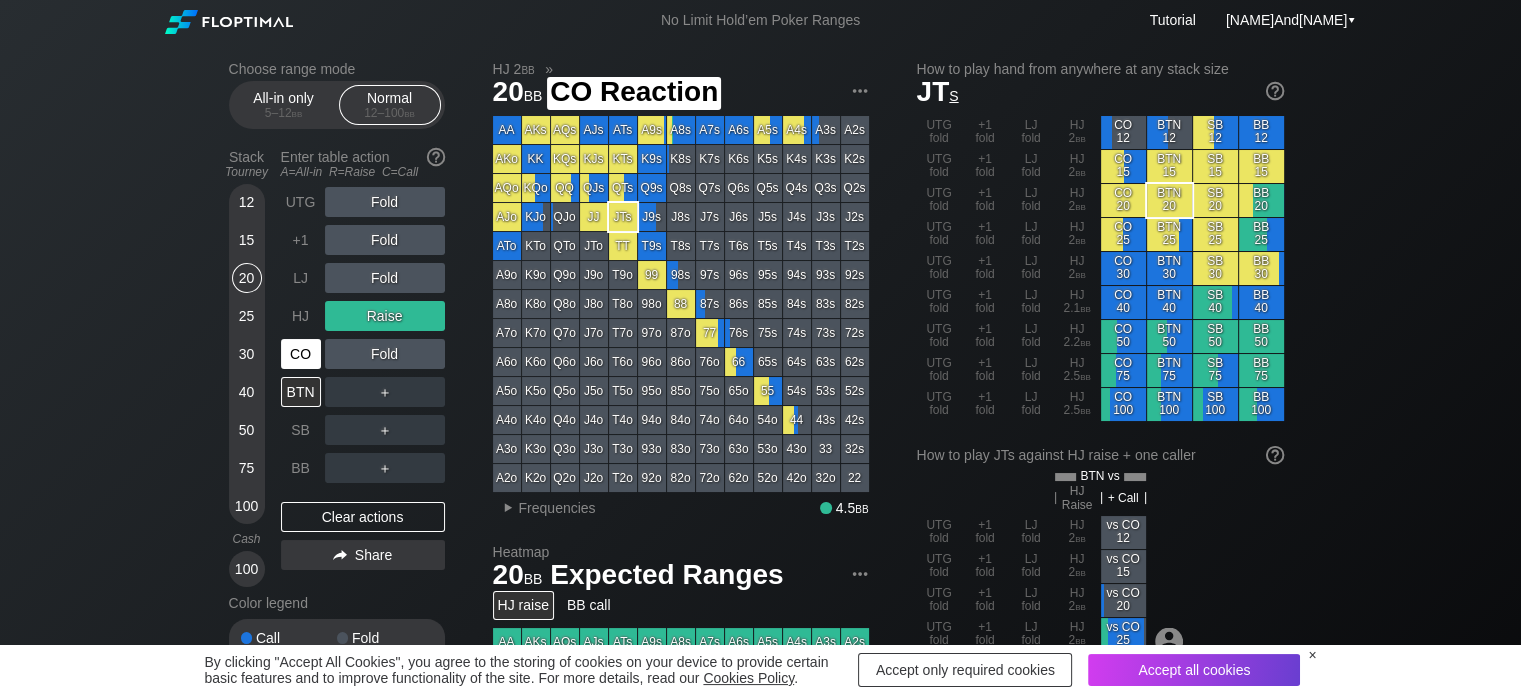 click on "CO" at bounding box center (301, 354) 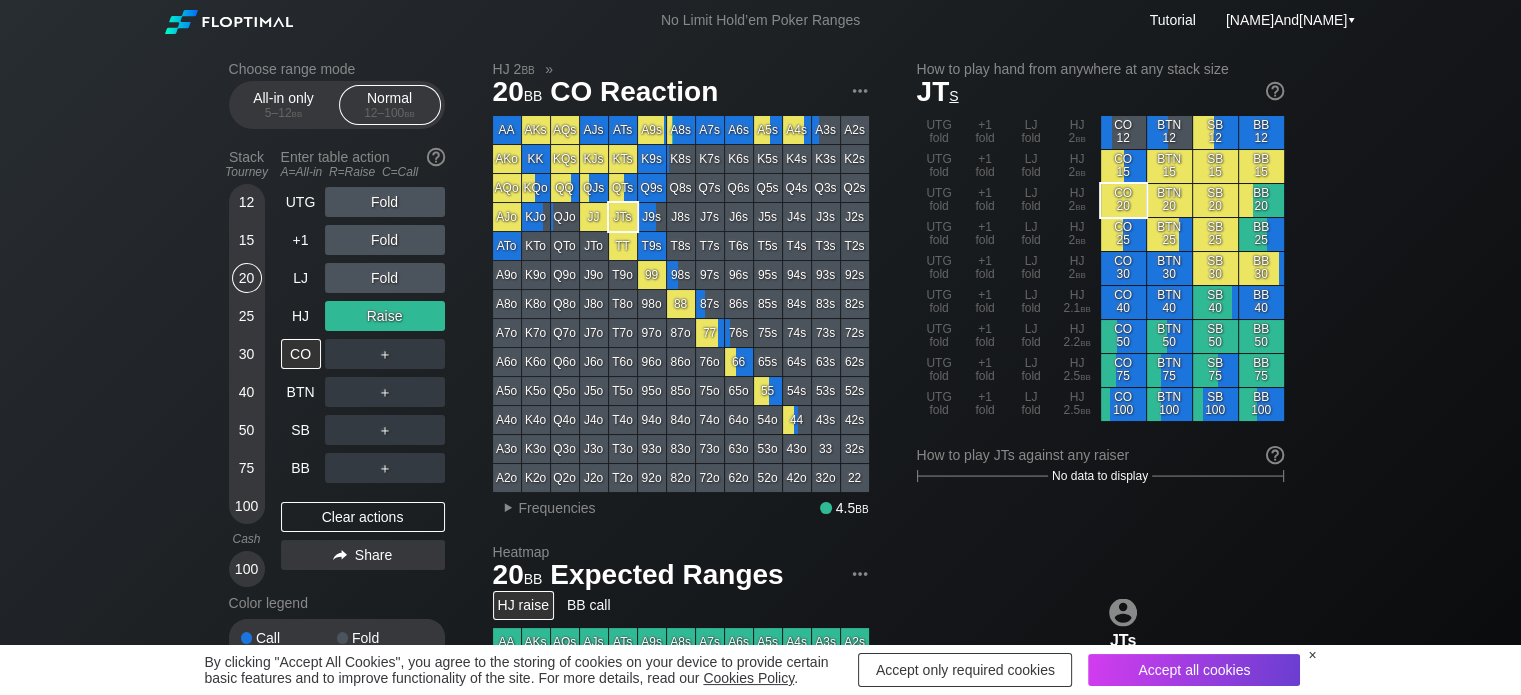 click on "Choose range mode All-in only 5 – 12 bb Normal 12 – 100 bb Stack Tourney Enter table action A=All-in  R=Raise  C=Call 12 15 20 25 30 40 50 75 100 Cash 100 UTG Fold +1 Fold LJ Fold HJ Raise CO ＋ BTN ＋ SB ＋ BB ＋ Clear actions Share Color legend   Call   Fold   Raise   No data   All-in HJ   2 bb » 20 bb   CO   Reaction AA AKs AQs AJs ATs A9s A8s A7s A6s A5s A4s A3s A2s AKo KK KQs KJs KTs K9s K8s K7s K6s K5s K4s K3s K2s AQo KQo QQ QJs QTs Q9s Q8s Q7s Q6s Q5s Q4s Q3s Q2s AJo KJo QJo JJ JTs J9s J8s J7s J6s J5s J4s J3s J2s ATo KTo QTo JTo TT T9s T8s T7s T6s T5s T4s T3s T2s A9o K9o Q9o J9o T9o 99 98s 97s 96s 95s 94s 93s 92s A8o K8o Q8o J8o T8o 98o 88 87s 86s 85s 84s 83s 82s A7o K7o Q7o J7o T7o 97o 87o 77 76s 75s 74s 73s 72s A6o K6o Q6o J6o T6o 96o 86o 76o 66 65s 64s 63s 62s A5o K5o Q5o J5o T5o 95o 85o 75o 65o 55 54s 53s 52s A4o K4o Q4o J4o T4o 94o 84o 74o 64o 54o 44 43s 42s A3o K3o Q3o J3o T3o 93o 83o 73o 63o 53o 43o 33 32s A2o K2o Q2o J2o T2o 92o 82o 72o 62o 52o 42o 32o 22 ▸ Frequencies   4.5 bb" at bounding box center (760, 679) 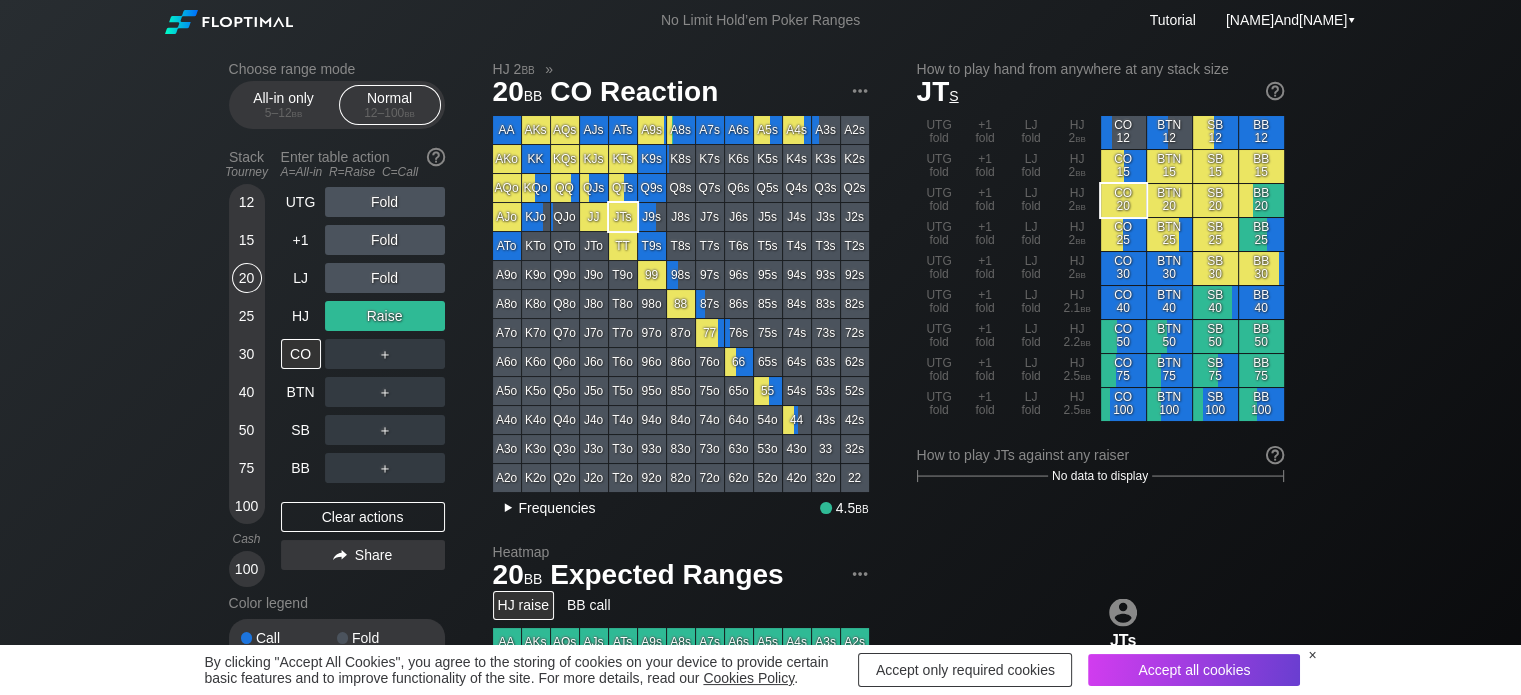click on "Frequencies" at bounding box center (557, 508) 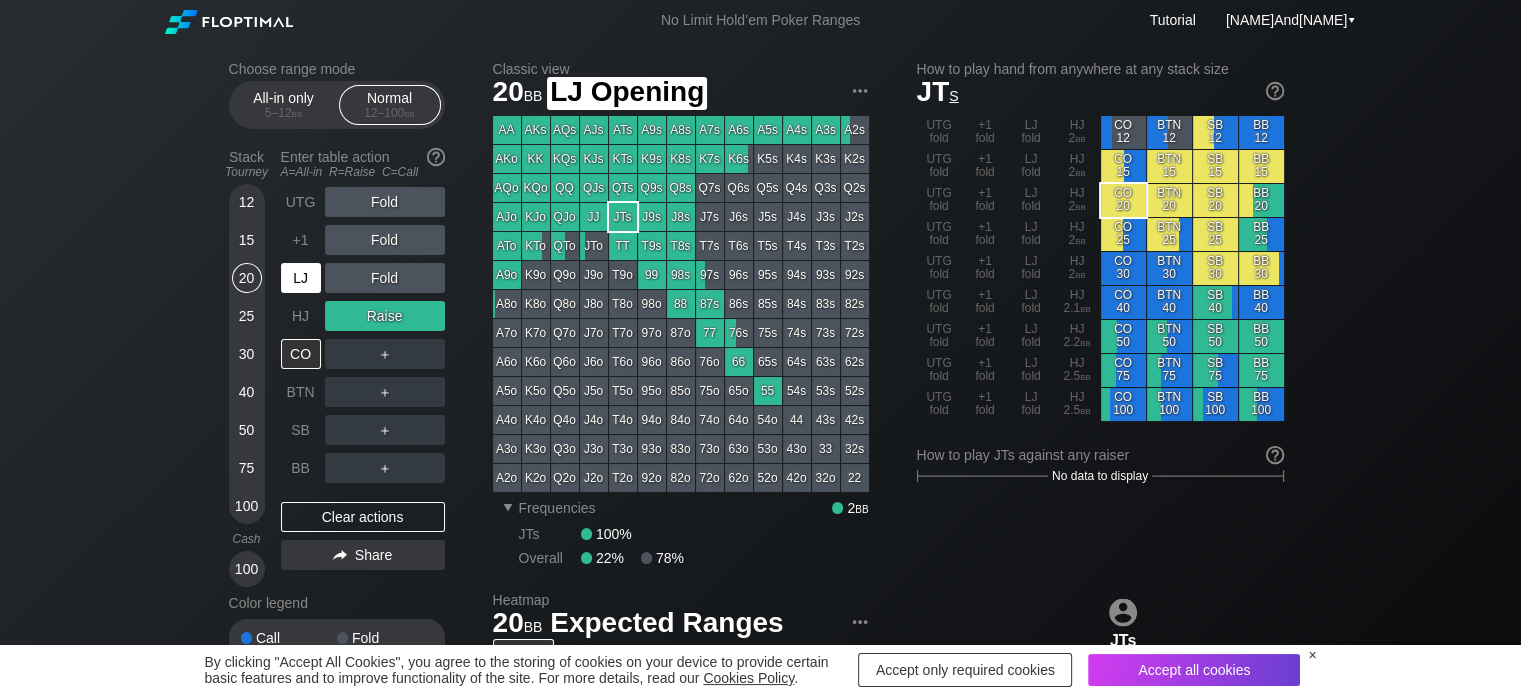 click on "LJ" at bounding box center [301, 278] 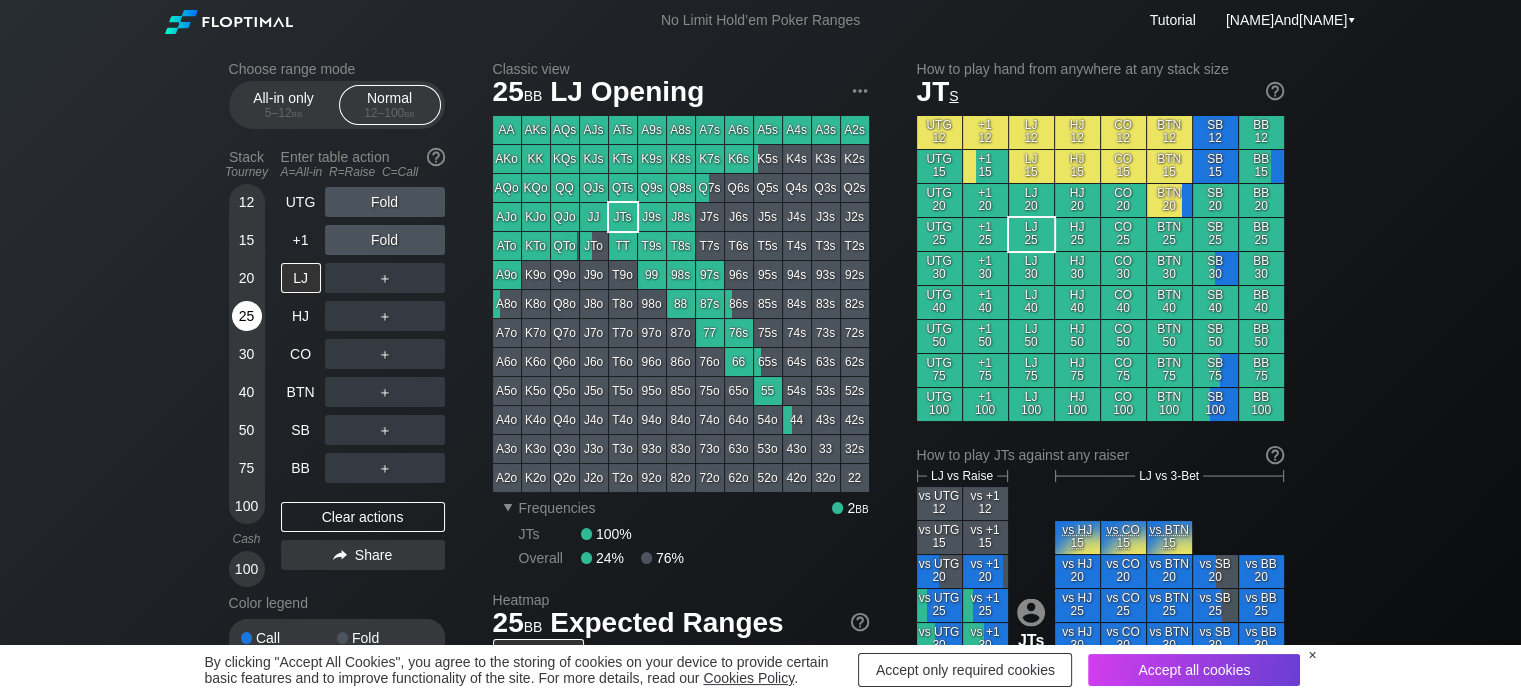 click on "25" at bounding box center (247, 316) 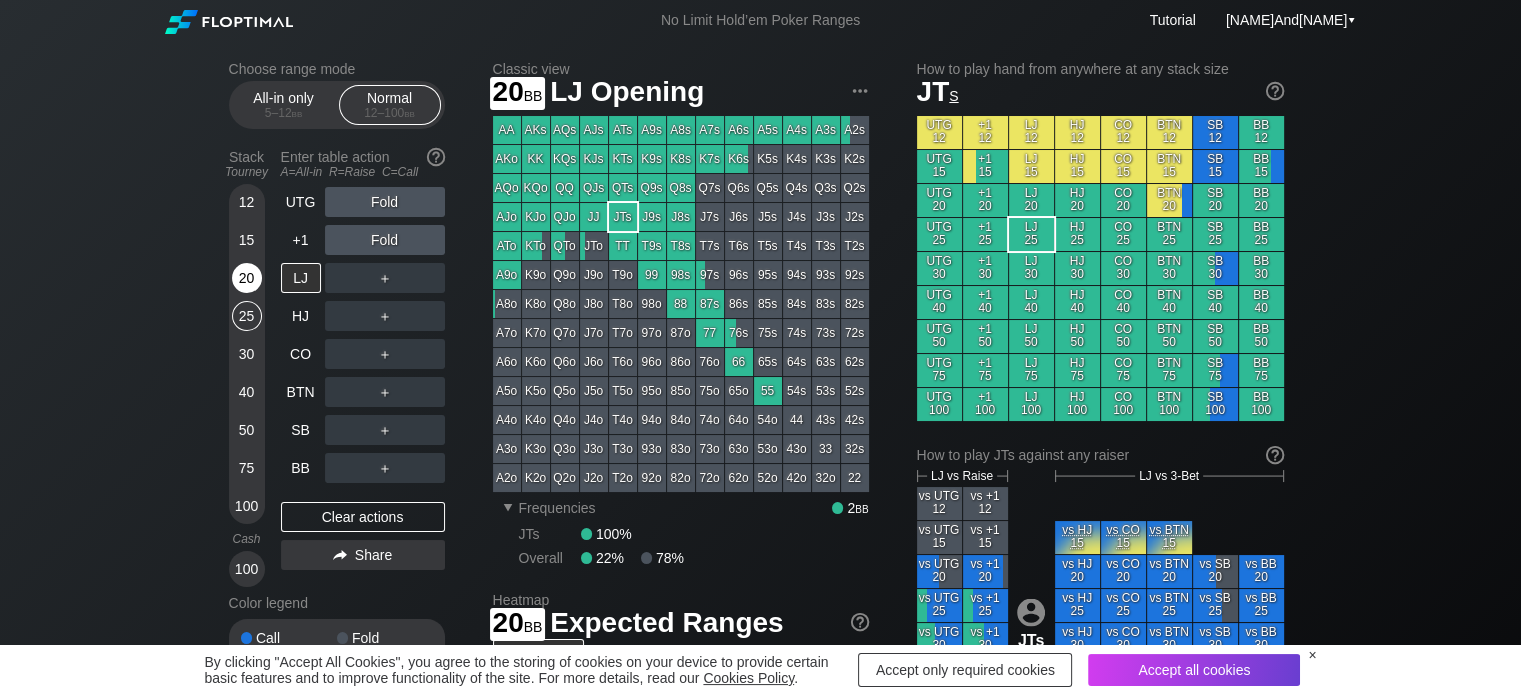 click on "20" at bounding box center [247, 278] 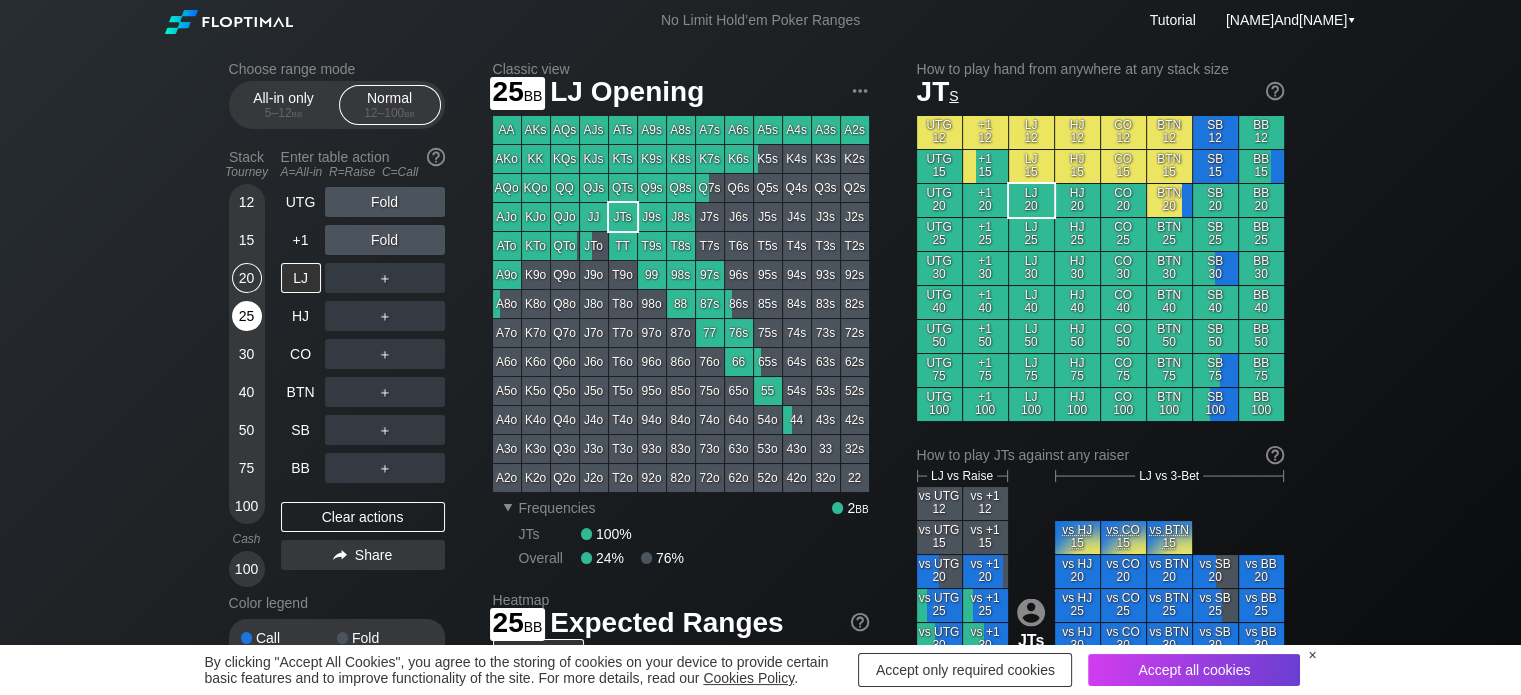 click on "25" at bounding box center (247, 316) 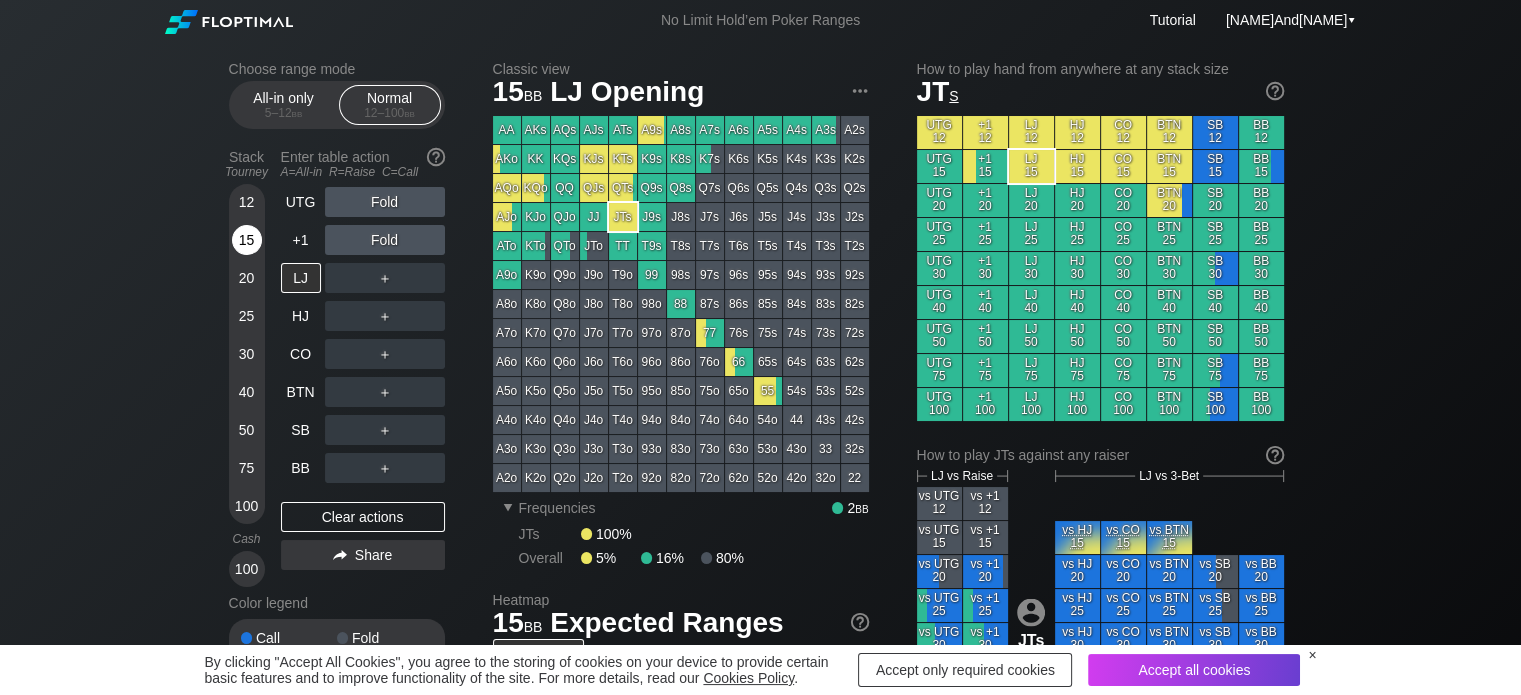 click on "15" at bounding box center (247, 240) 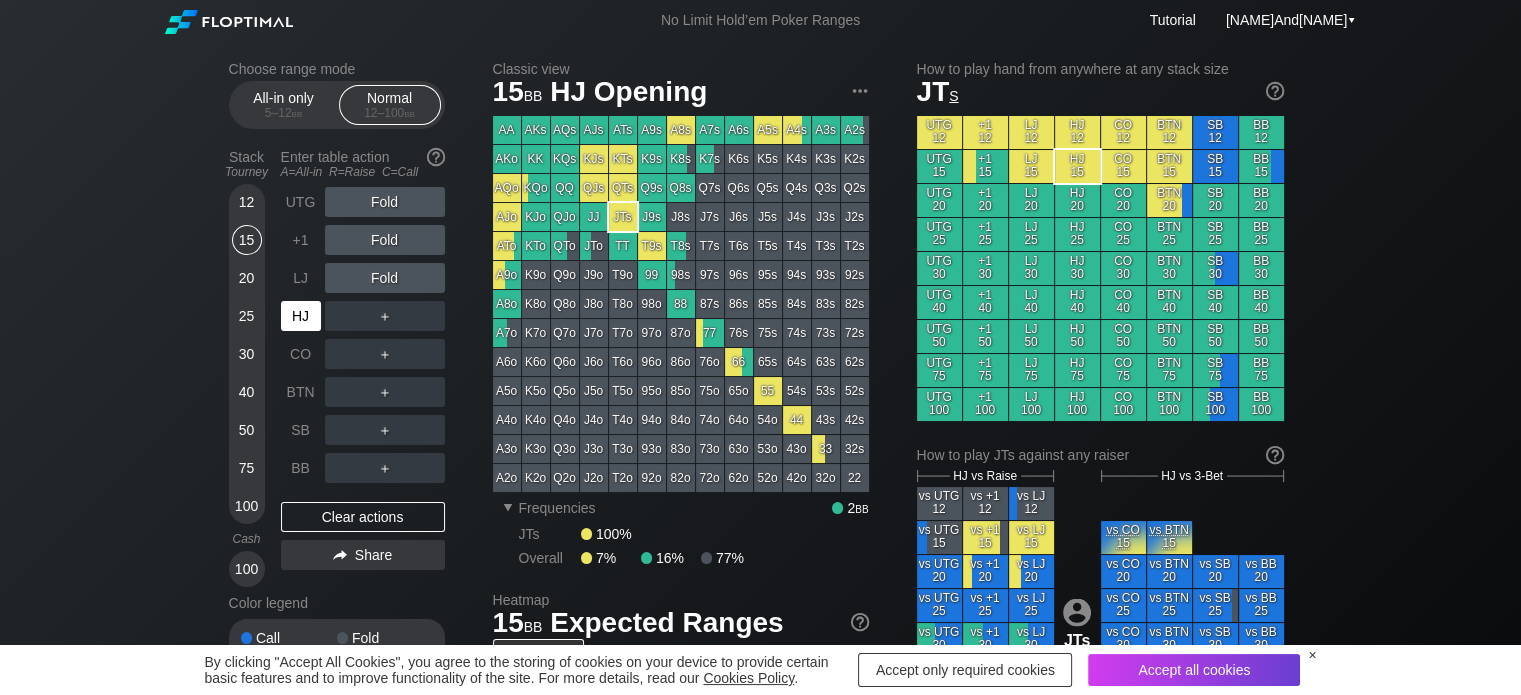 click on "HJ" at bounding box center [301, 316] 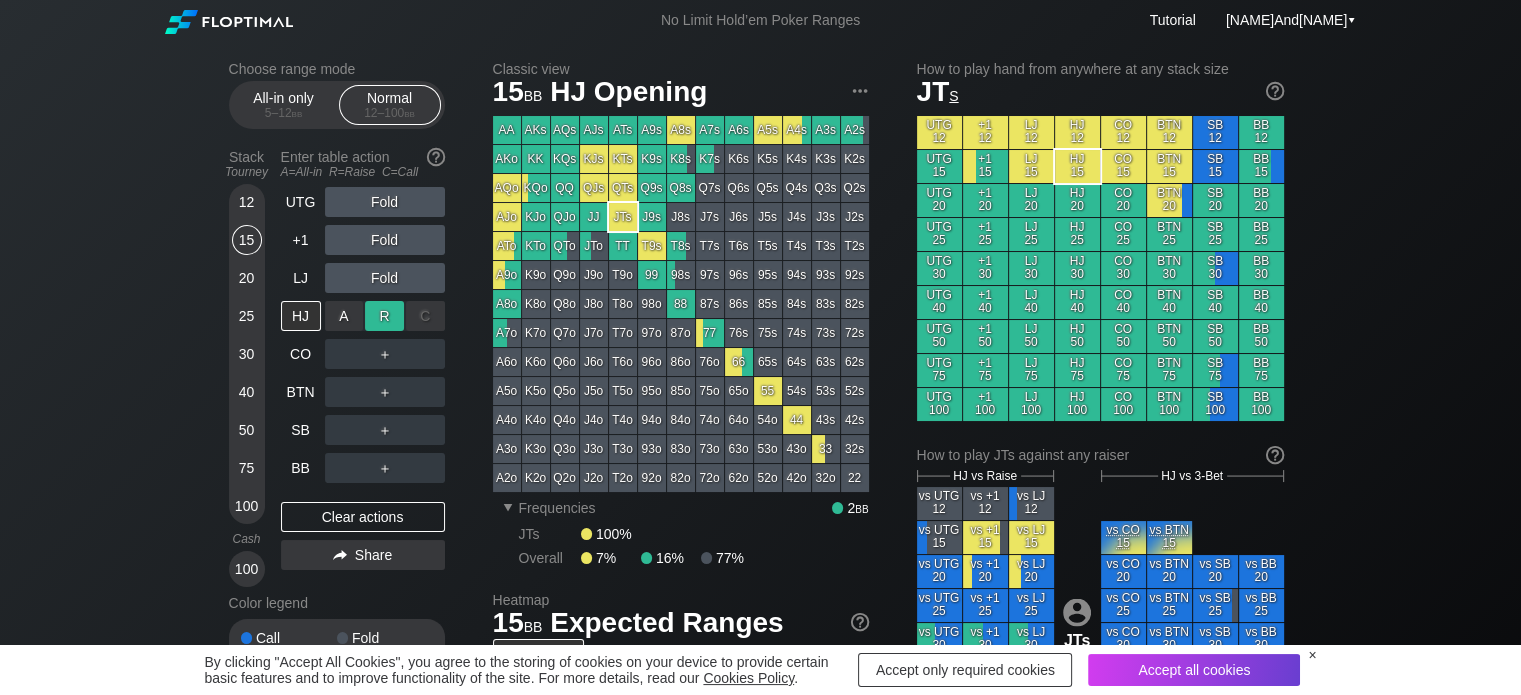 click on "R ✕" at bounding box center (384, 316) 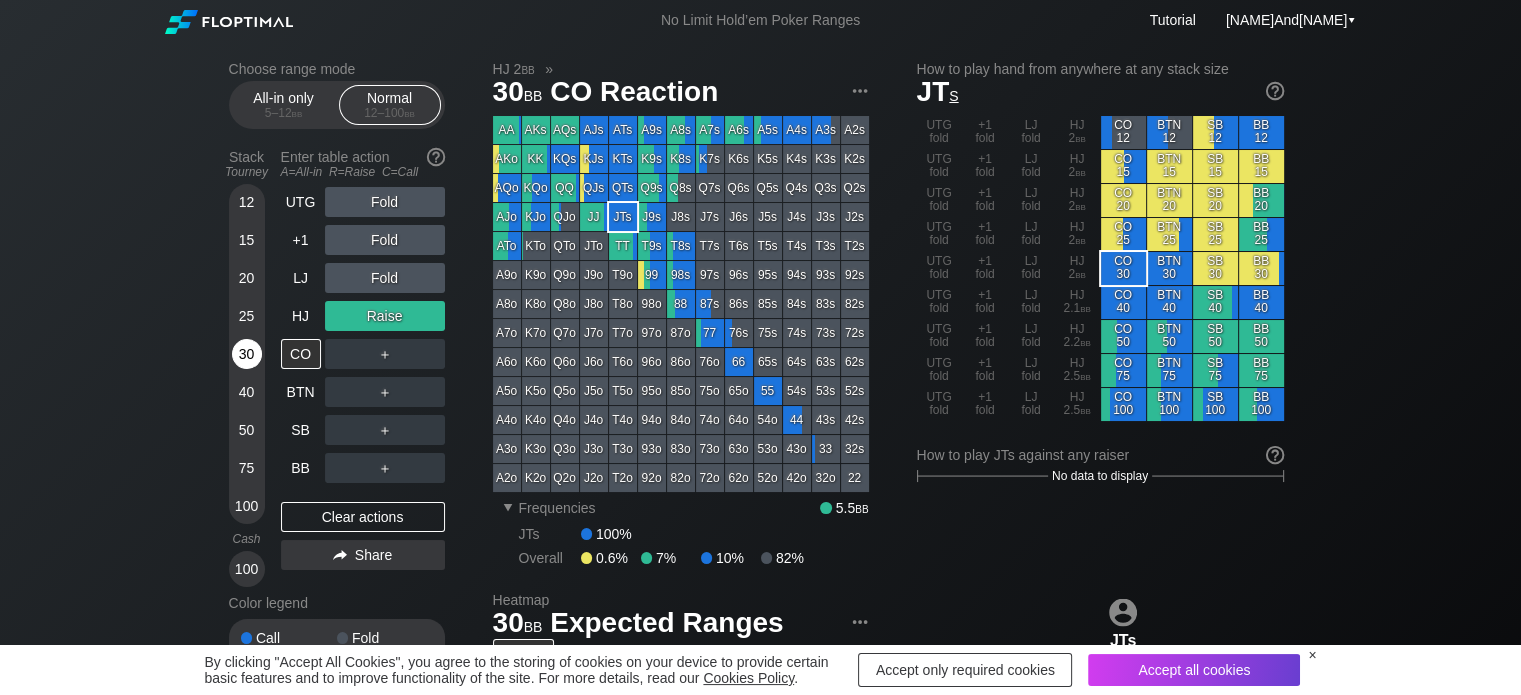 click on "30" at bounding box center [247, 354] 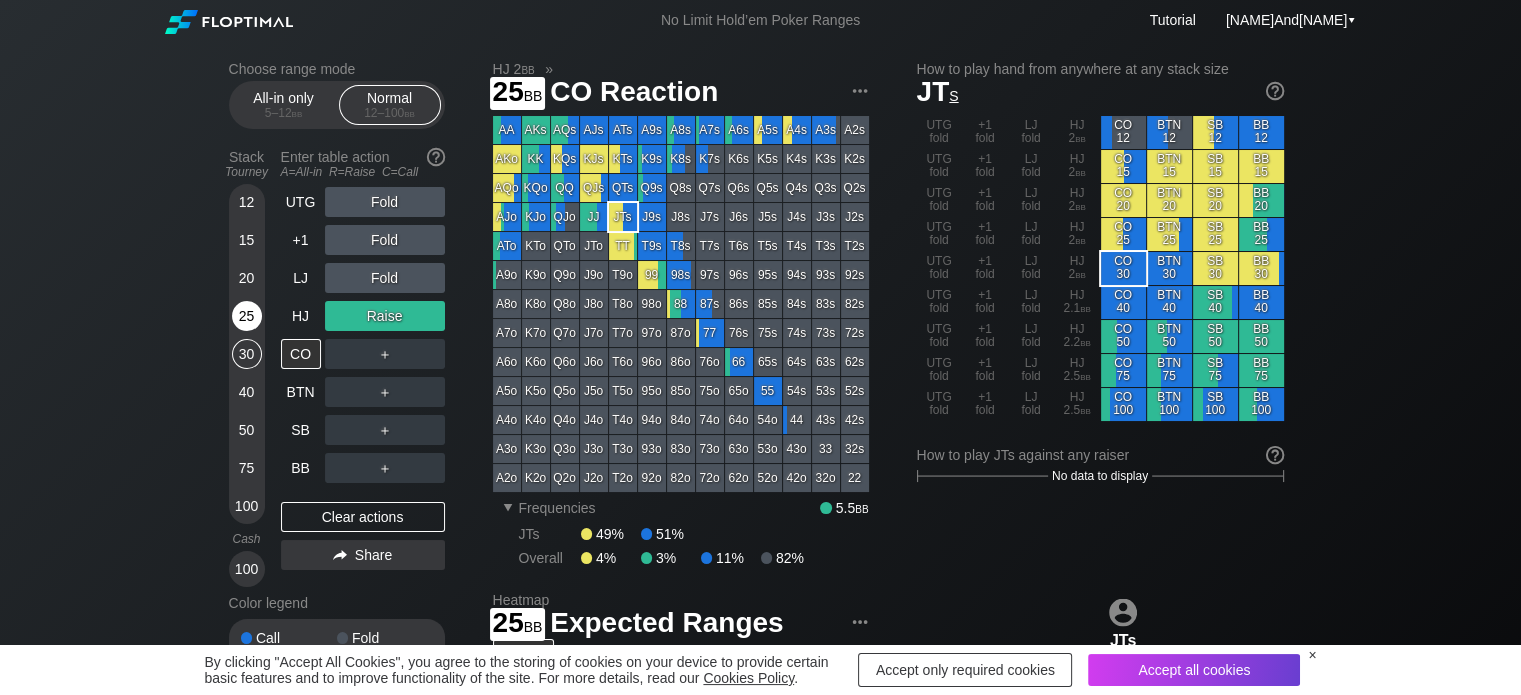 click on "25" at bounding box center (247, 316) 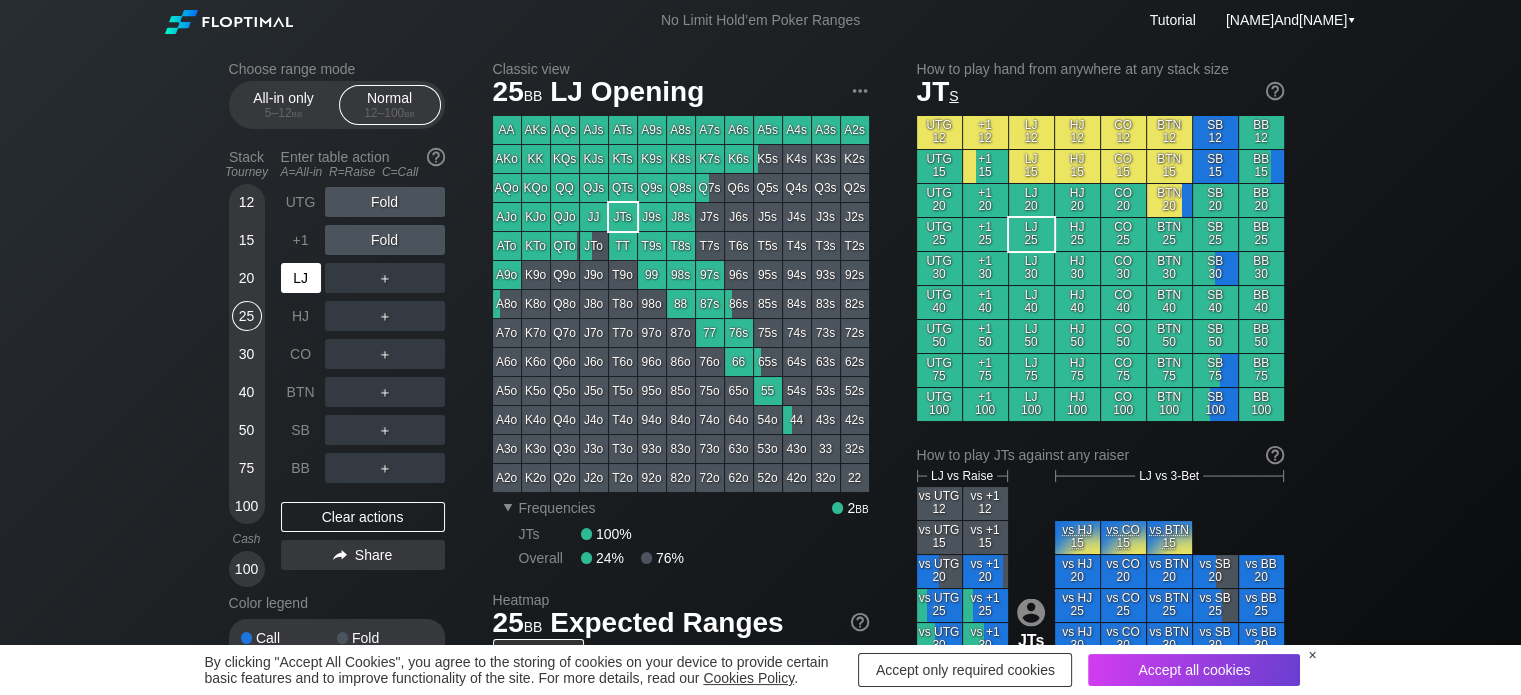 click on "LJ" at bounding box center (301, 278) 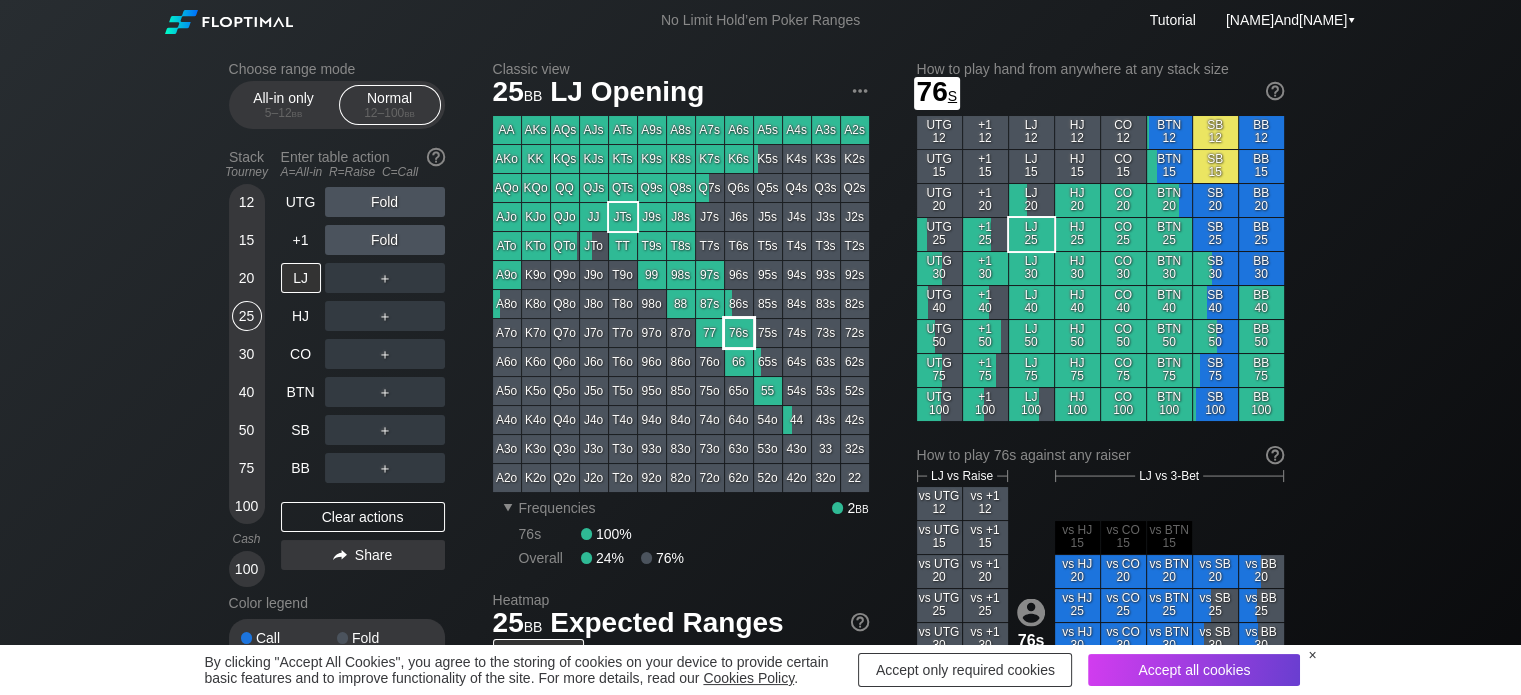 click on "76s" at bounding box center (739, 333) 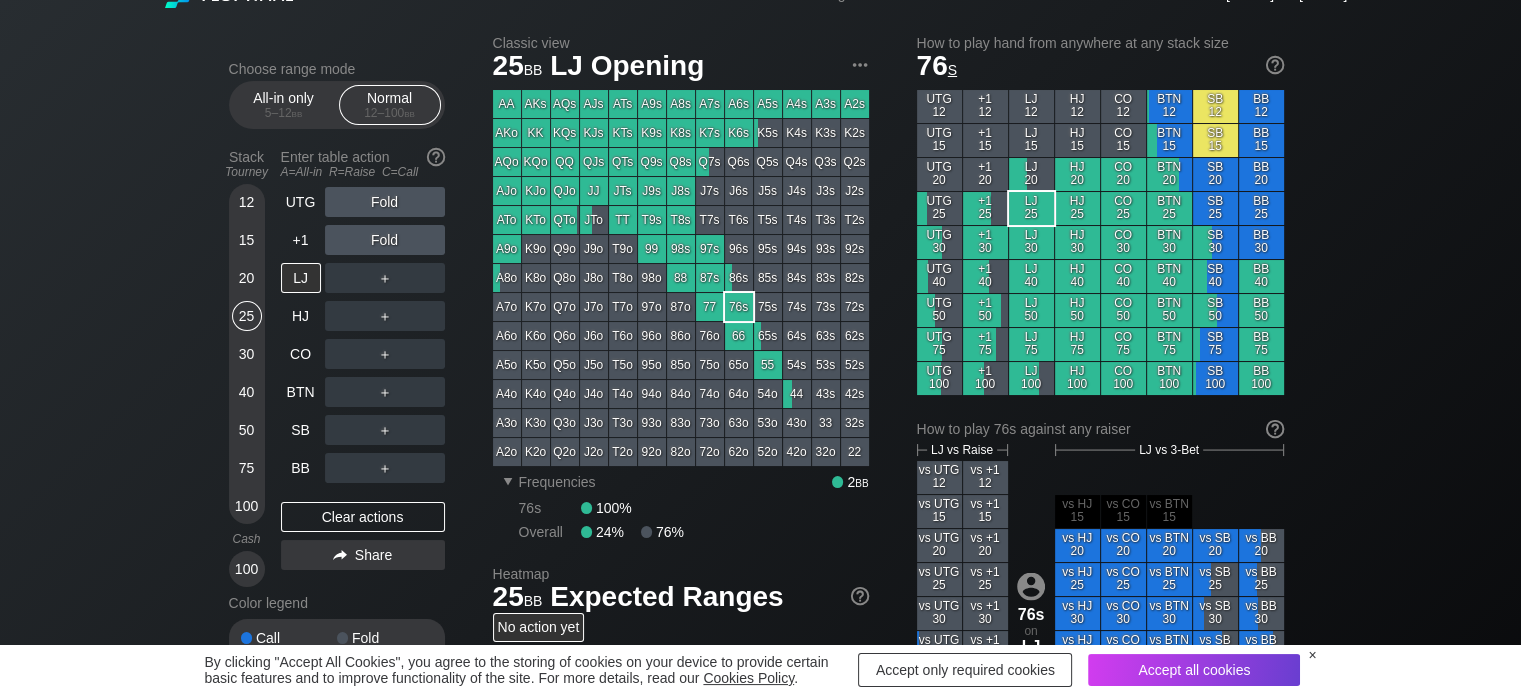 scroll, scrollTop: 0, scrollLeft: 0, axis: both 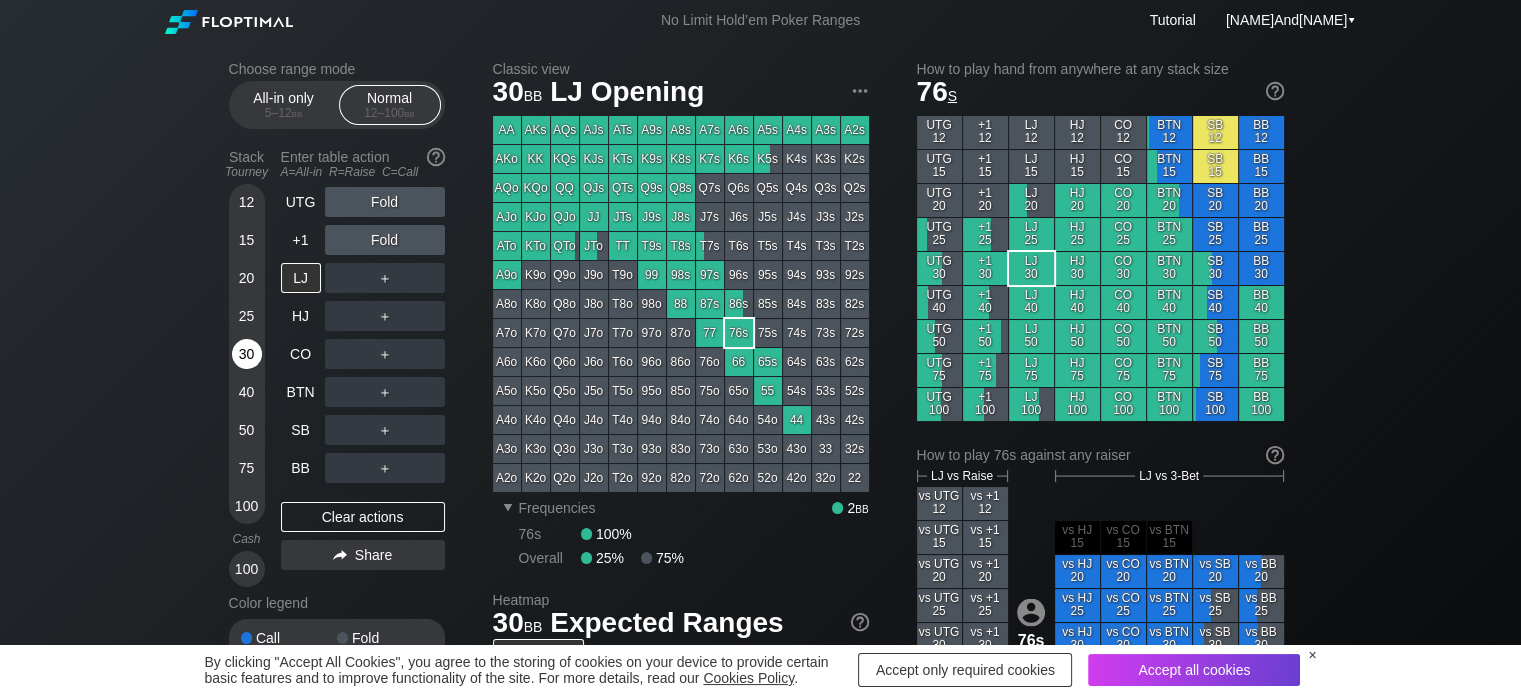 click on "30" at bounding box center (247, 354) 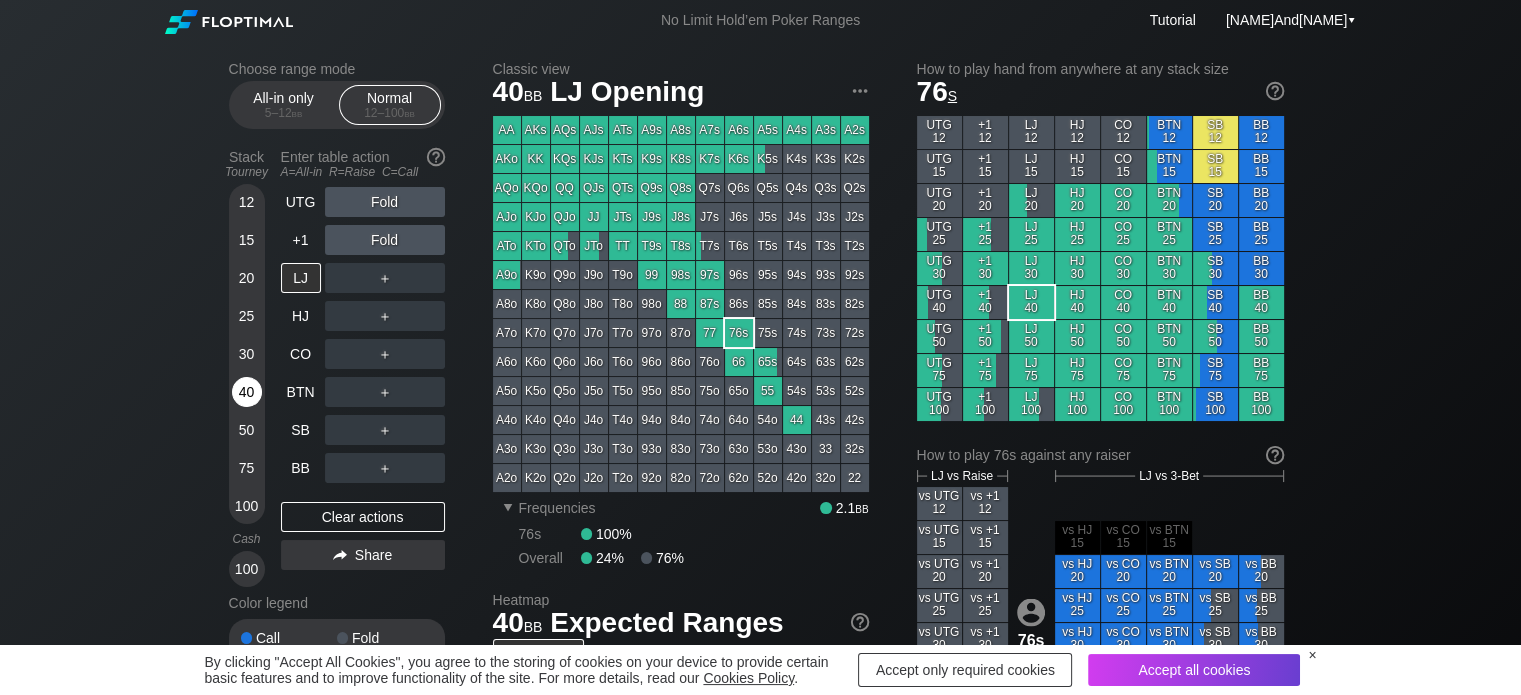 click on "40" at bounding box center (247, 392) 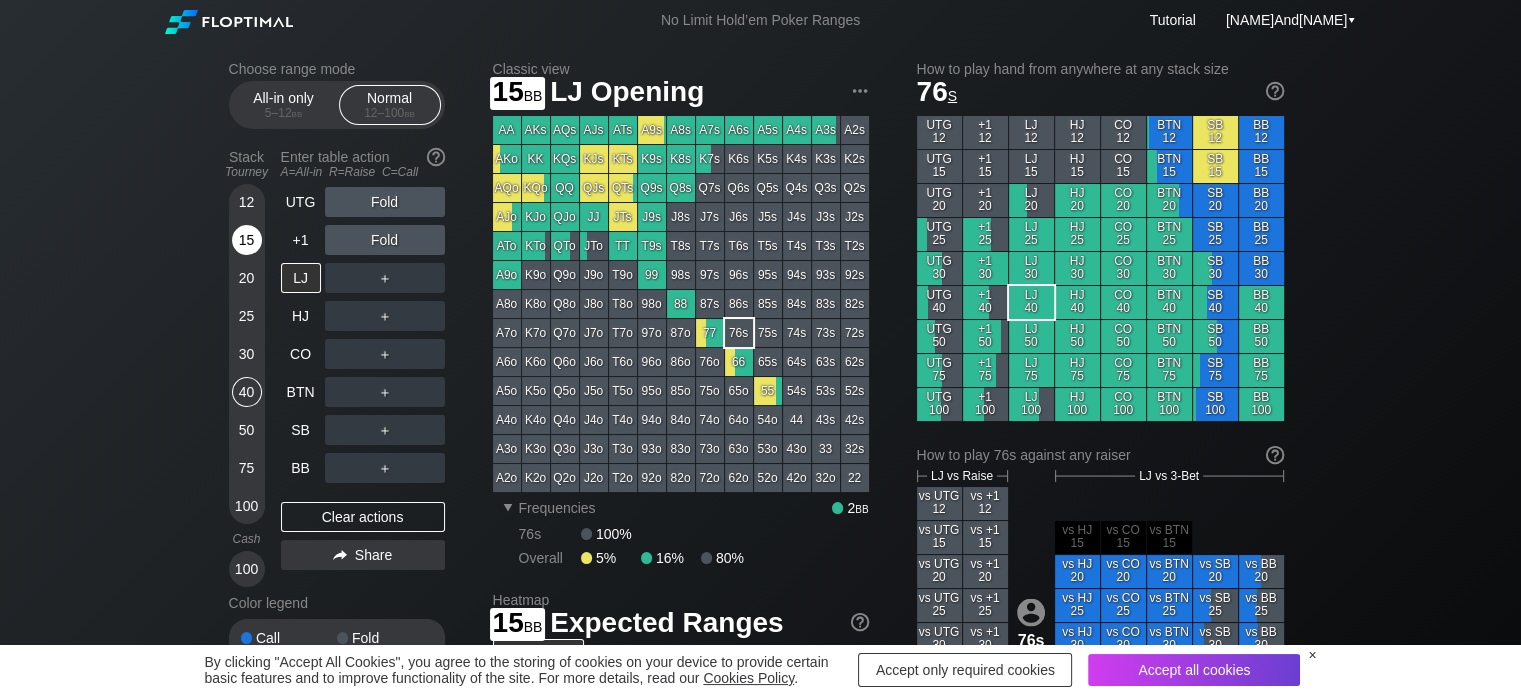 click on "15" at bounding box center (247, 240) 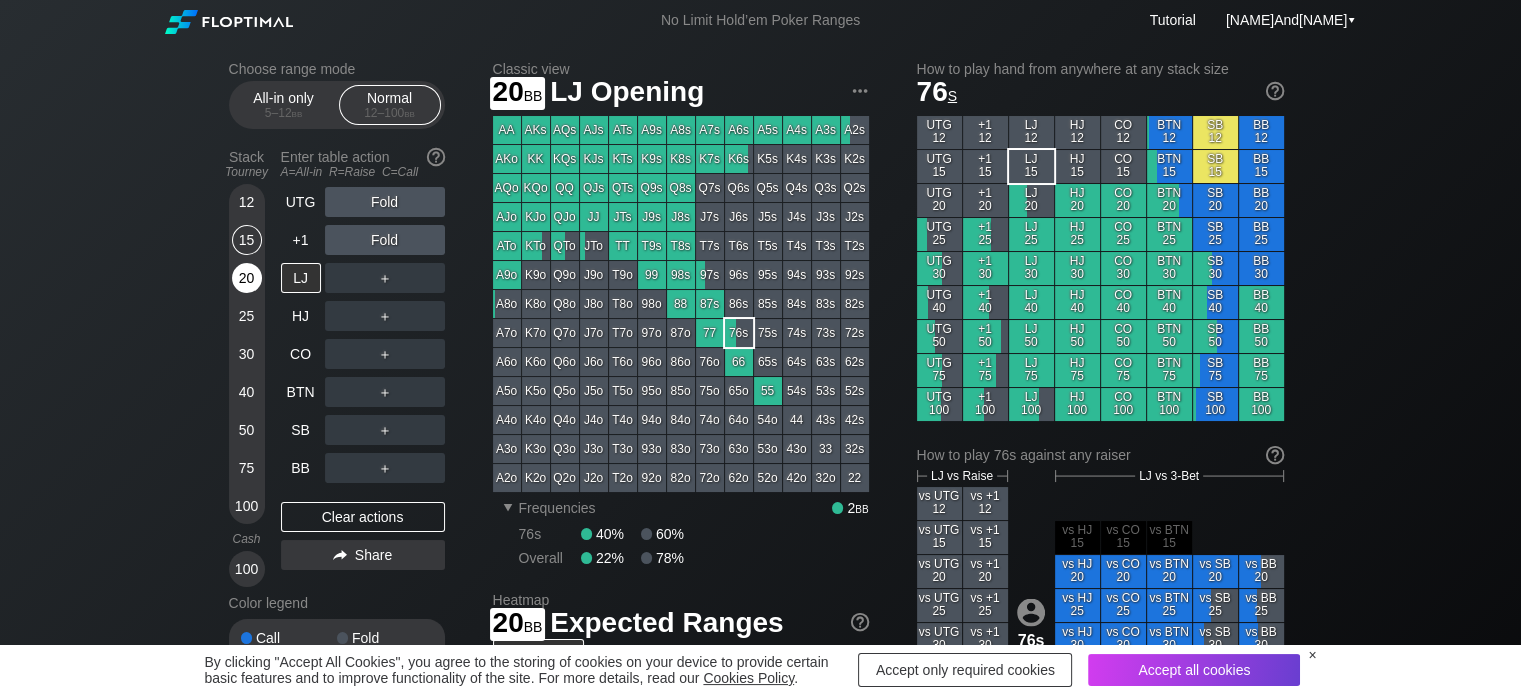click on "20" at bounding box center (247, 278) 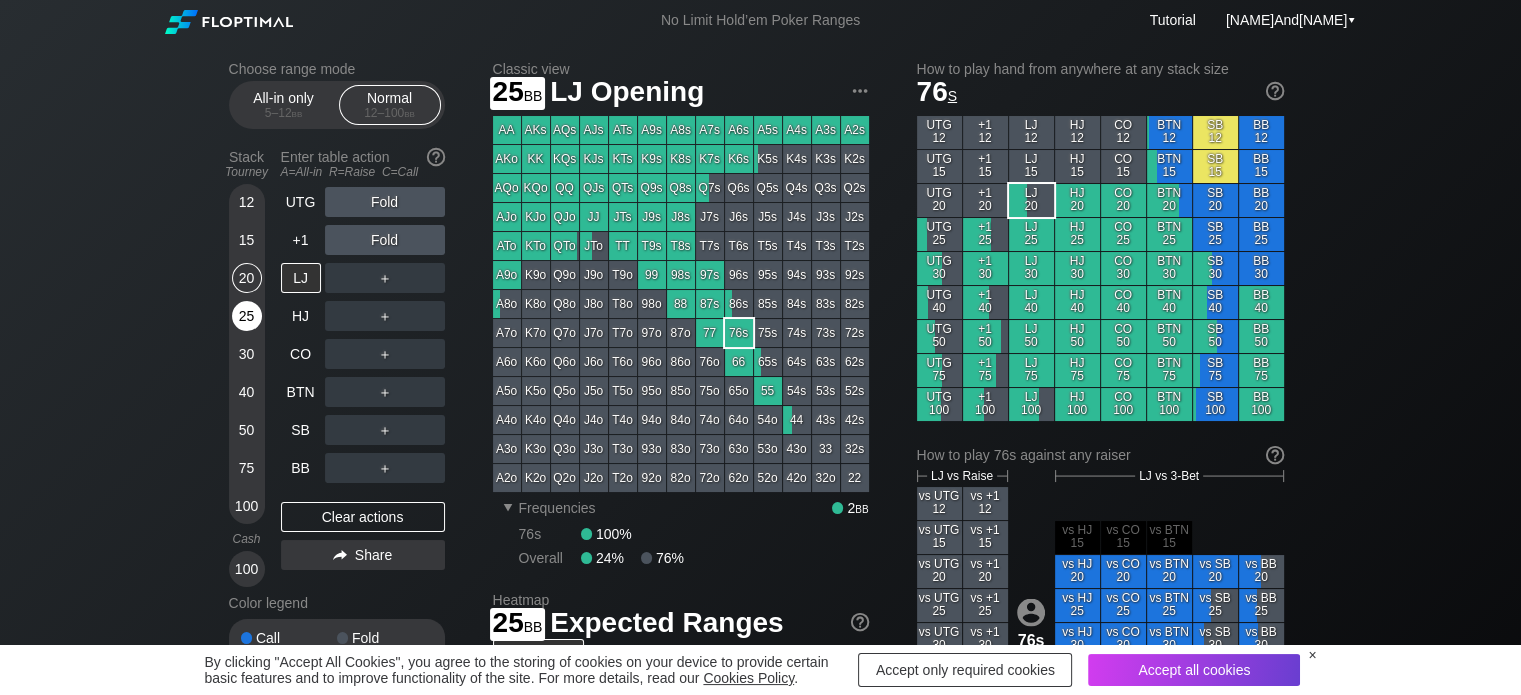 click on "25" at bounding box center [247, 316] 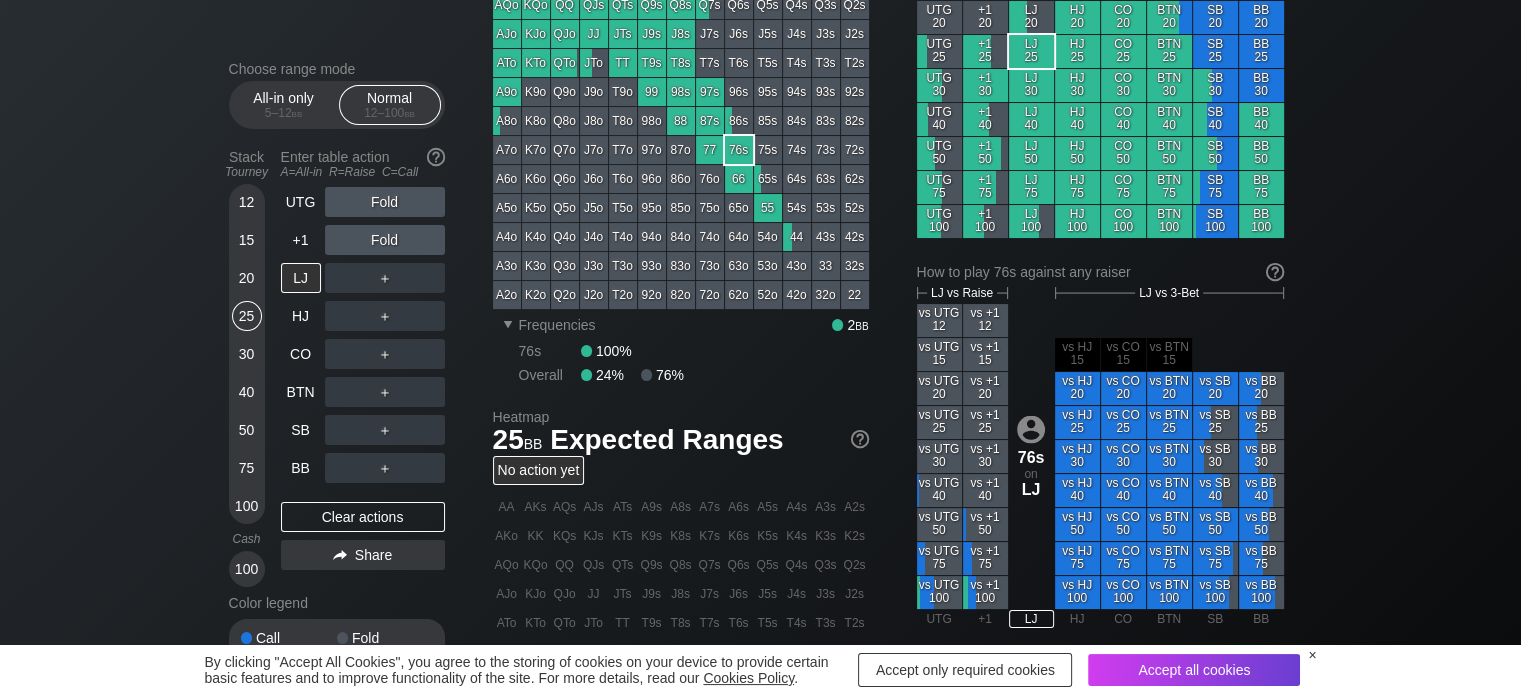 scroll, scrollTop: 120, scrollLeft: 0, axis: vertical 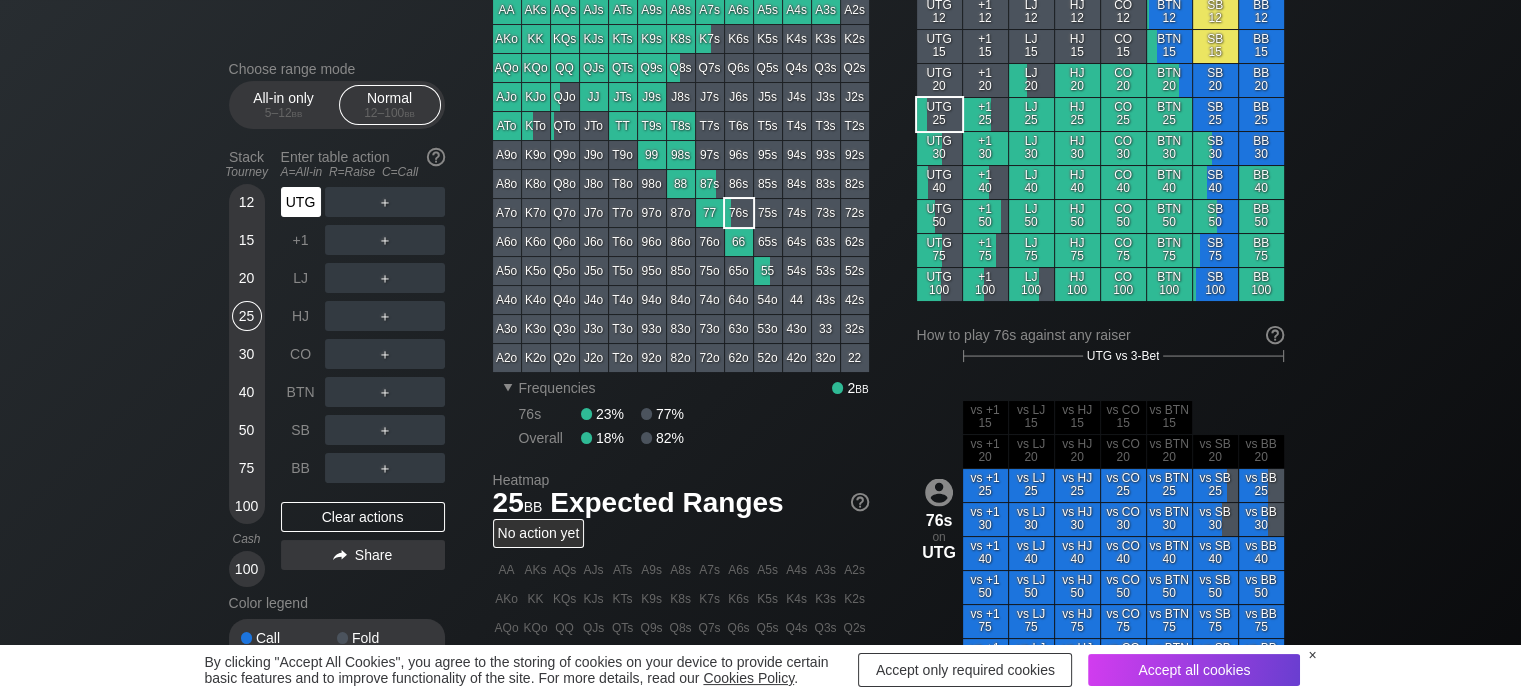 click on "UTG" at bounding box center (301, 202) 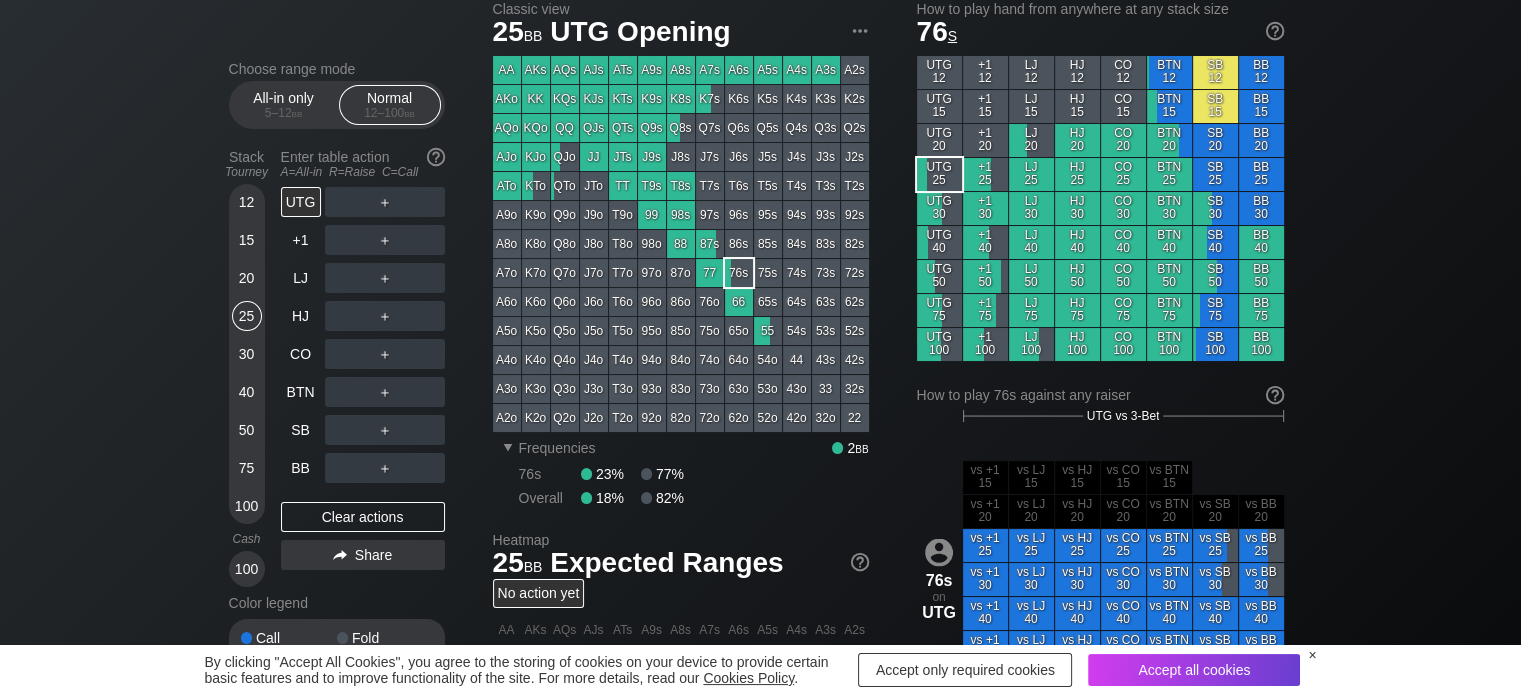 scroll, scrollTop: 60, scrollLeft: 0, axis: vertical 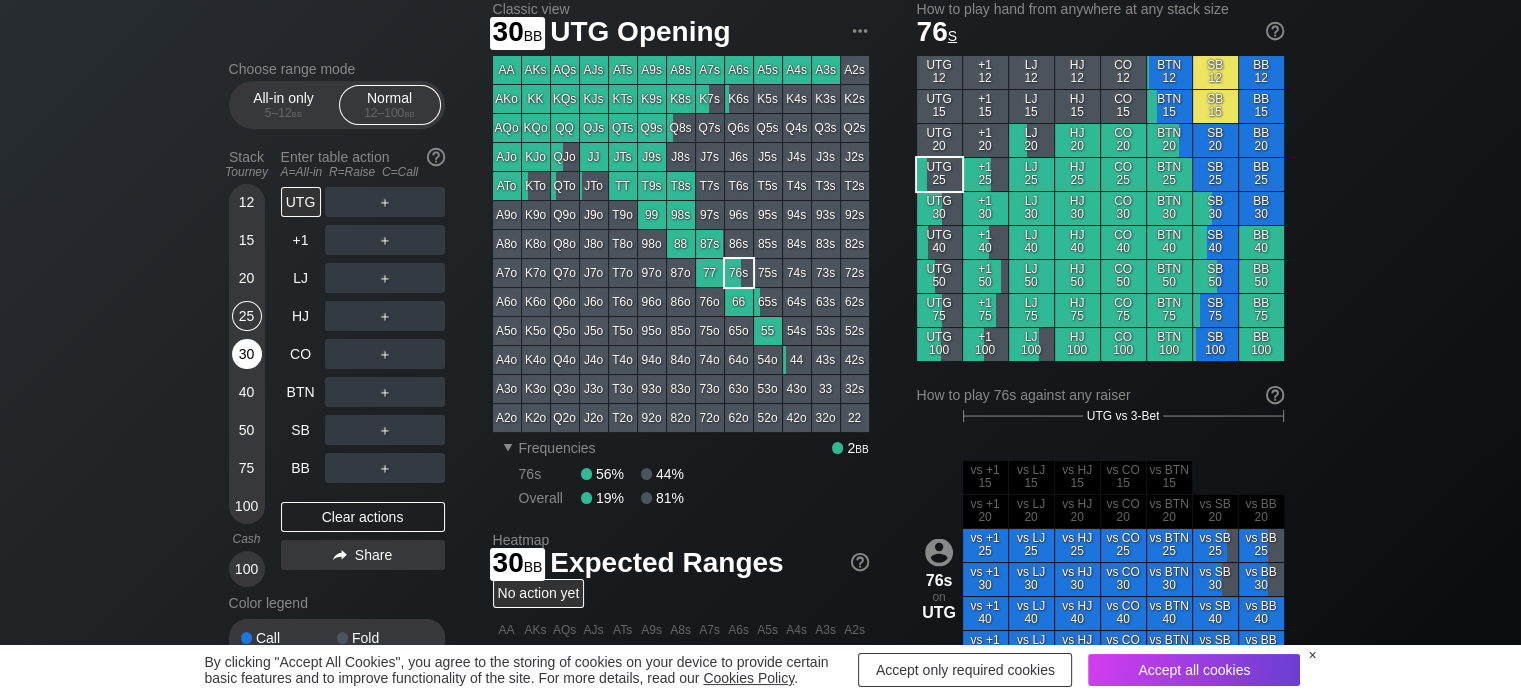 click on "30" at bounding box center (247, 354) 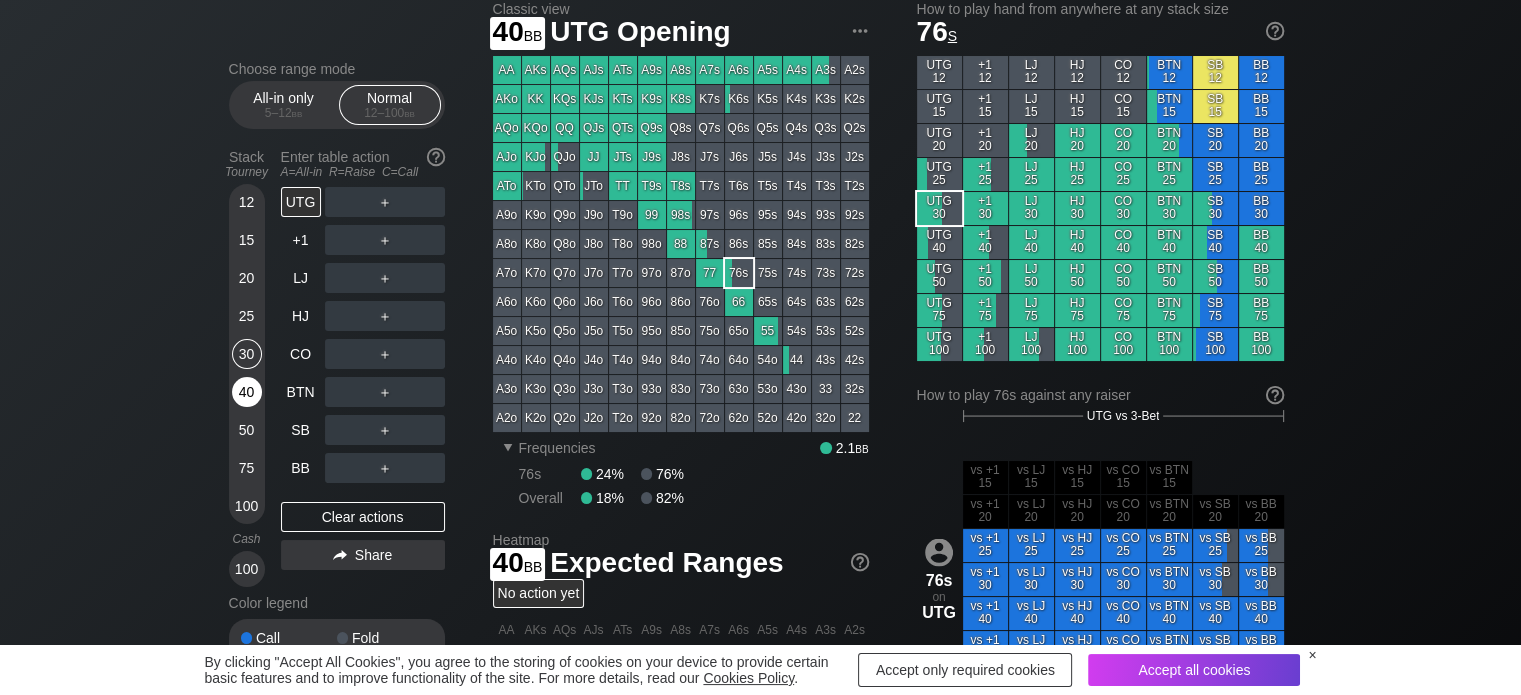 click on "40" at bounding box center (247, 392) 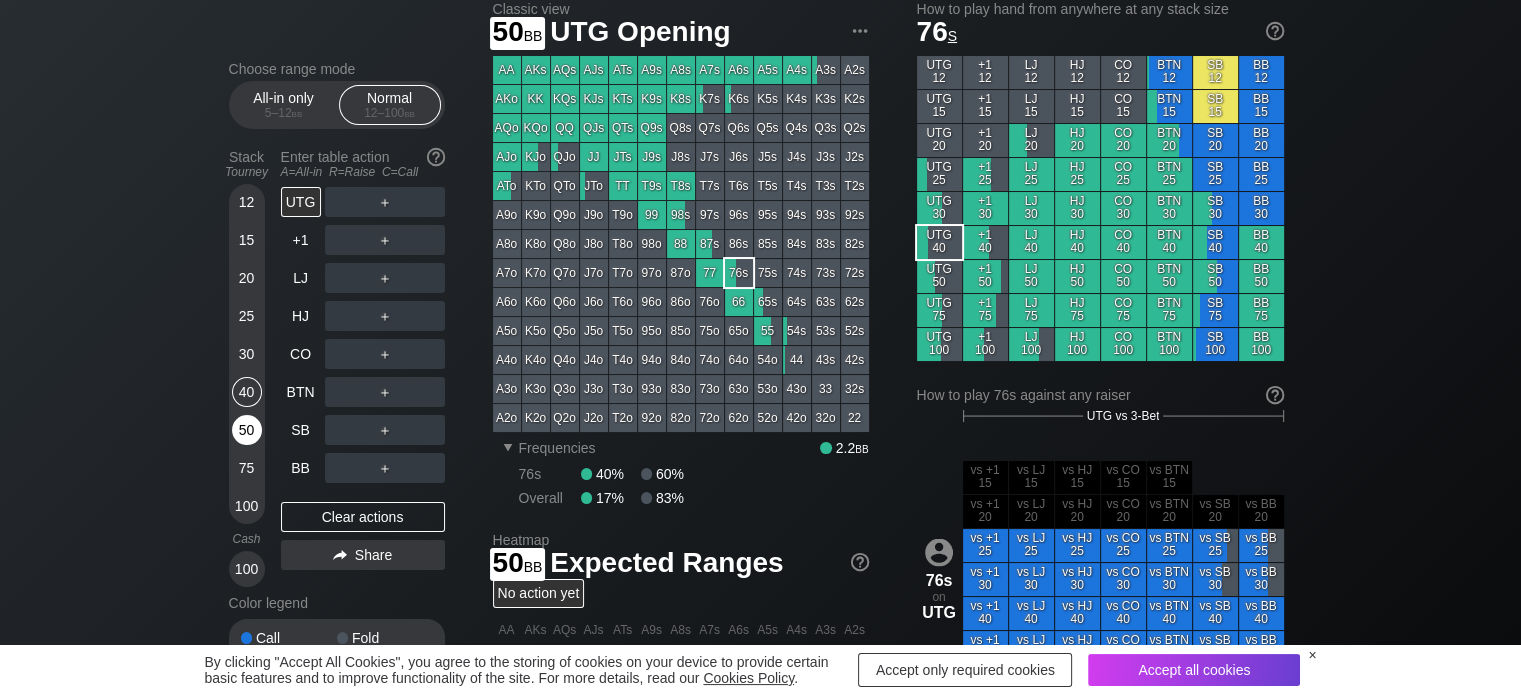 click on "50" at bounding box center [247, 430] 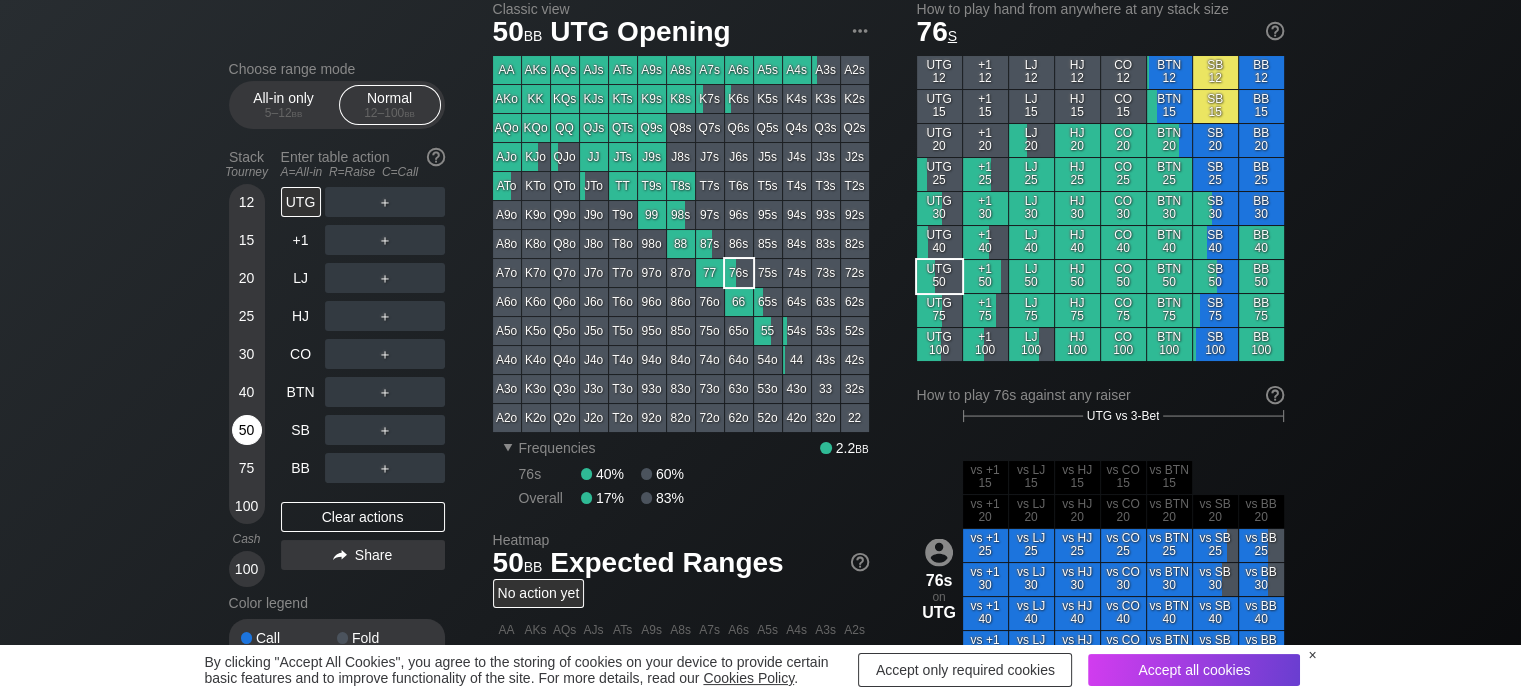 click on "50" at bounding box center [247, 430] 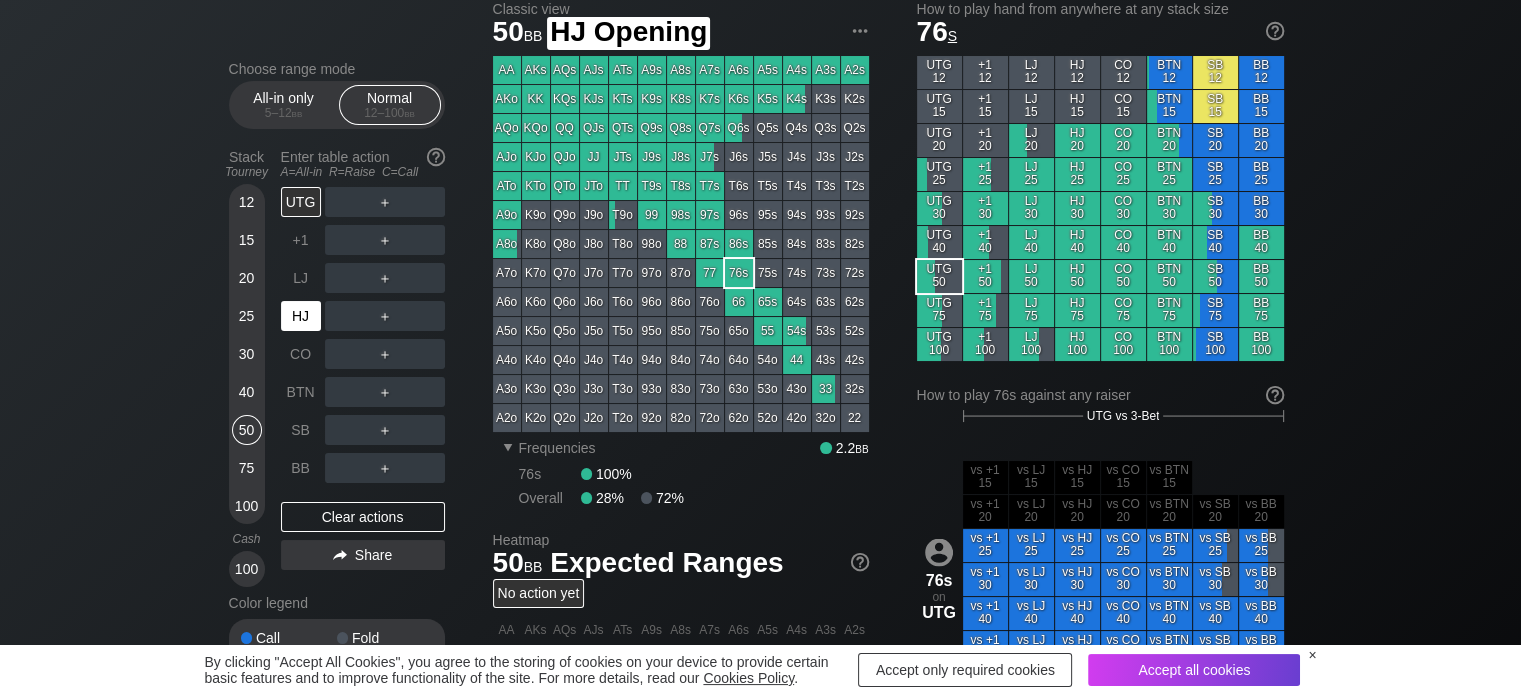 click on "HJ" at bounding box center [301, 316] 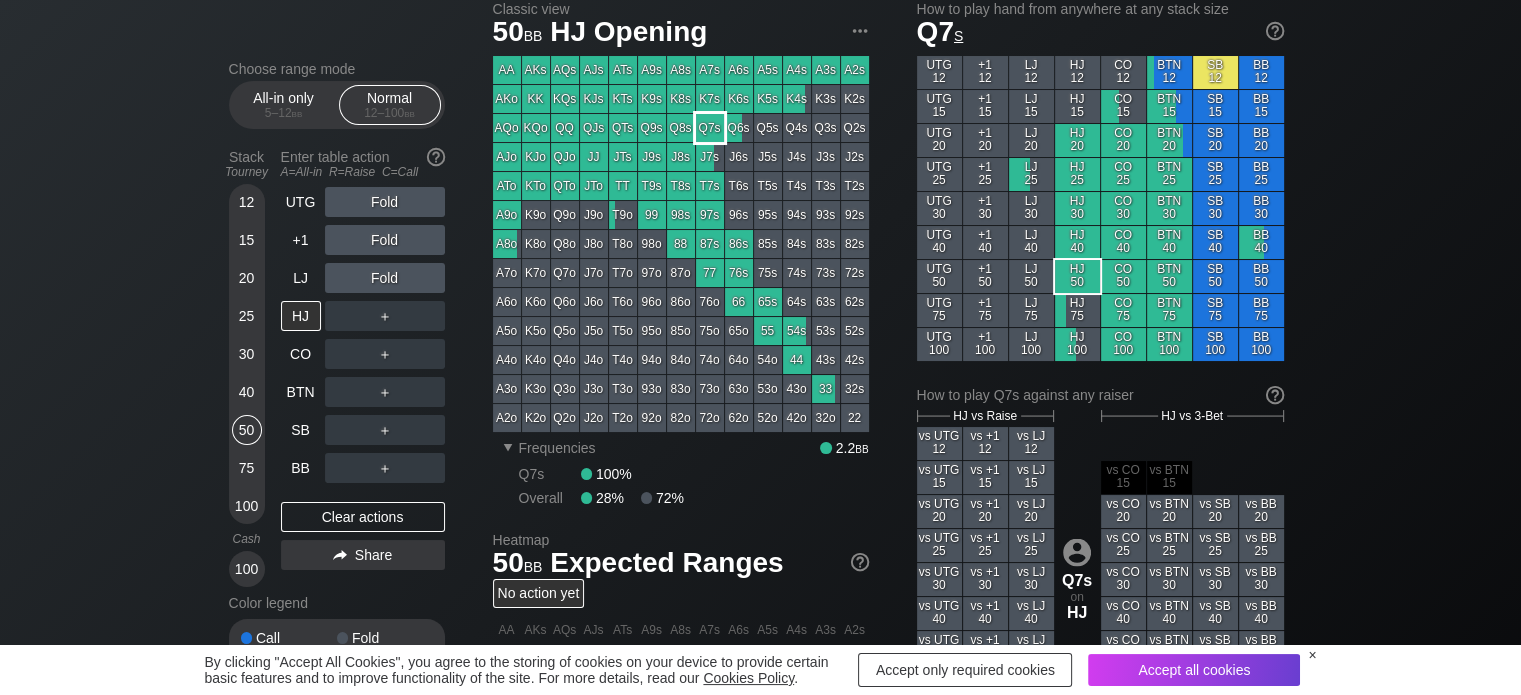 click on "Q7s" at bounding box center (710, 128) 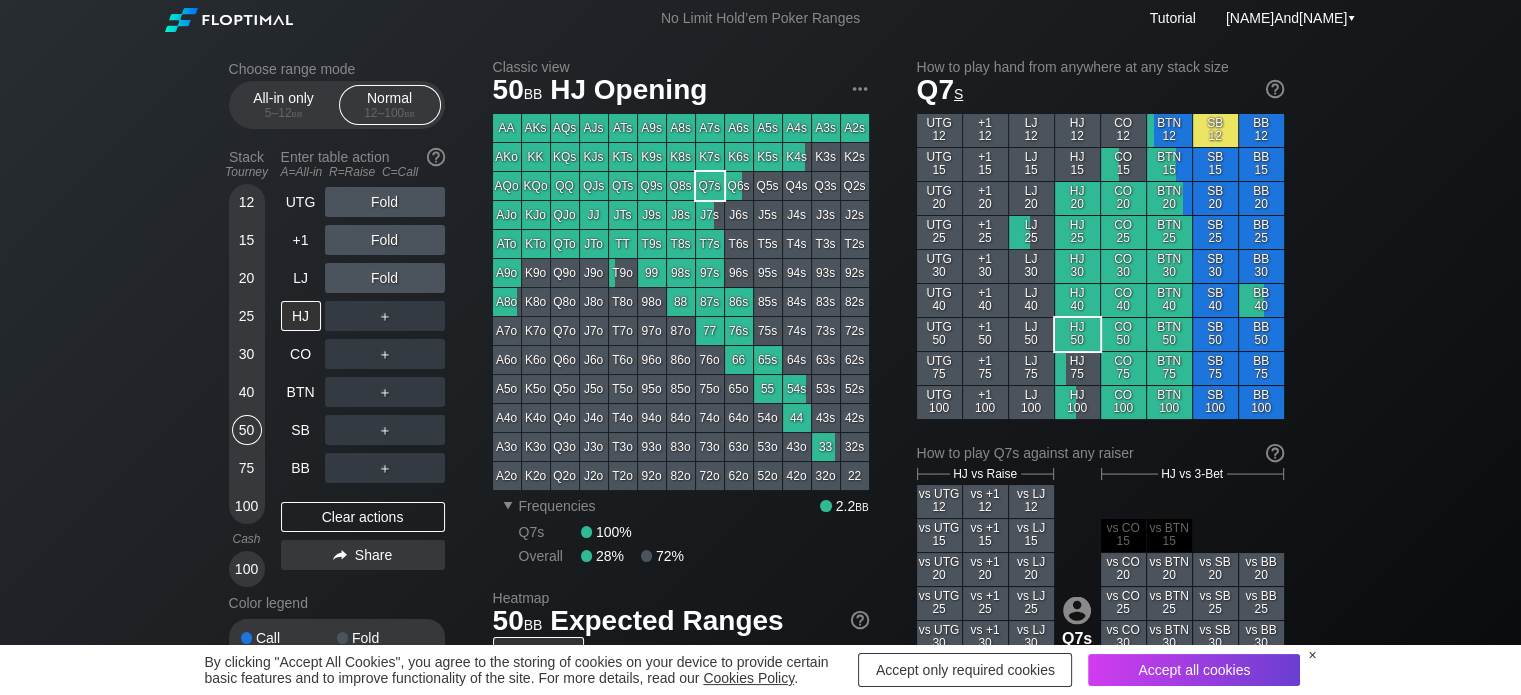 scroll, scrollTop: 0, scrollLeft: 0, axis: both 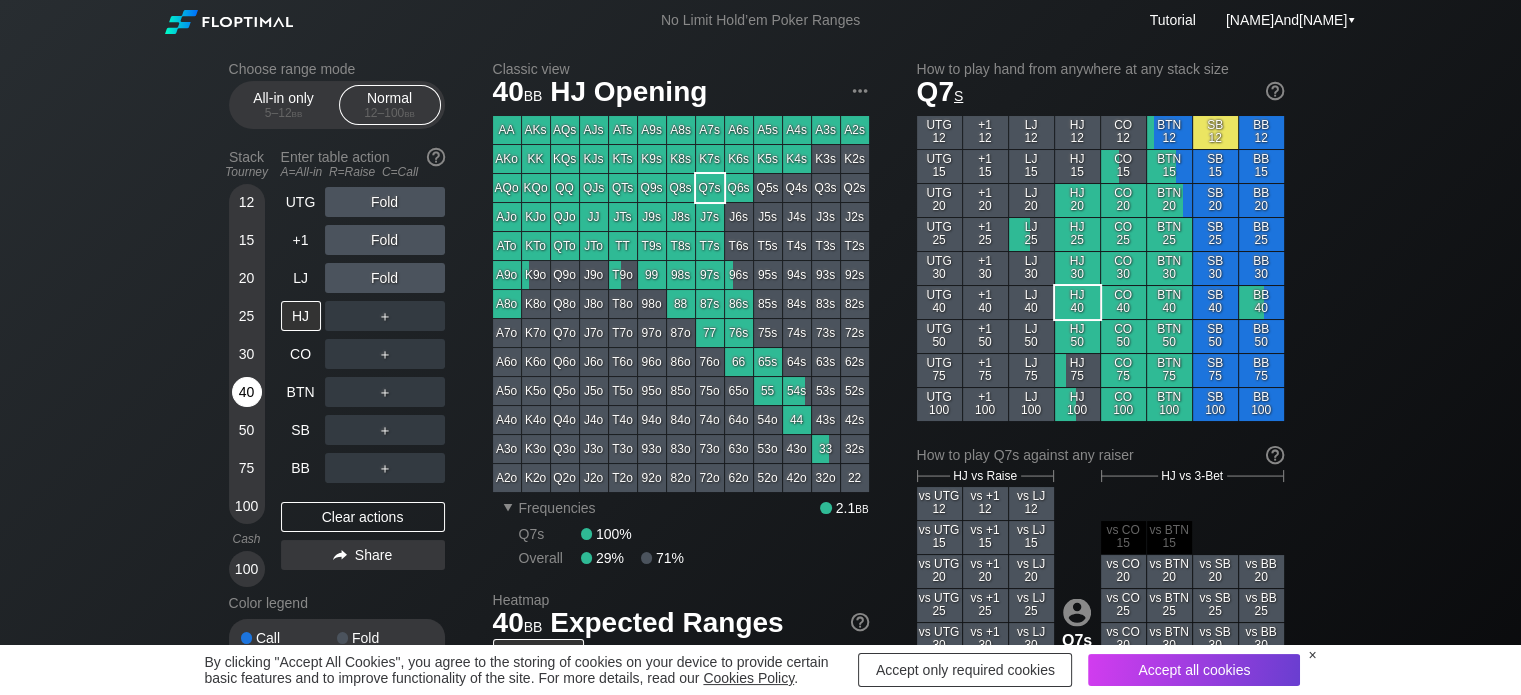 click on "40" at bounding box center (247, 392) 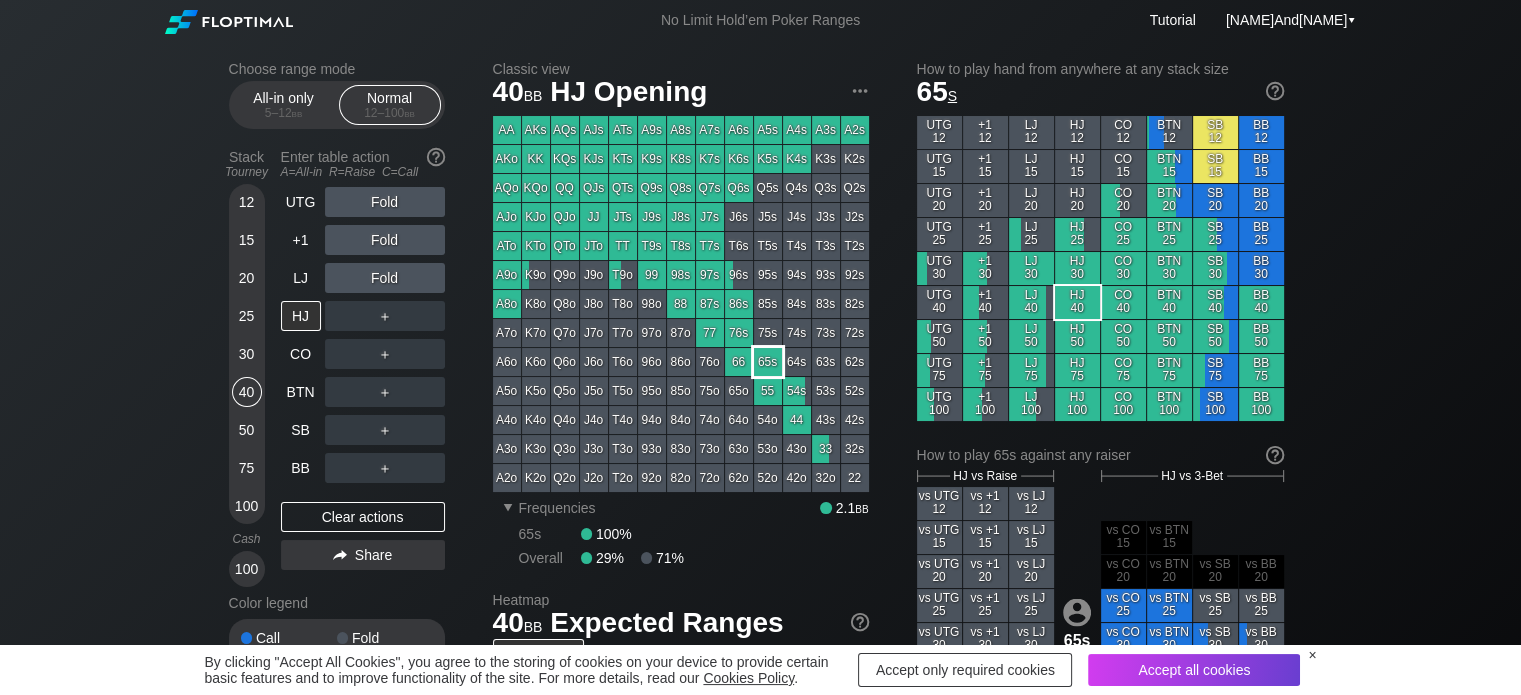 click on "65s" at bounding box center [768, 362] 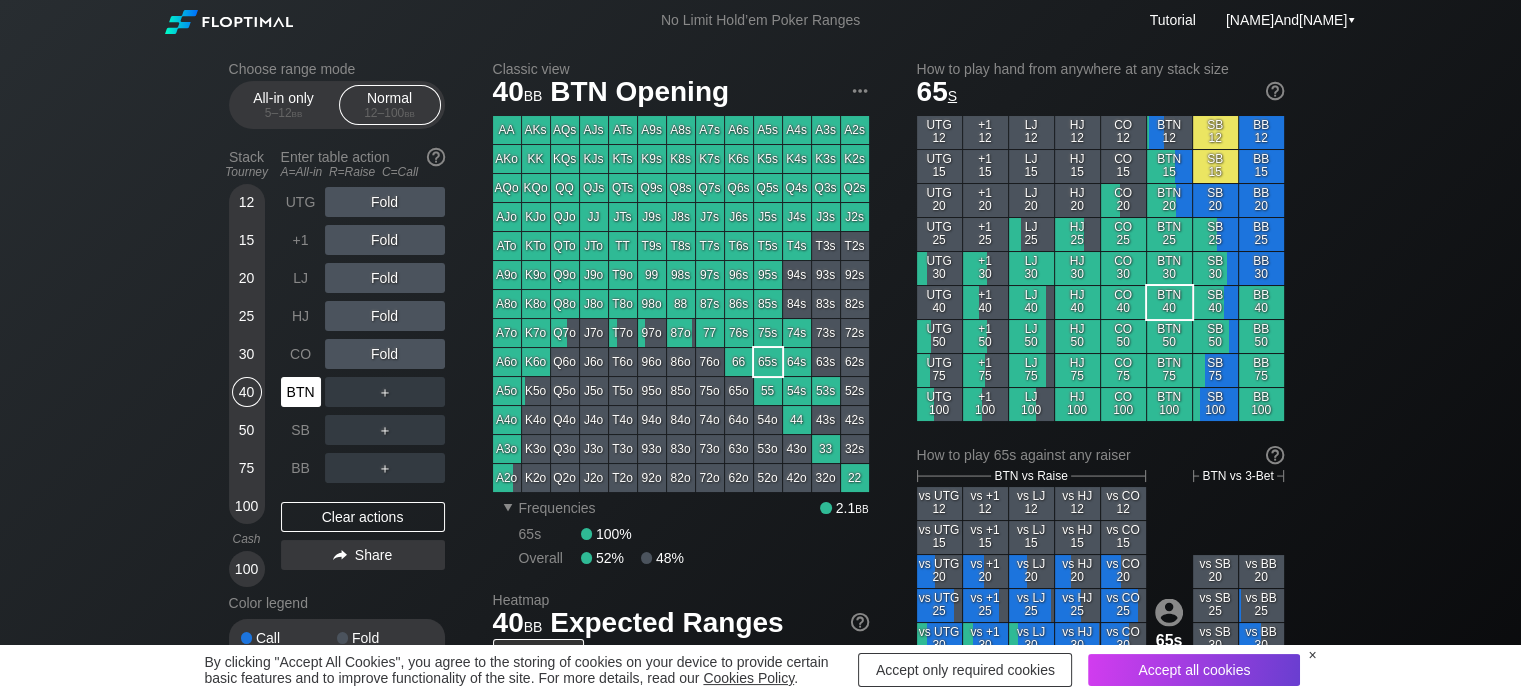 click on "BTN" at bounding box center [301, 392] 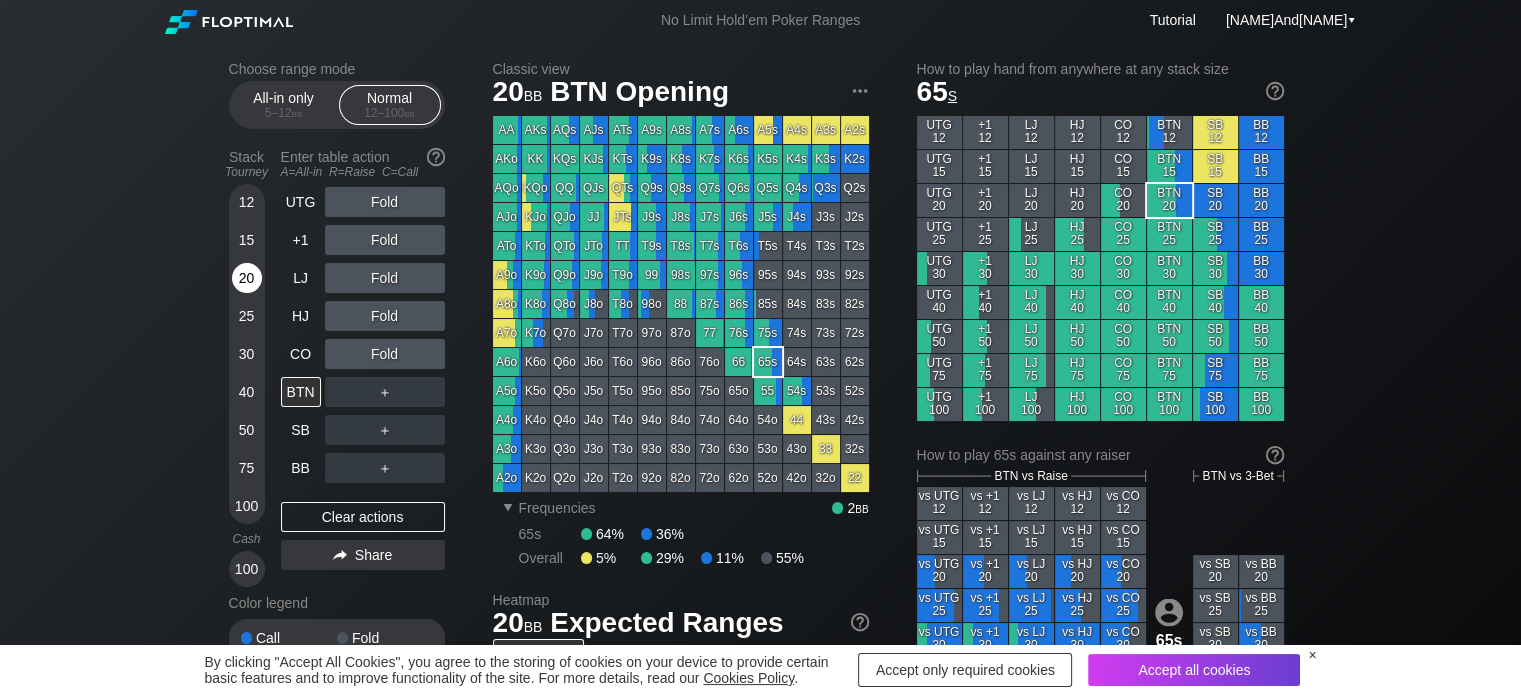 click on "20" at bounding box center (247, 278) 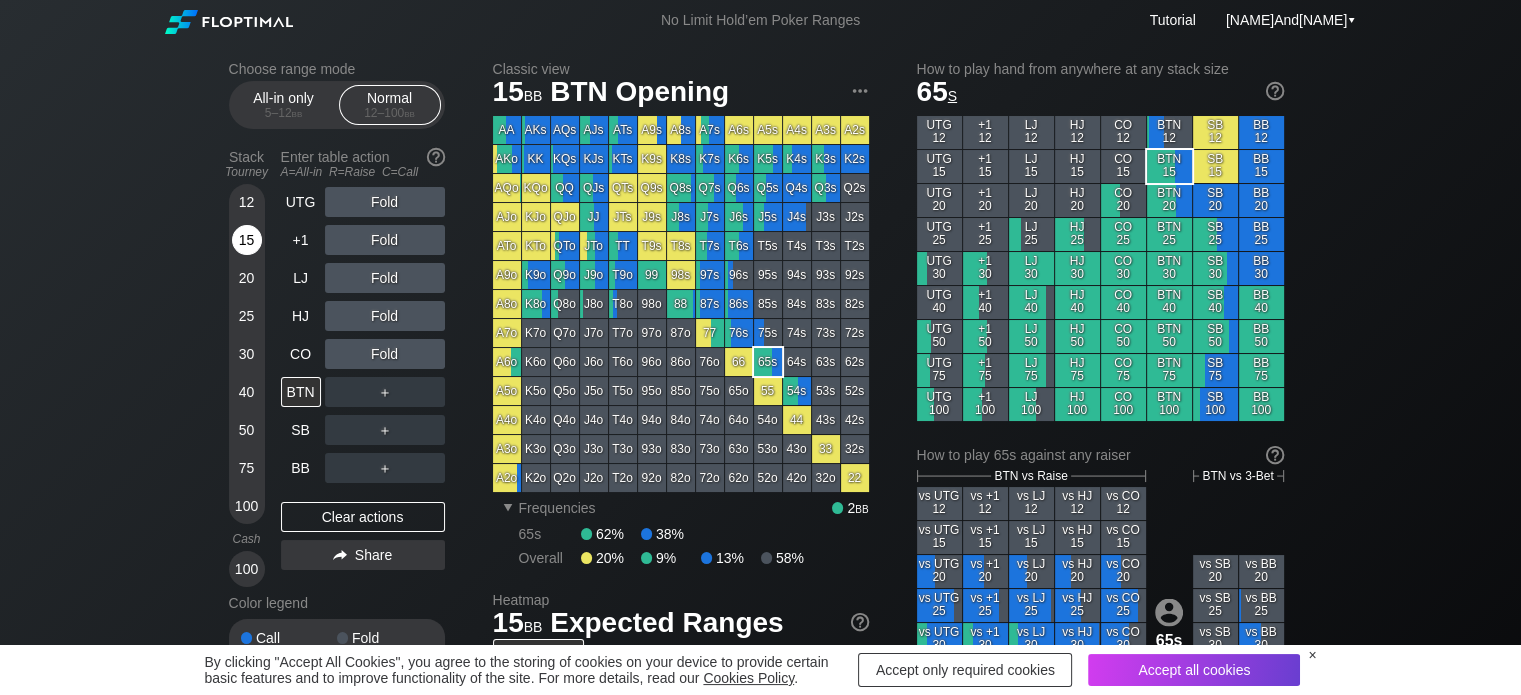 click on "15" at bounding box center [247, 240] 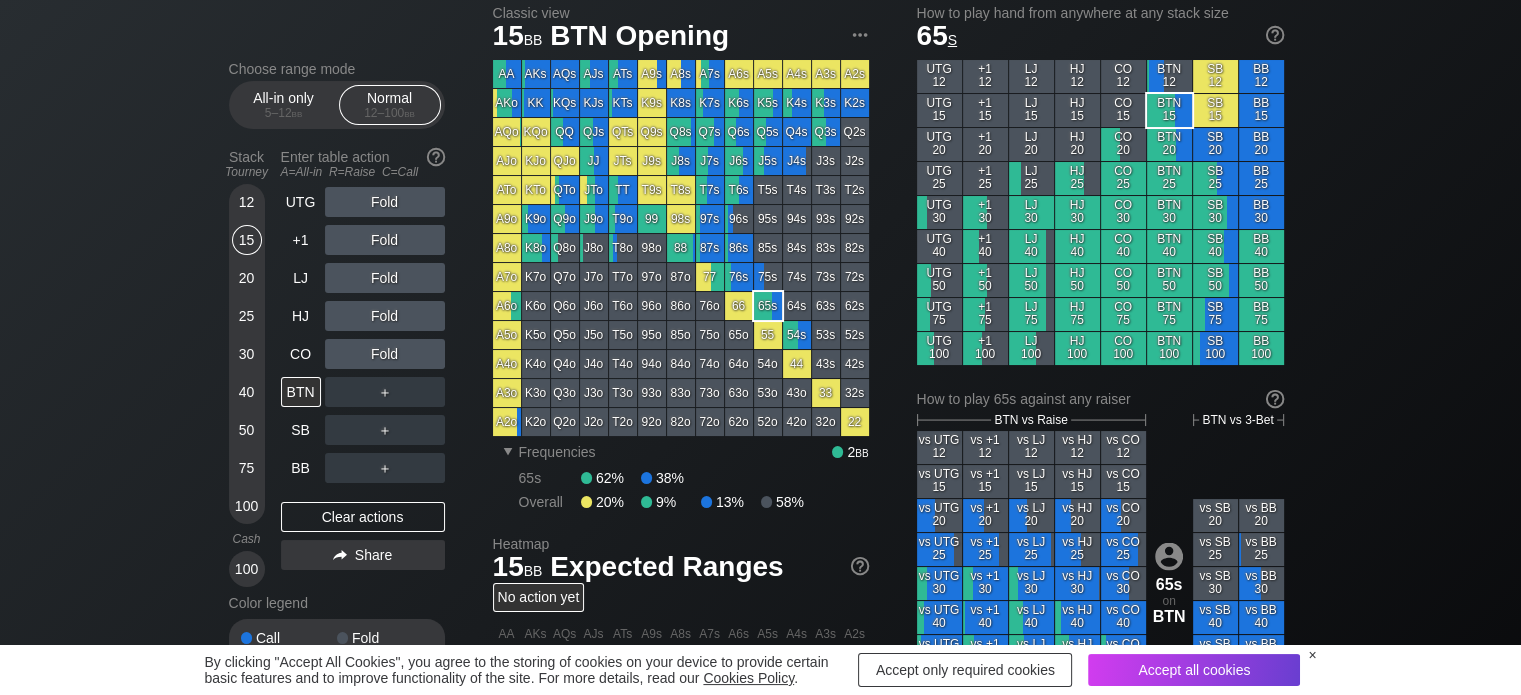 scroll, scrollTop: 55, scrollLeft: 0, axis: vertical 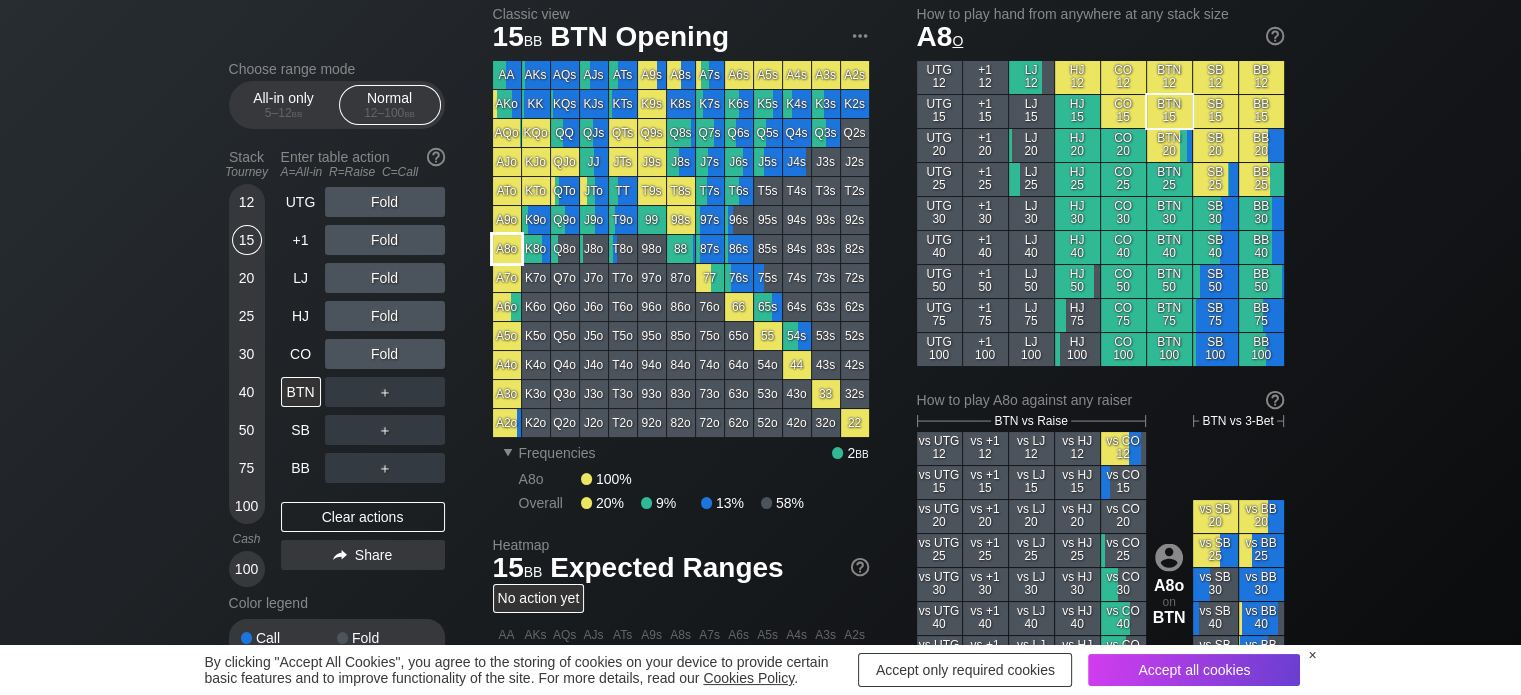 click on "A8o" at bounding box center [507, 249] 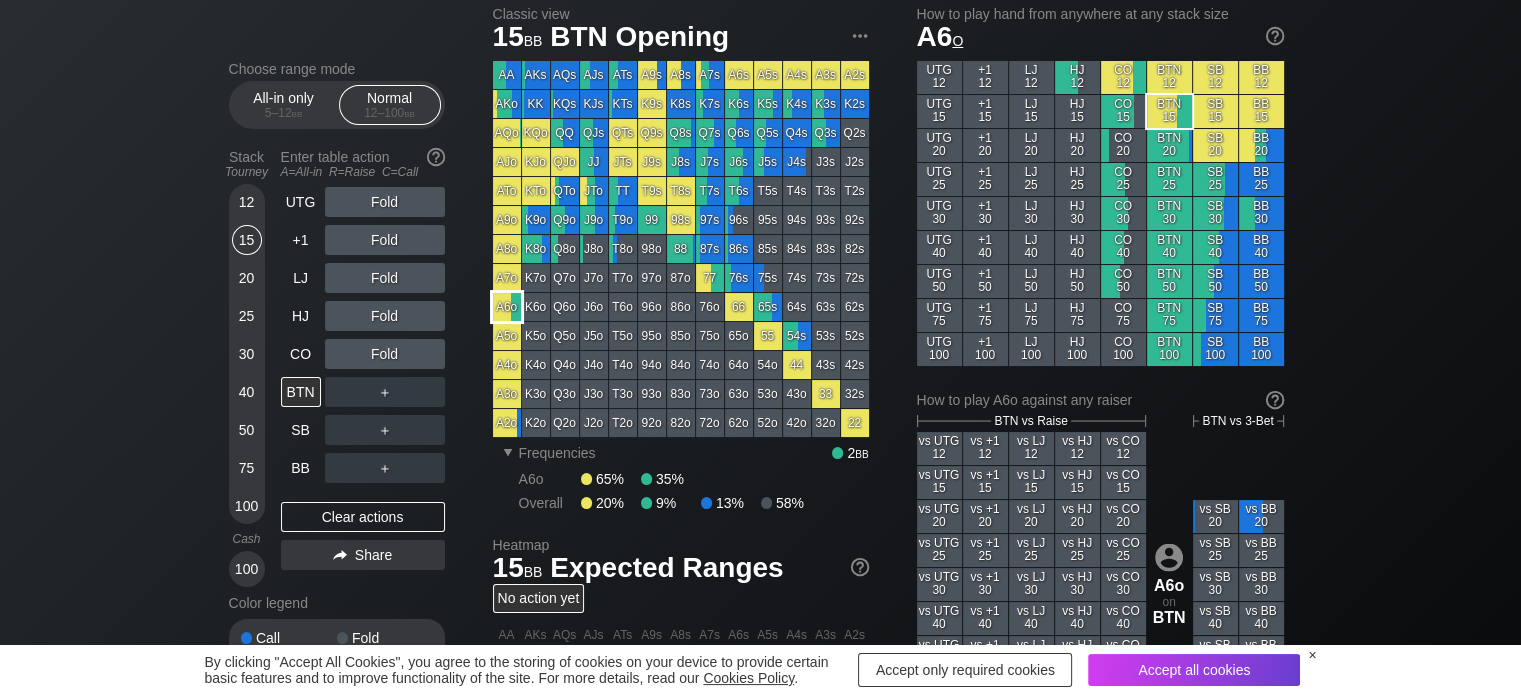 click on "A6o" at bounding box center (507, 307) 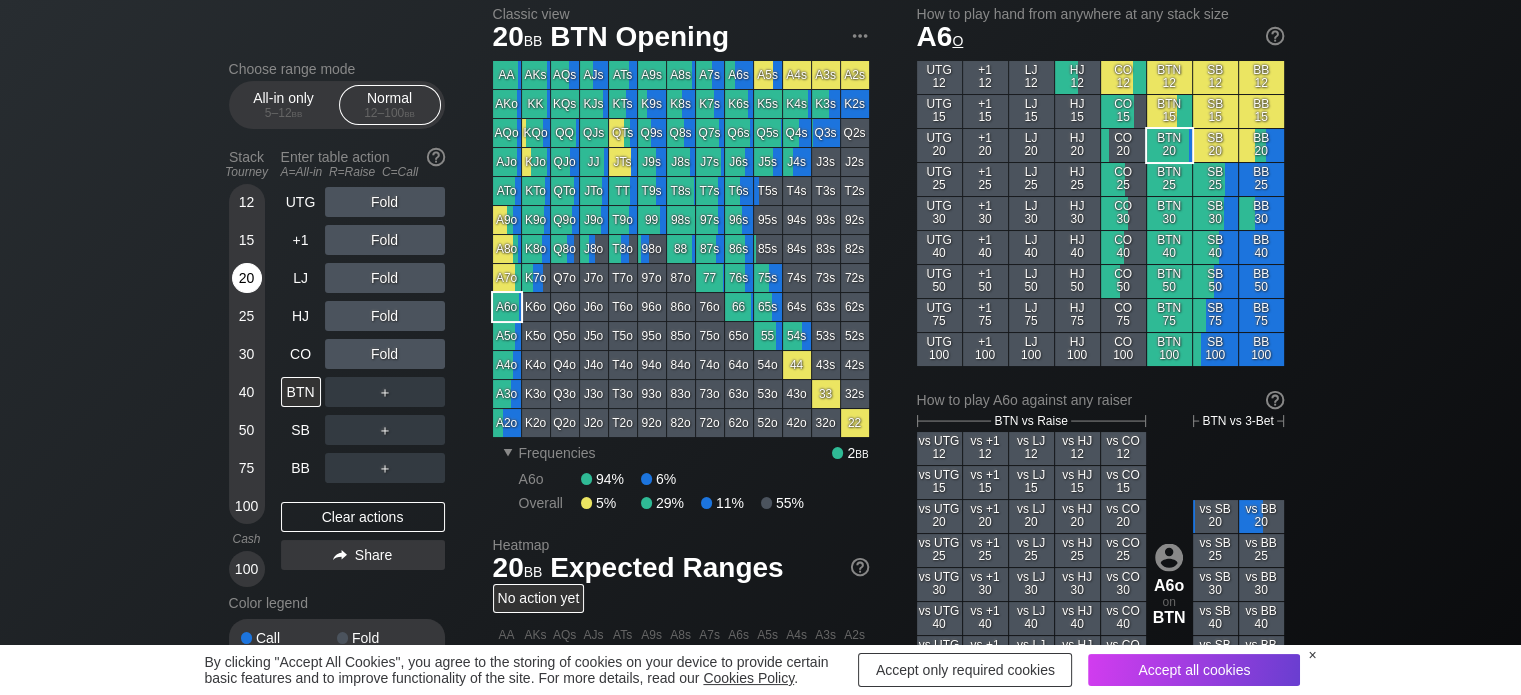click on "20" at bounding box center [247, 278] 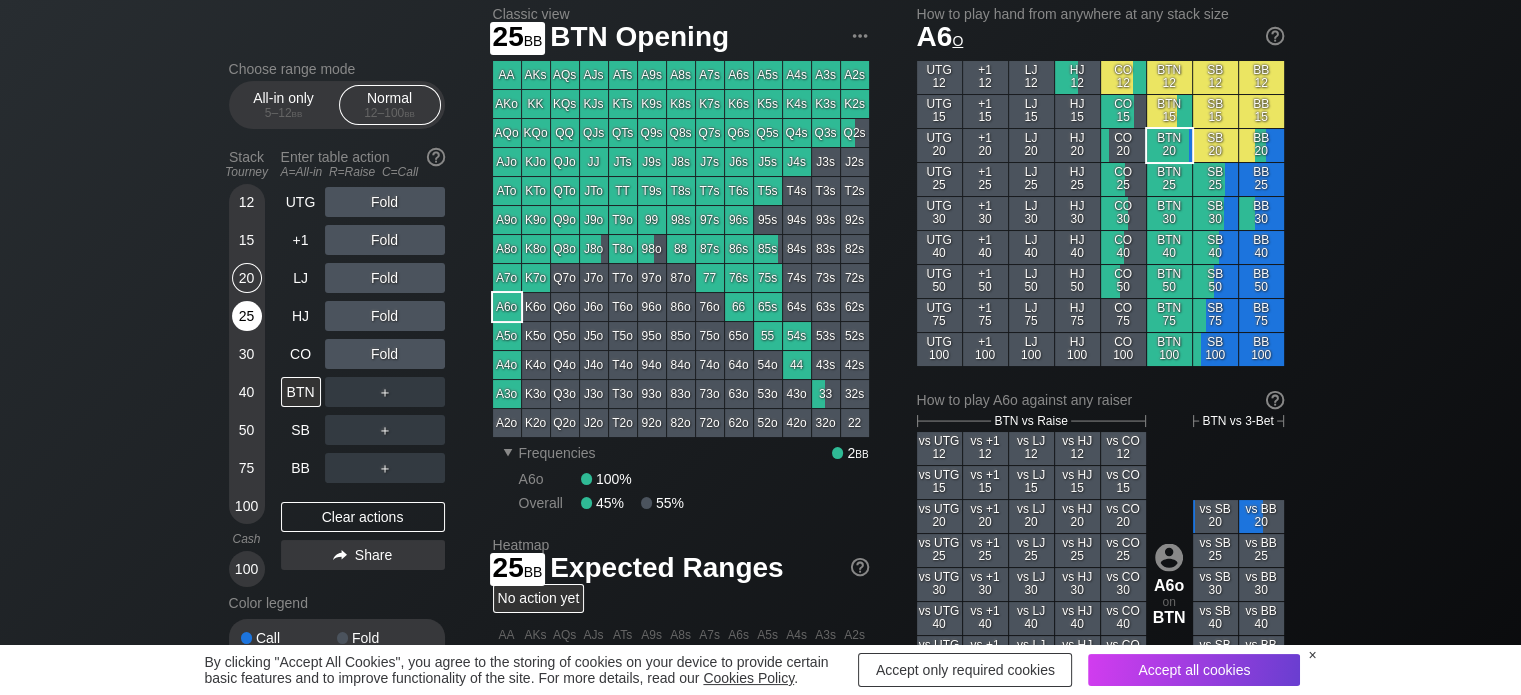 click on "25" at bounding box center (247, 316) 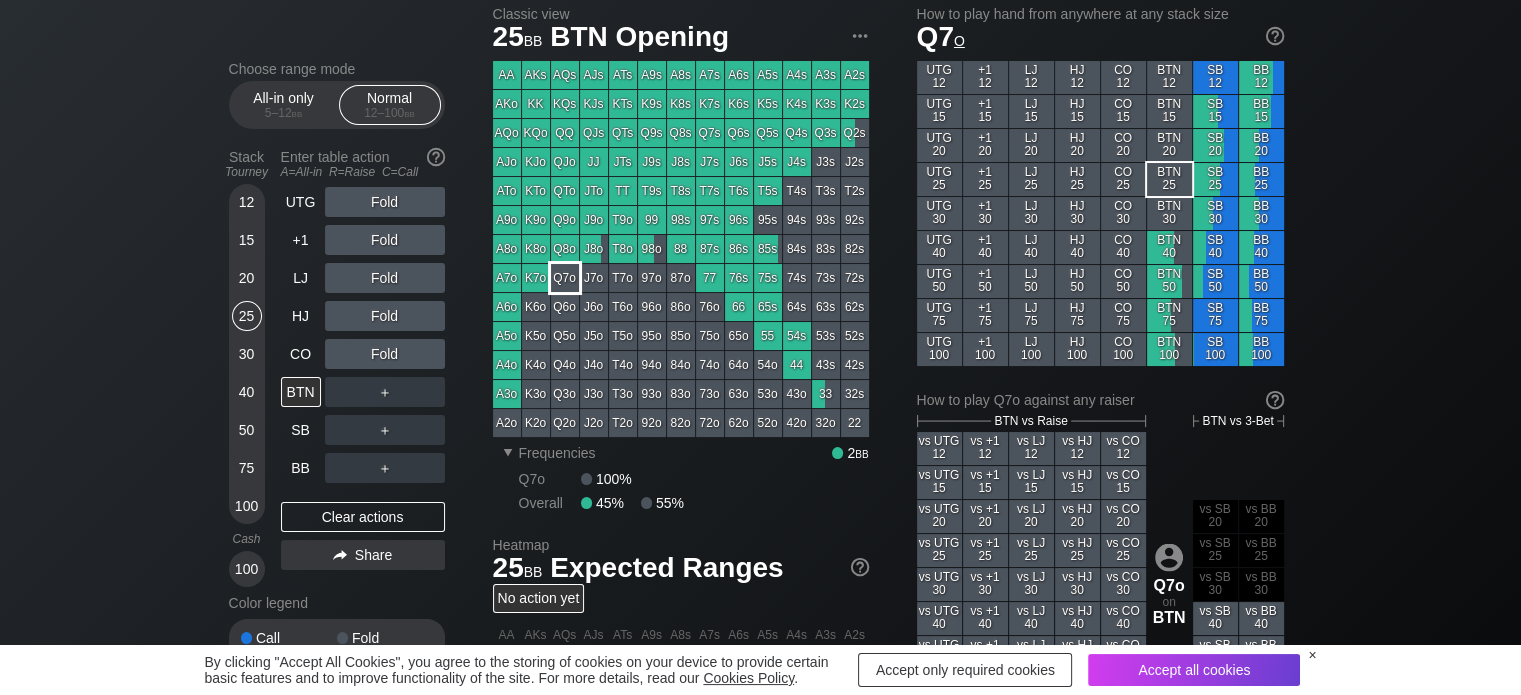 click on "Q7o" at bounding box center (565, 278) 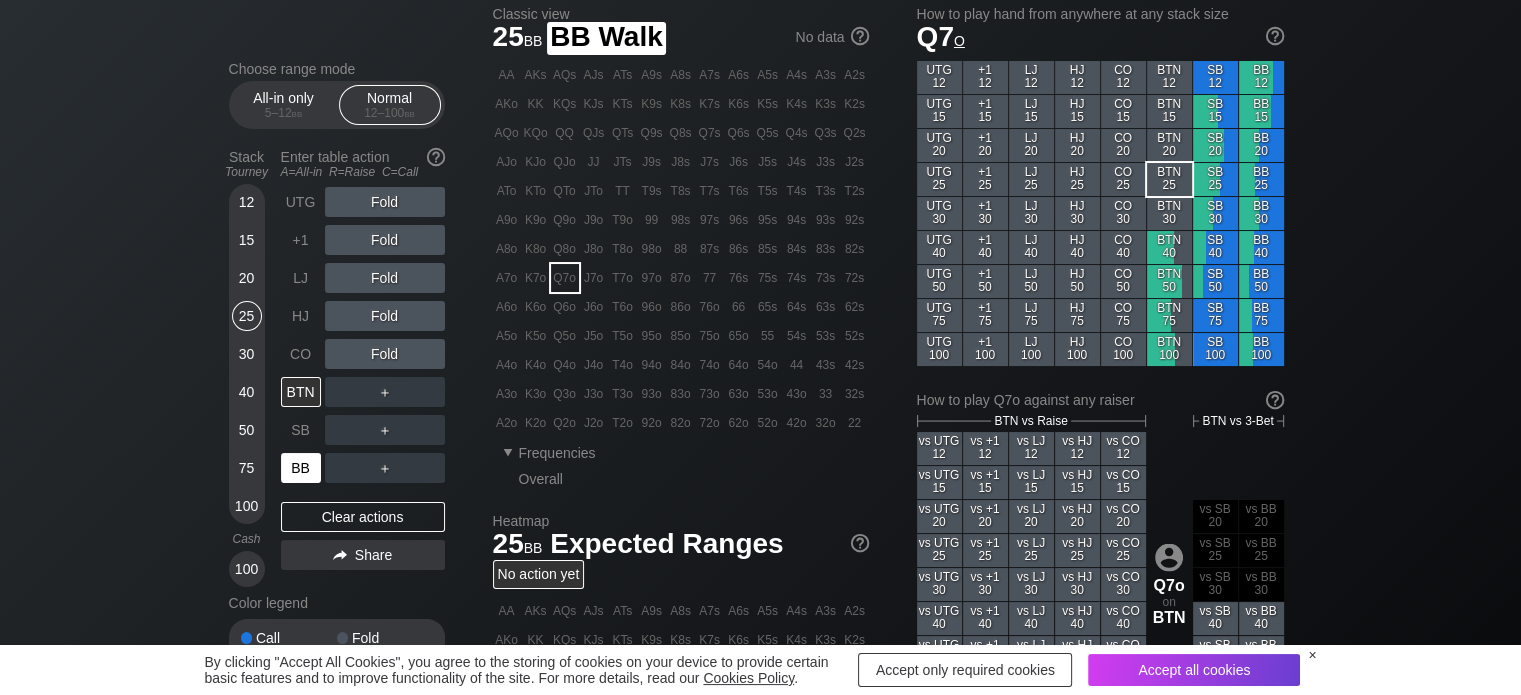 click on "BB" at bounding box center [301, 468] 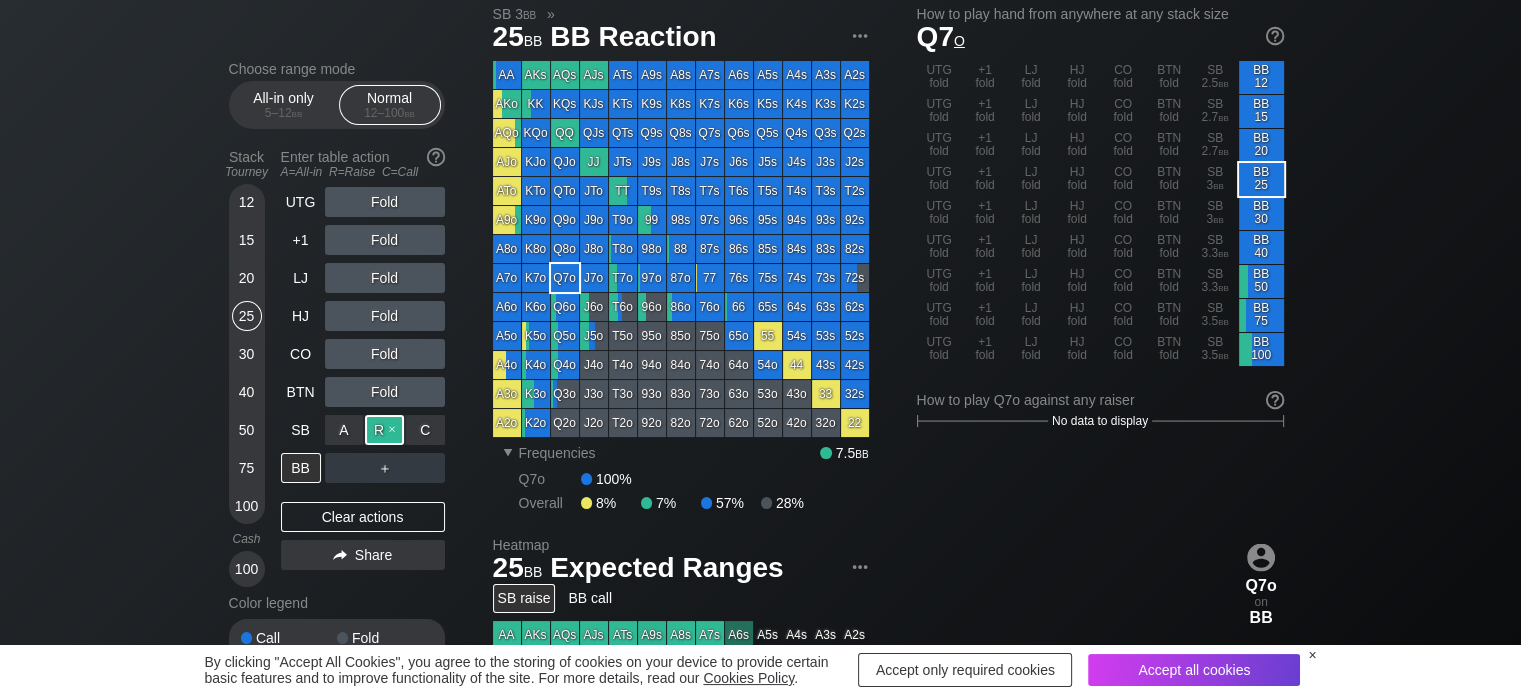 click on "R ✕" at bounding box center (384, 430) 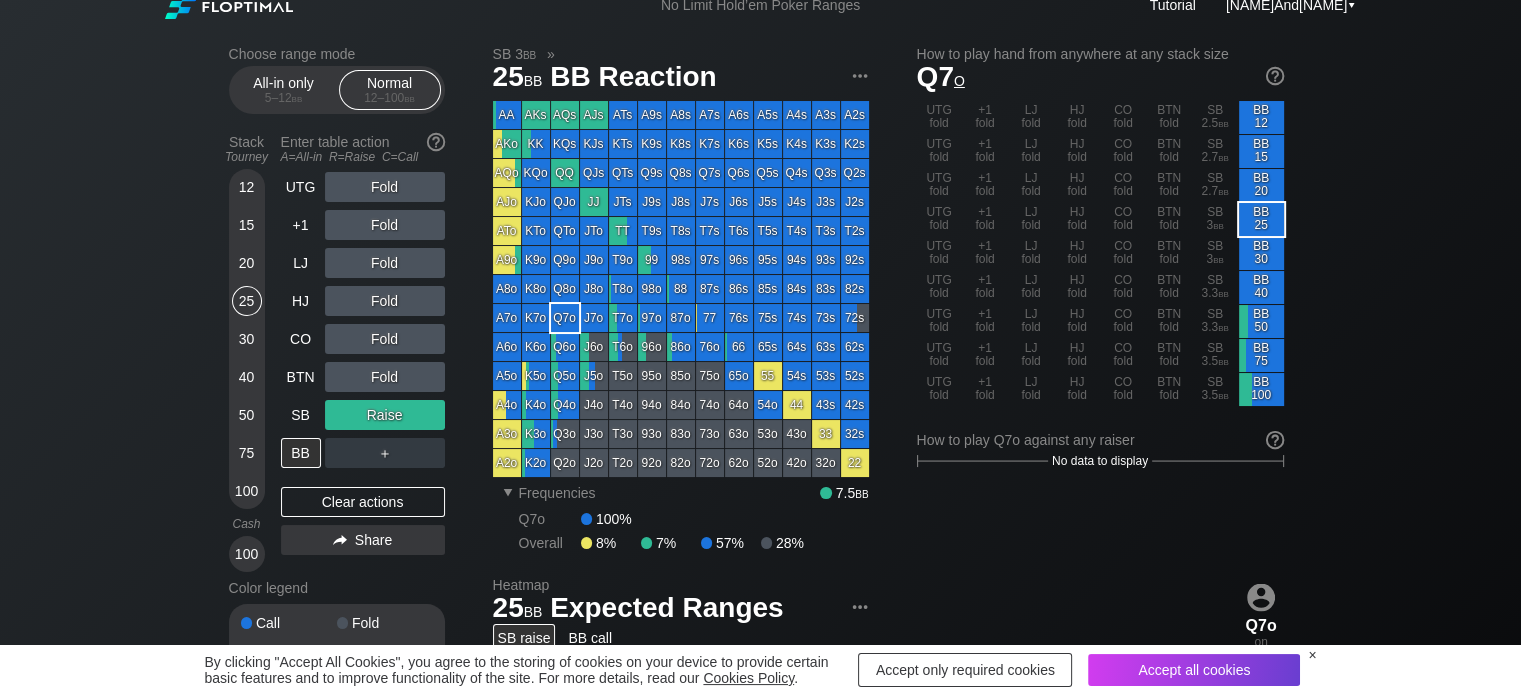 scroll, scrollTop: 0, scrollLeft: 0, axis: both 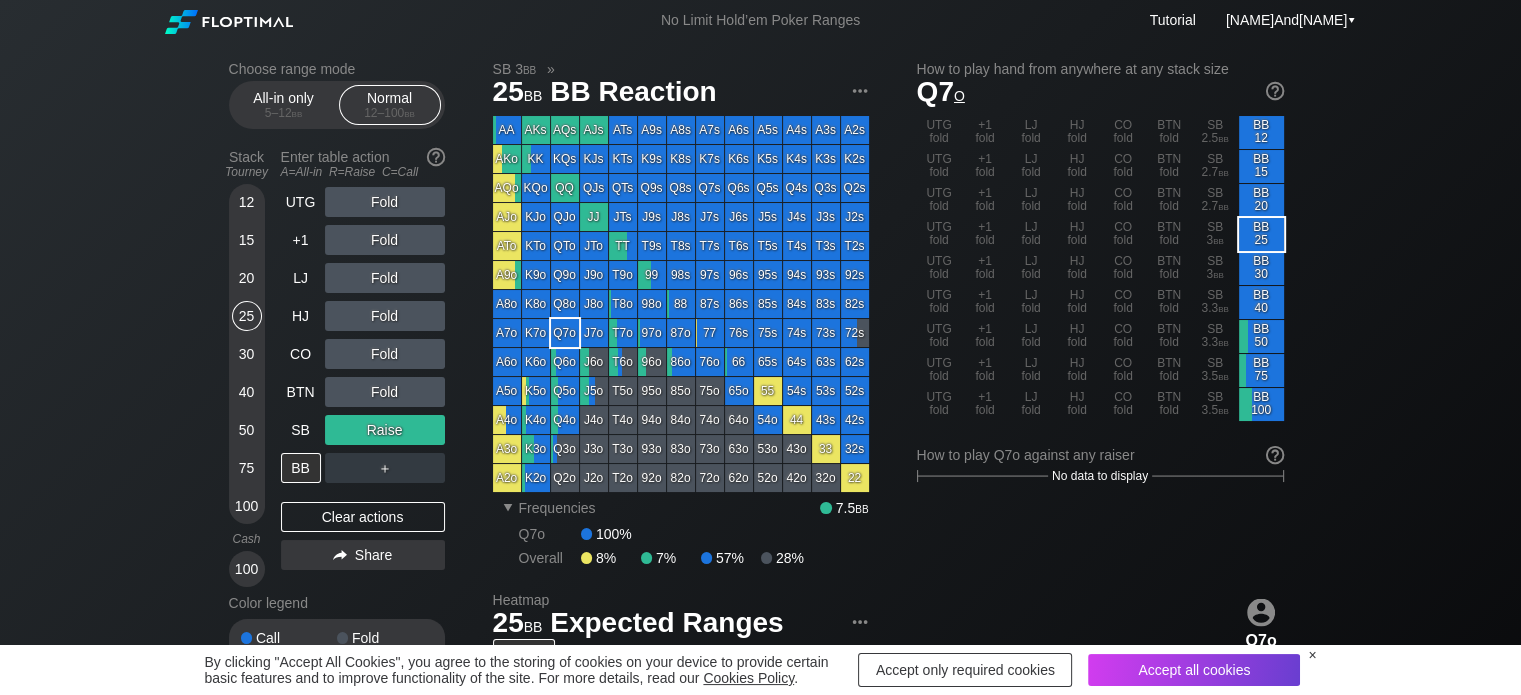 click on "Q7o on BB" at bounding box center [1100, 639] 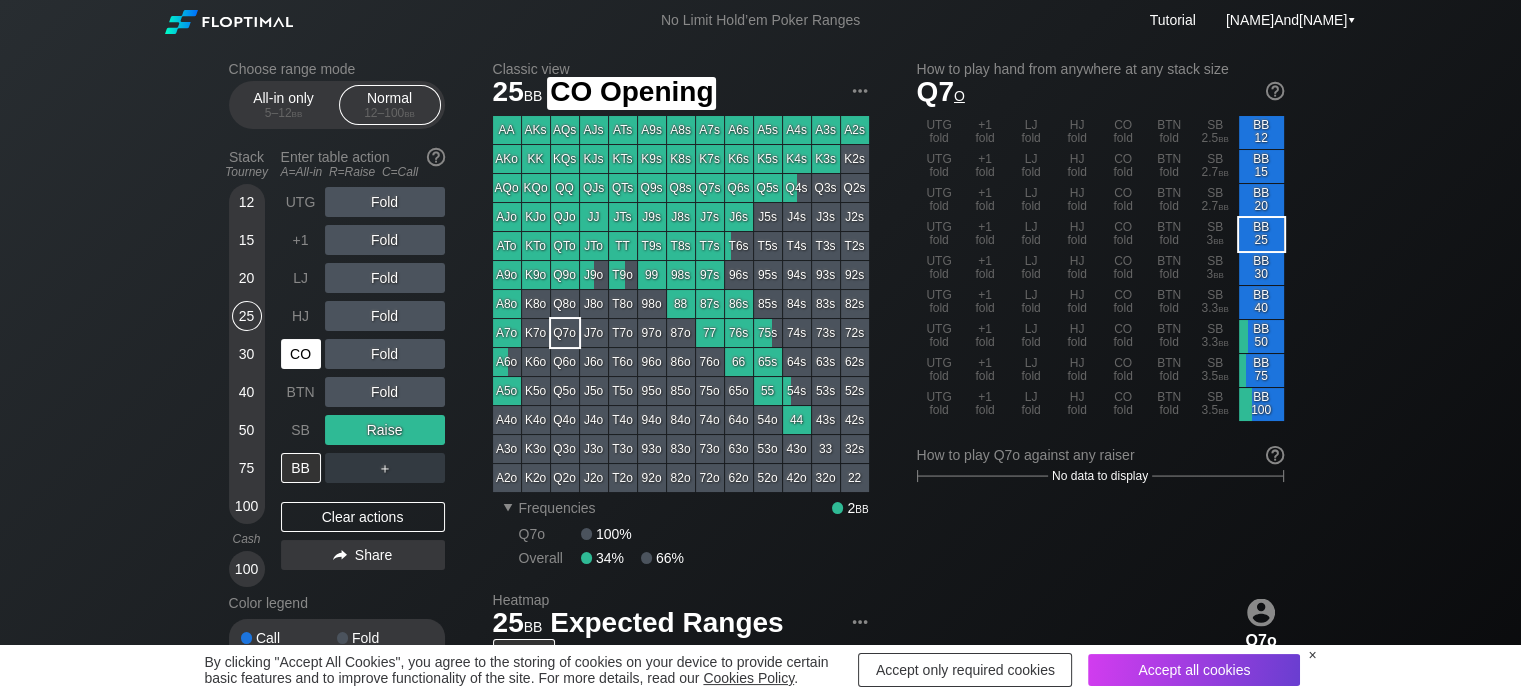 click on "CO" at bounding box center [301, 354] 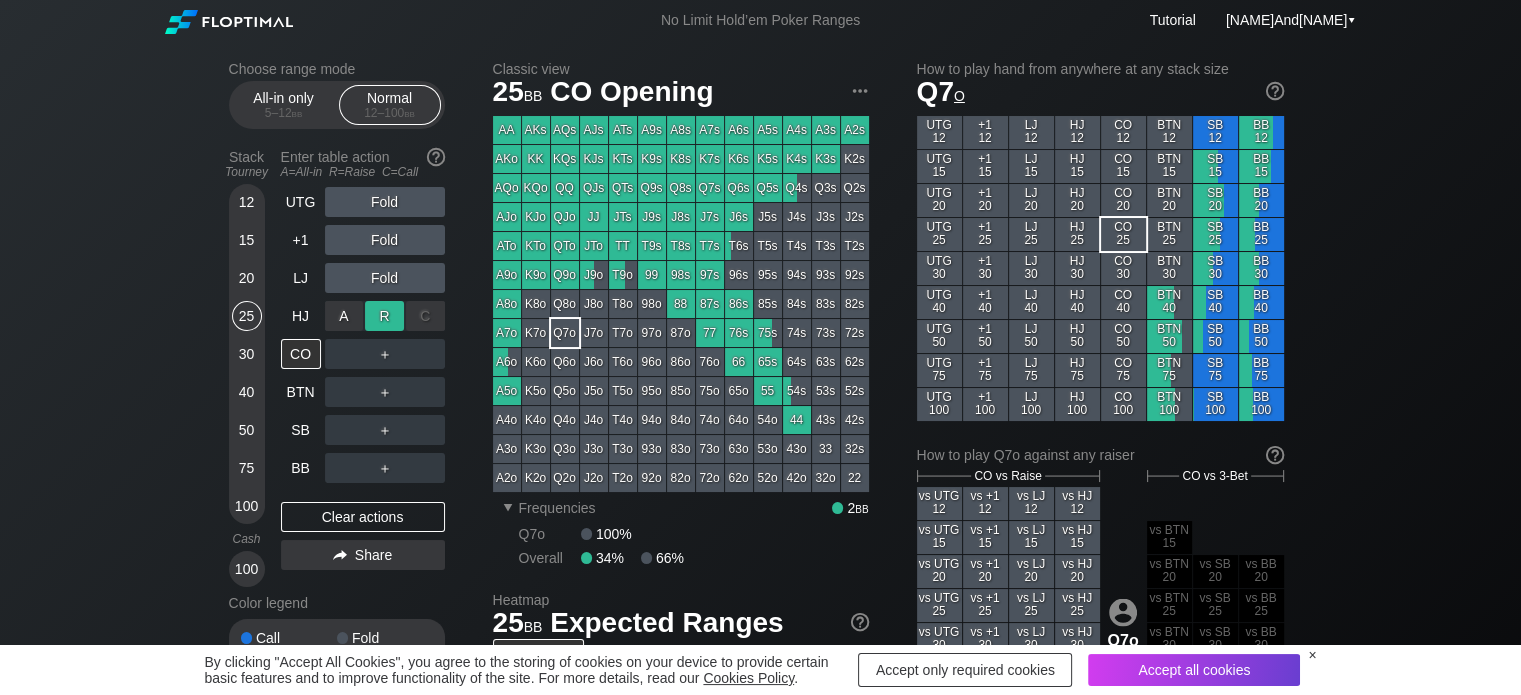 click on "R ✕" at bounding box center (384, 316) 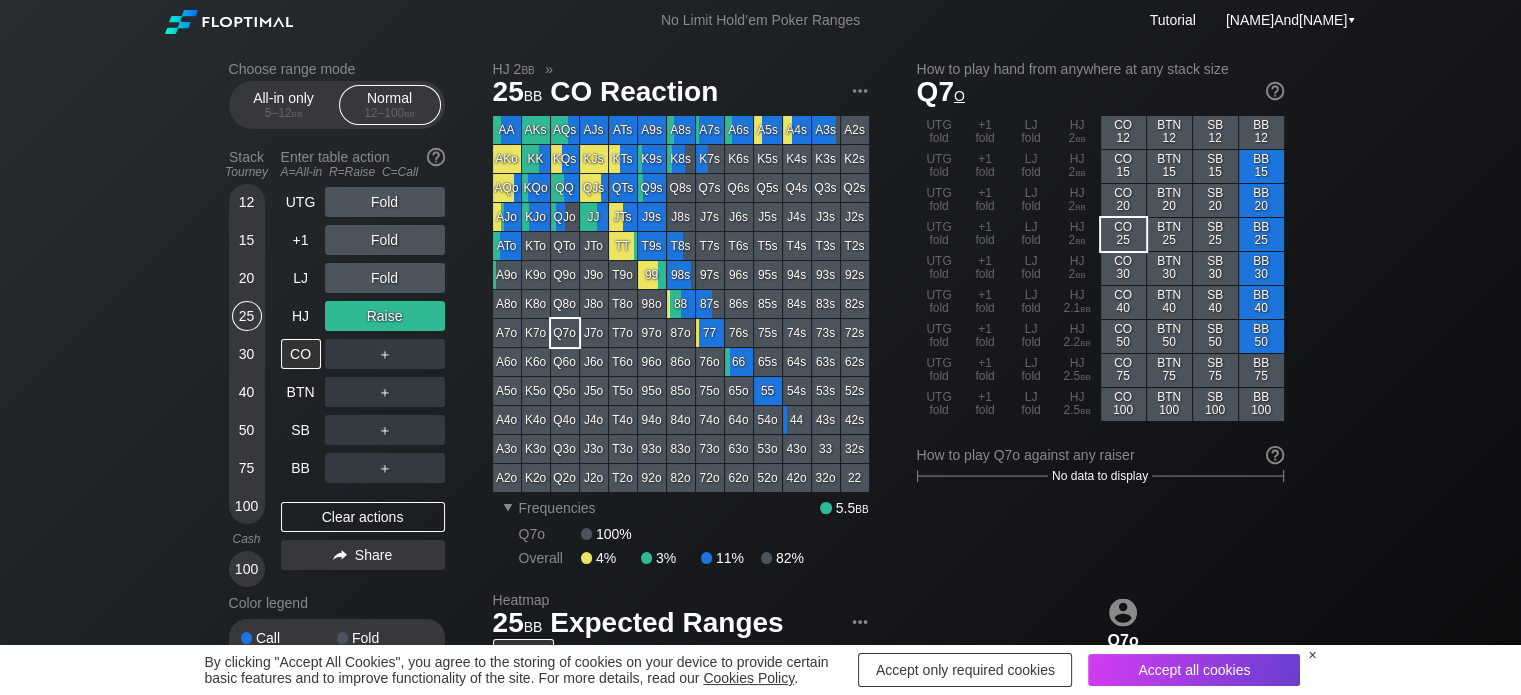 click on "Choose range mode All-in only 5 – 12 bb Normal 12 – 100 bb Stack Tourney Enter table action A=All-in  R=Raise  C=Call 12 15 20 25 30 40 50 75 100 Cash 100 UTG Fold +1 Fold LJ Fold HJ Raise CO ＋ BTN ＋ SB ＋ BB ＋ Clear actions Share Color legend   Call   Fold   Raise   No data   All-in HJ   2 bb » 25 bb   CO   Reaction AA AKs AQs AJs ATs A9s A8s A7s A6s A5s A4s A3s A2s AKo KK KQs KJs KTs K9s K8s K7s K6s K5s K4s K3s K2s AQo KQo QQ QJs QTs Q9s Q8s Q7s Q6s Q5s Q4s Q3s Q2s AJo KJo QJo JJ JTs J9s J8s J7s J6s J5s J4s J3s J2s ATo KTo QTo JTo TT T9s T8s T7s T6s T5s T4s T3s T2s A9o K9o Q9o J9o T9o 99 98s 97s 96s 95s 94s 93s 92s A8o K8o Q8o J8o T8o 98o 88 87s 86s 85s 84s 83s 82s A7o K7o Q7o J7o T7o 97o 87o 77 76s 75s 74s 73s 72s A6o K6o Q6o J6o T6o 96o 86o 76o 66 65s 64s 63s 62s A5o K5o Q5o J5o T5o 95o 85o 75o 65o 55 54s 53s 52s A4o K4o Q4o J4o T4o 94o 84o 74o 64o 54o 44 43s 42s A3o K3o Q3o J3o T3o 93o 83o 73o 63o 53o 43o 33 32s A2o K2o Q2o J2o T2o 92o 82o 72o 62o 52o 42o 32o 22 ▾ Frequencies   5.5 bb" at bounding box center (760, 679) 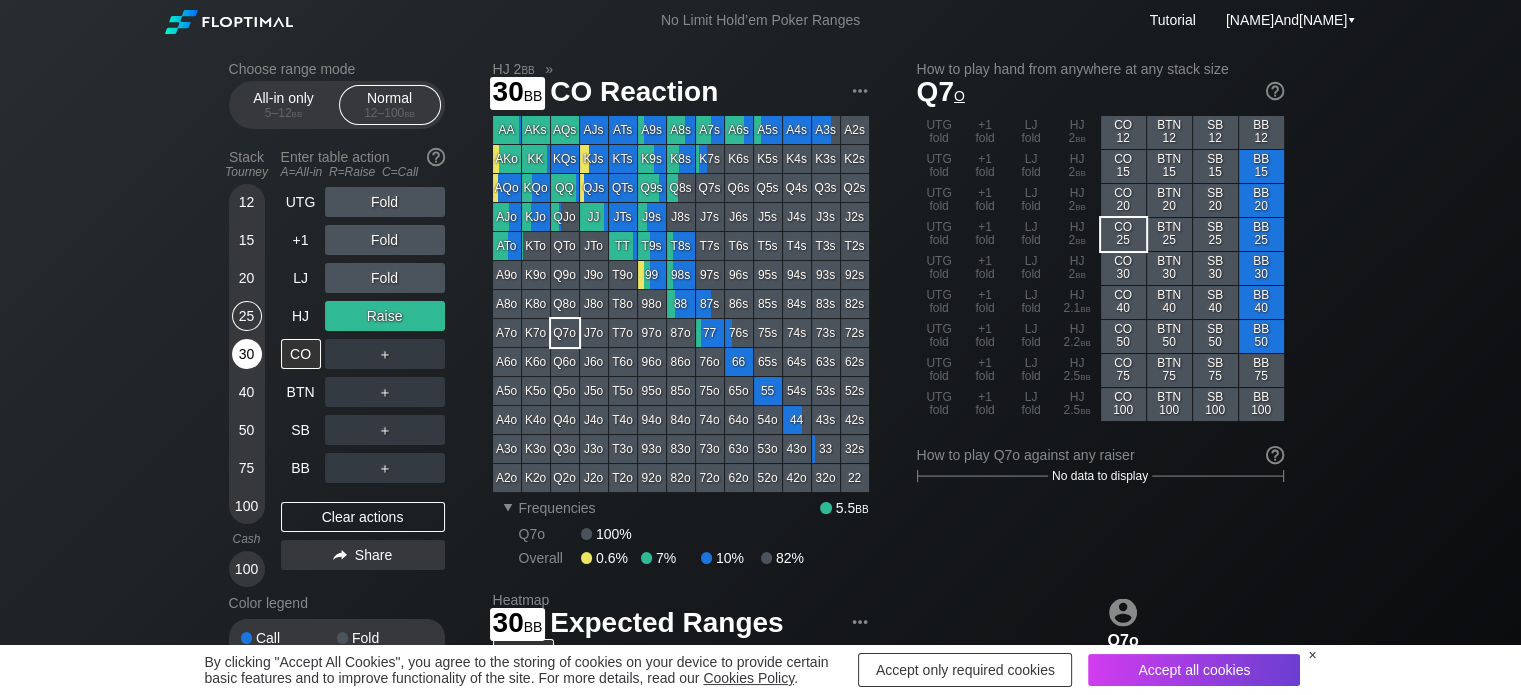 click on "30" at bounding box center [247, 354] 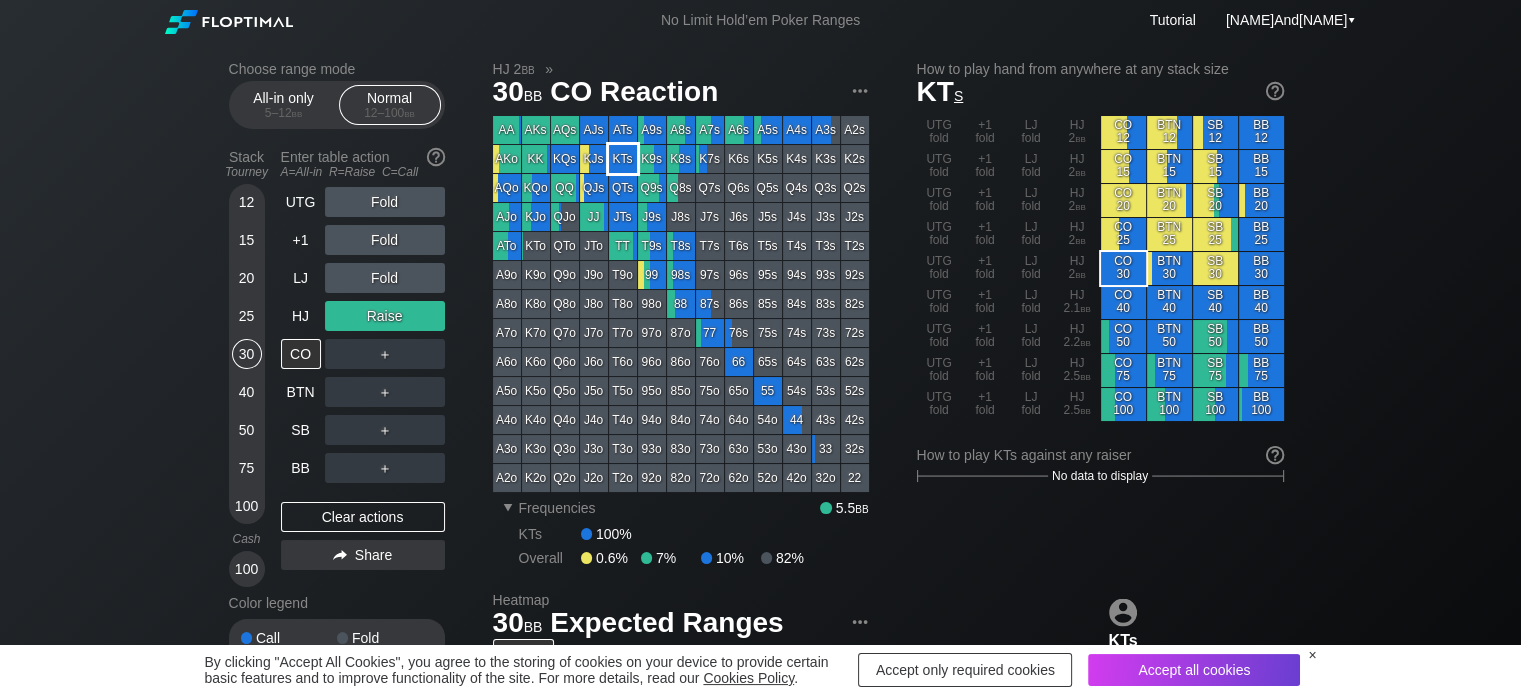 click on "KTs" at bounding box center [623, 159] 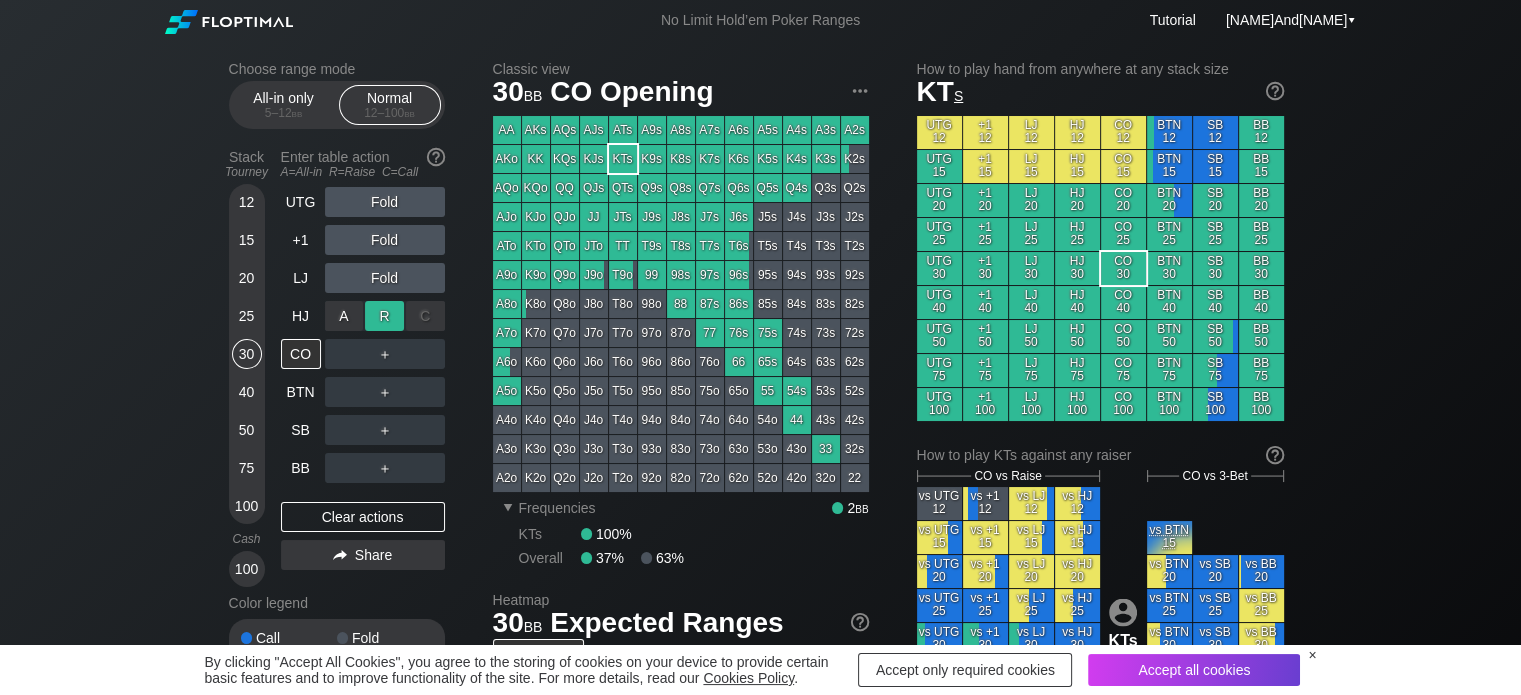 click on "R ✕" at bounding box center [384, 316] 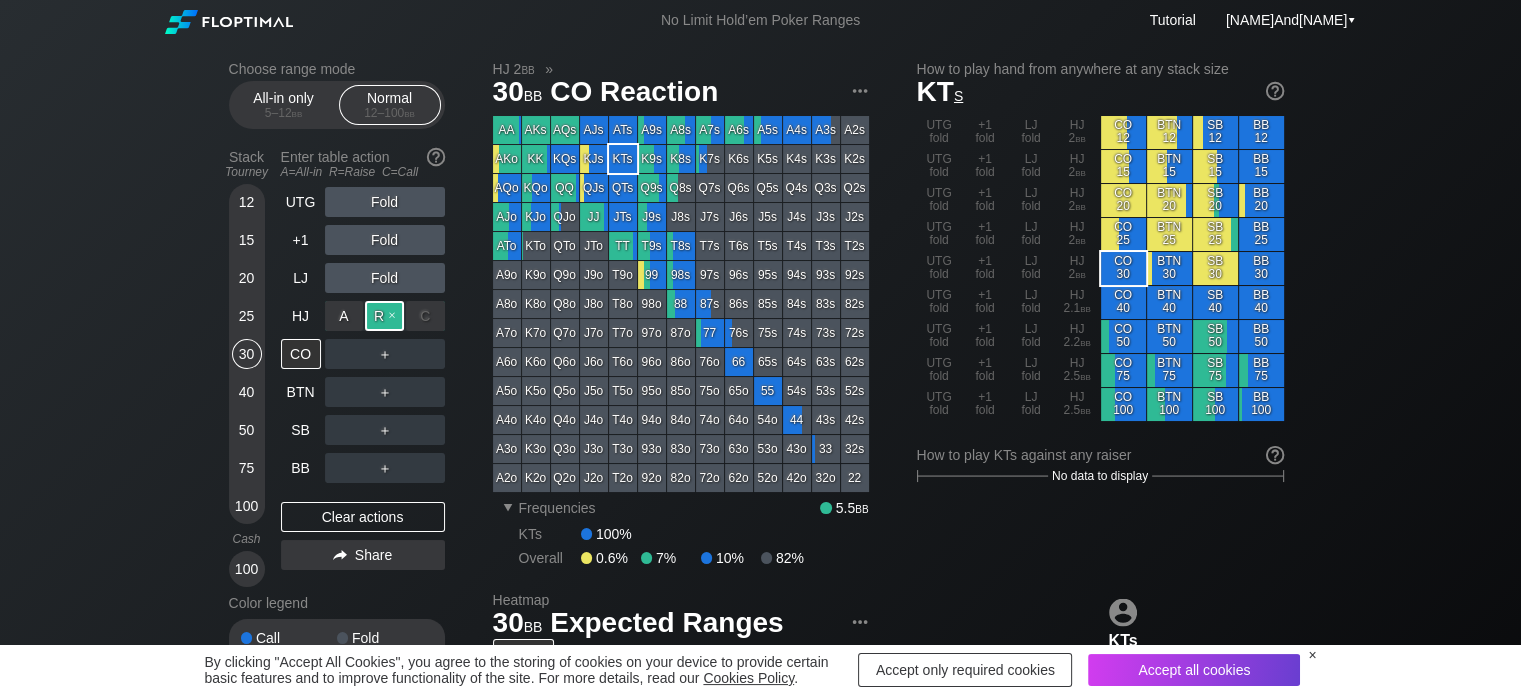 click on "R ✕" at bounding box center (384, 316) 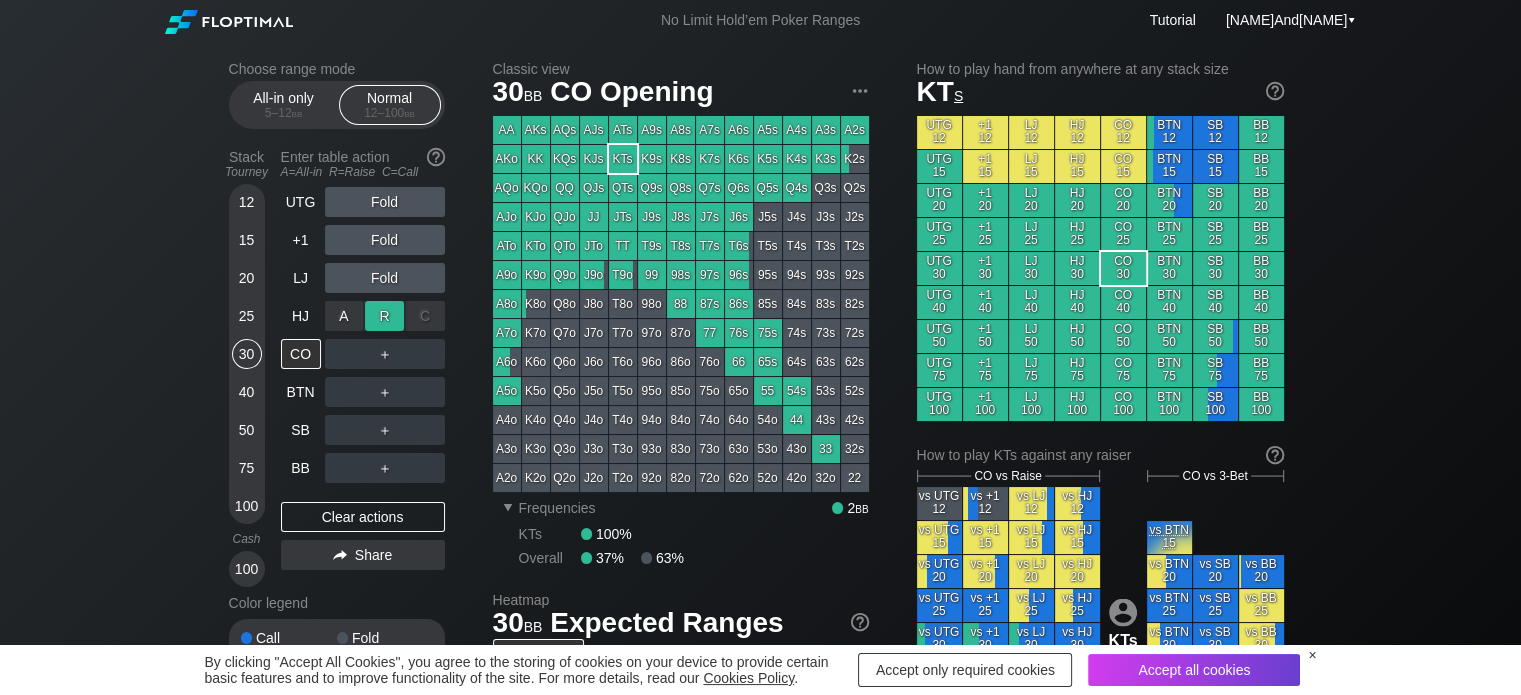 click on "R ✕" at bounding box center (384, 316) 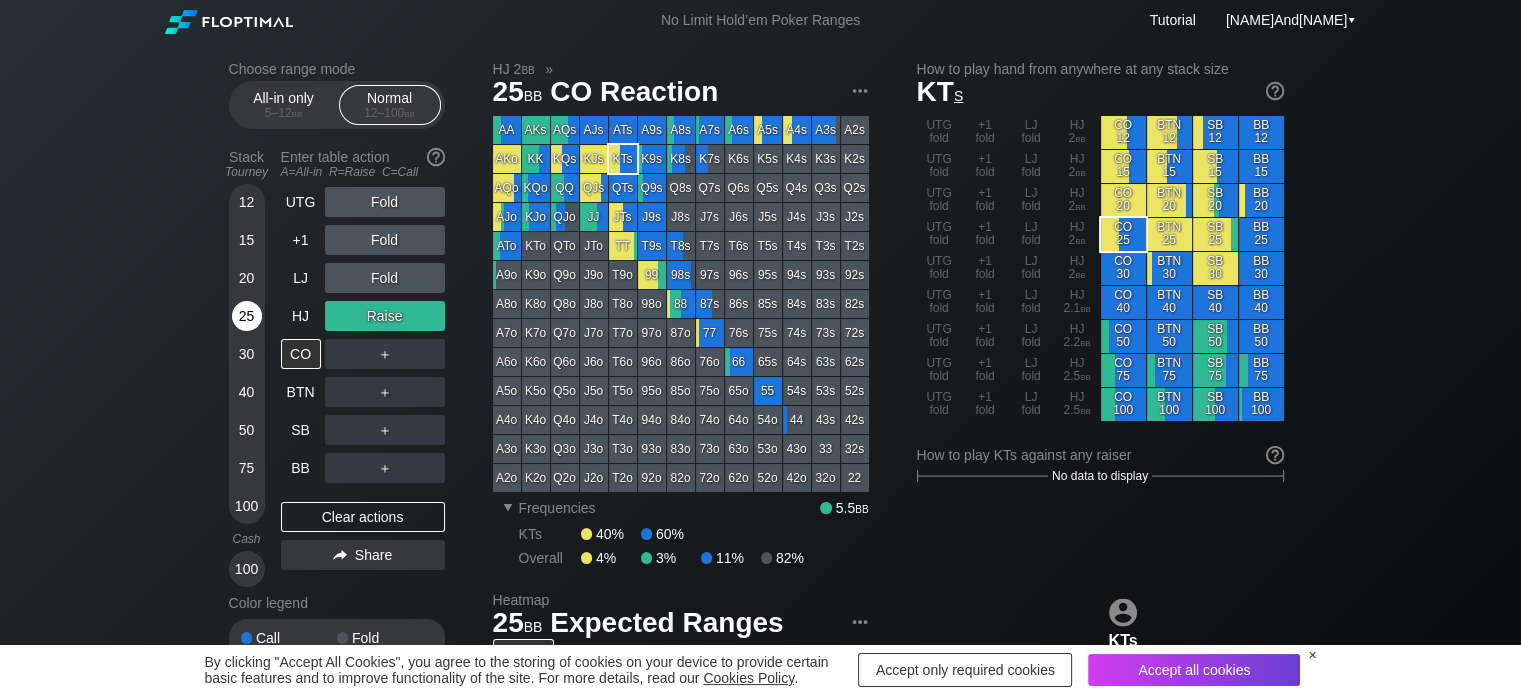 click on "25" at bounding box center [247, 316] 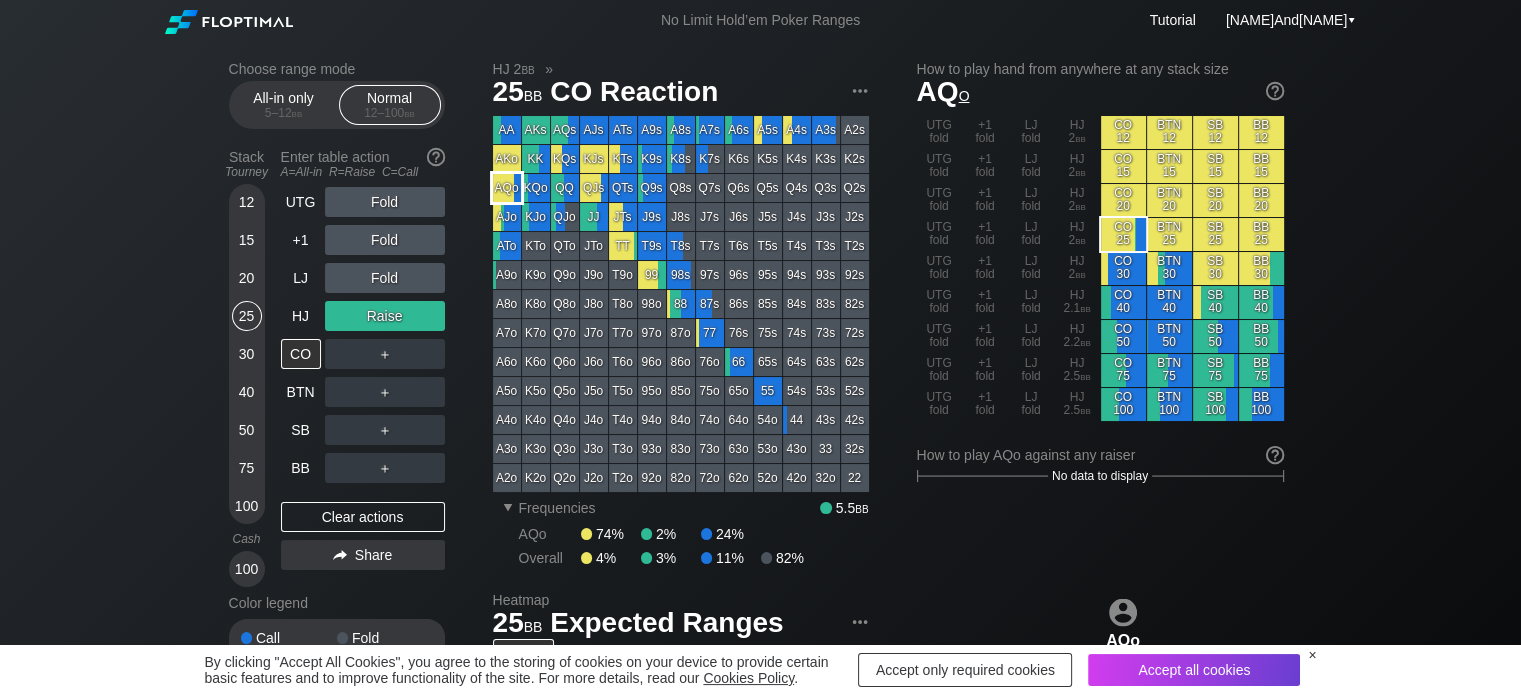 click on "AQo" at bounding box center (507, 188) 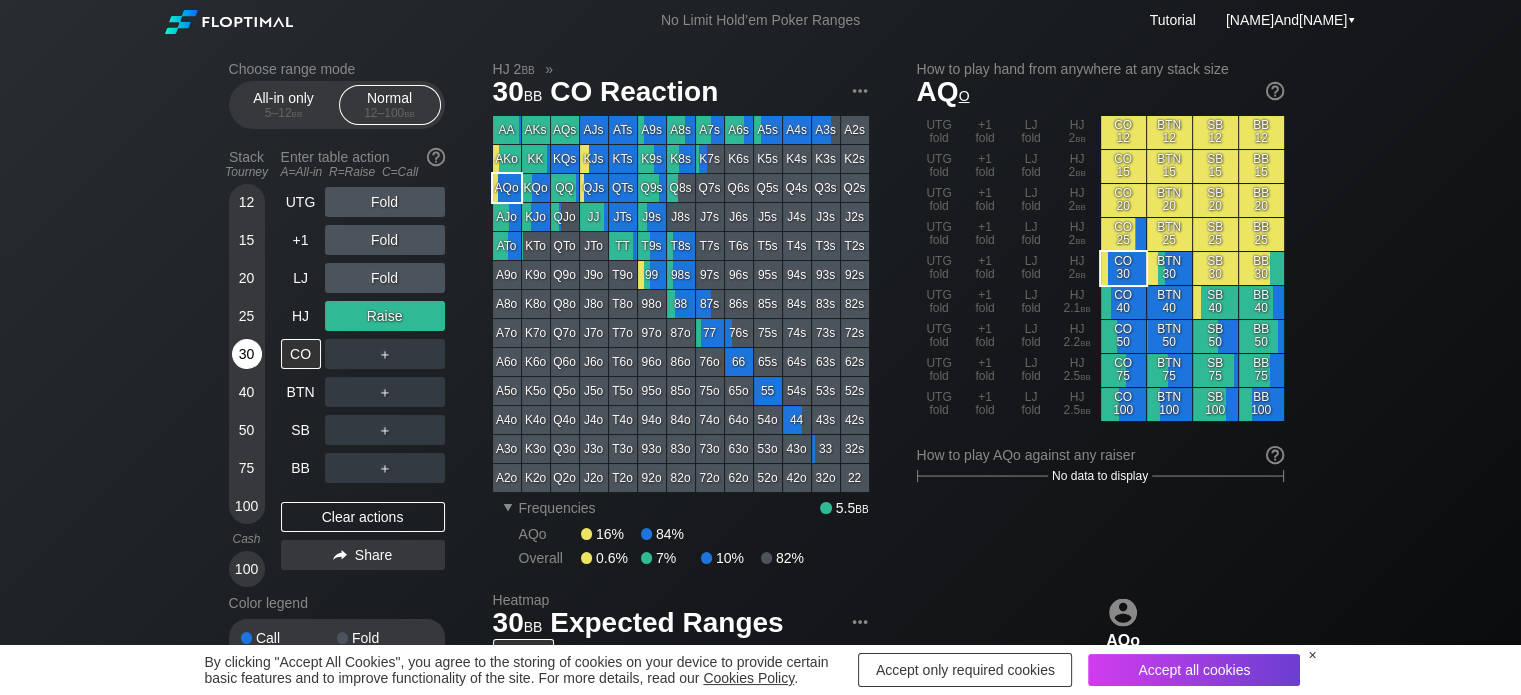 click on "30" at bounding box center (247, 354) 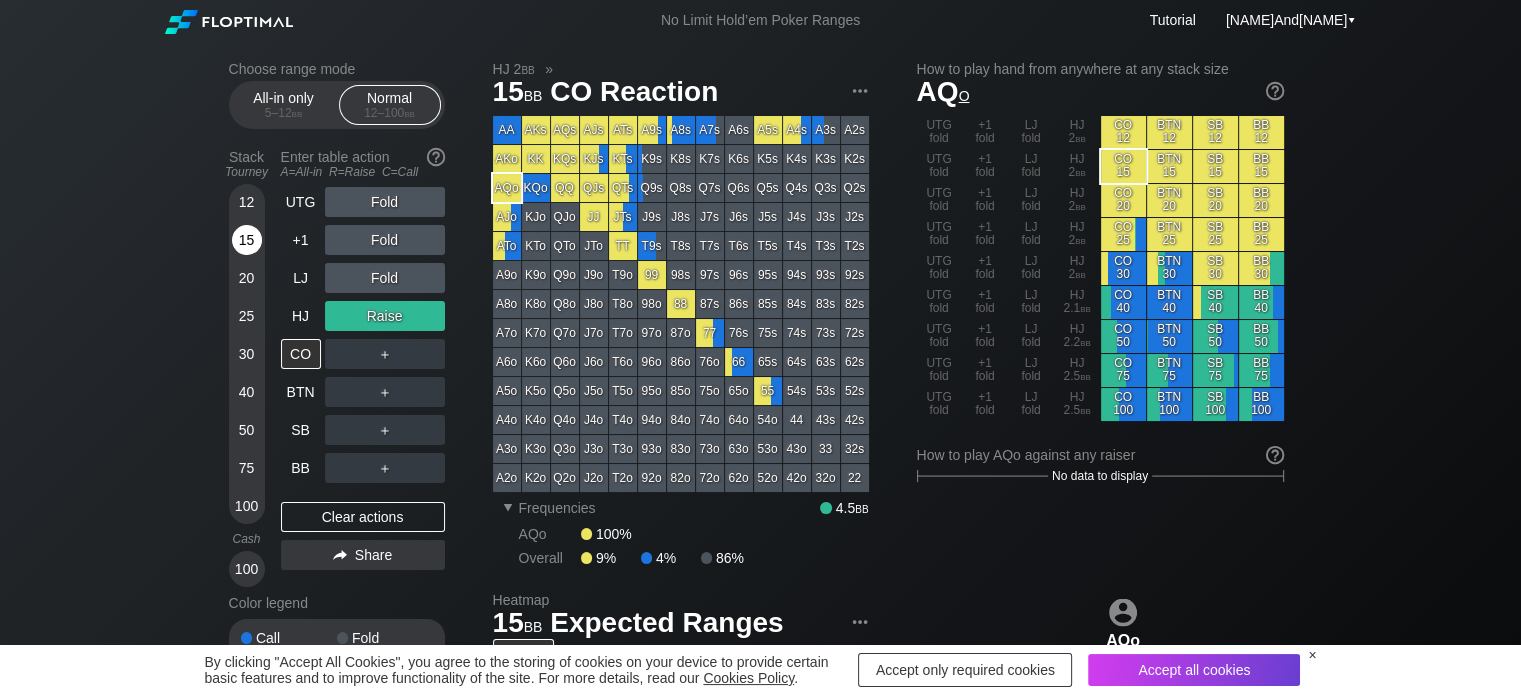 click on "15" at bounding box center (247, 240) 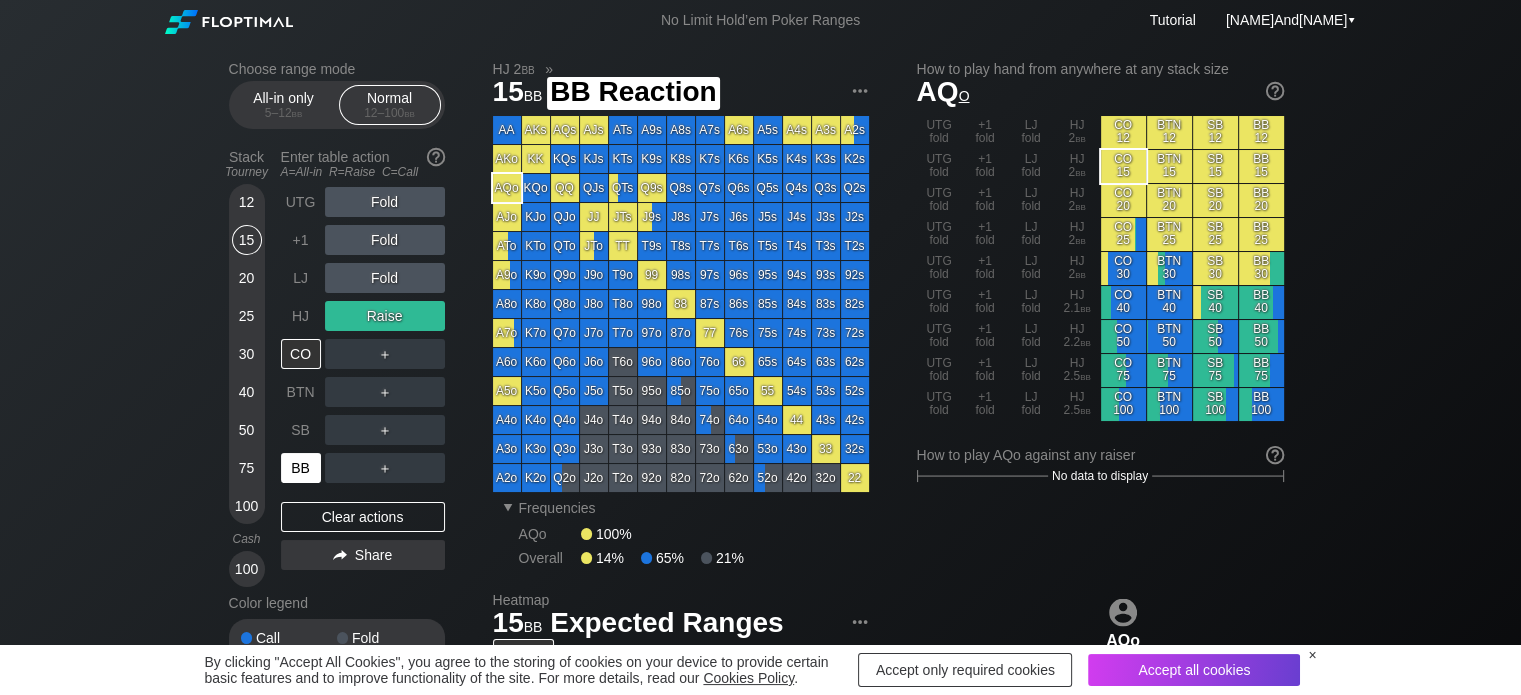 click on "BB" at bounding box center (301, 468) 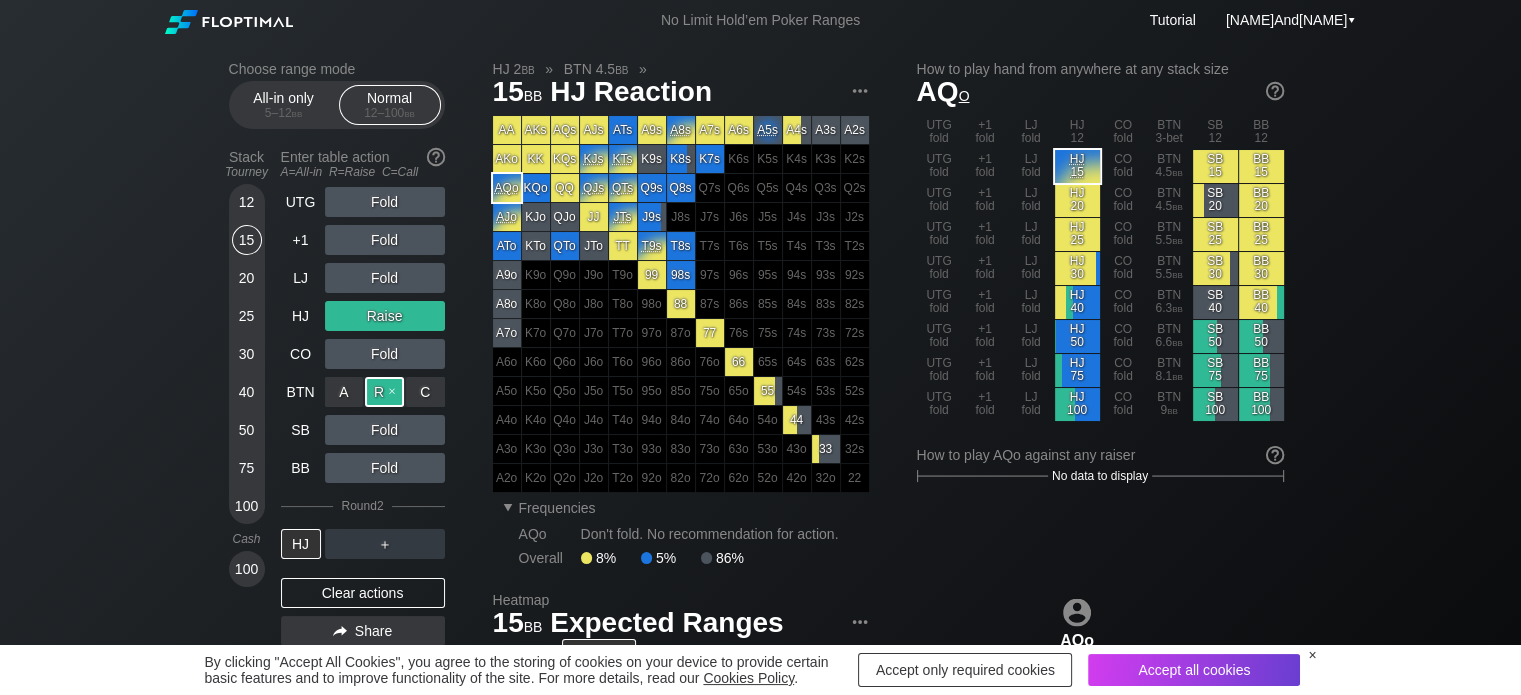 click on "R ✕" at bounding box center (384, 392) 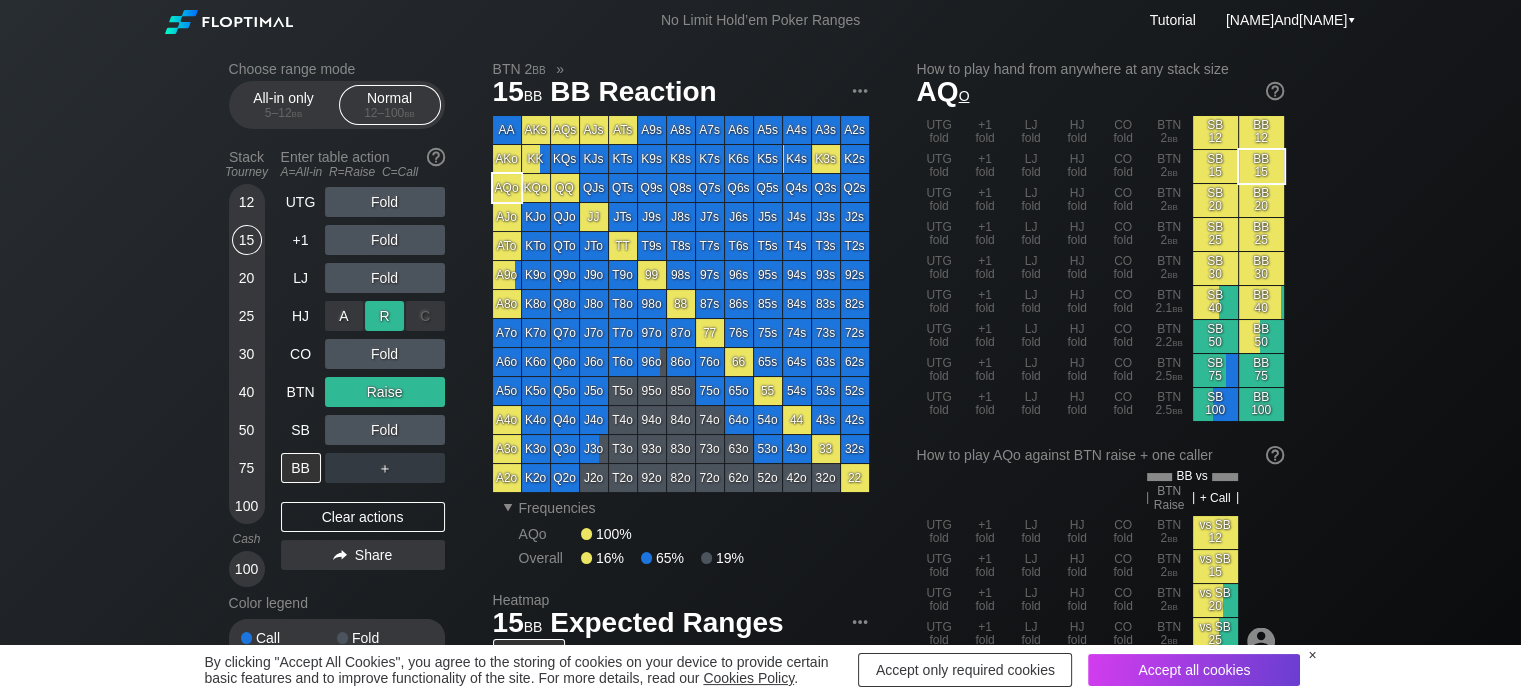 click on "R ✕" at bounding box center [384, 316] 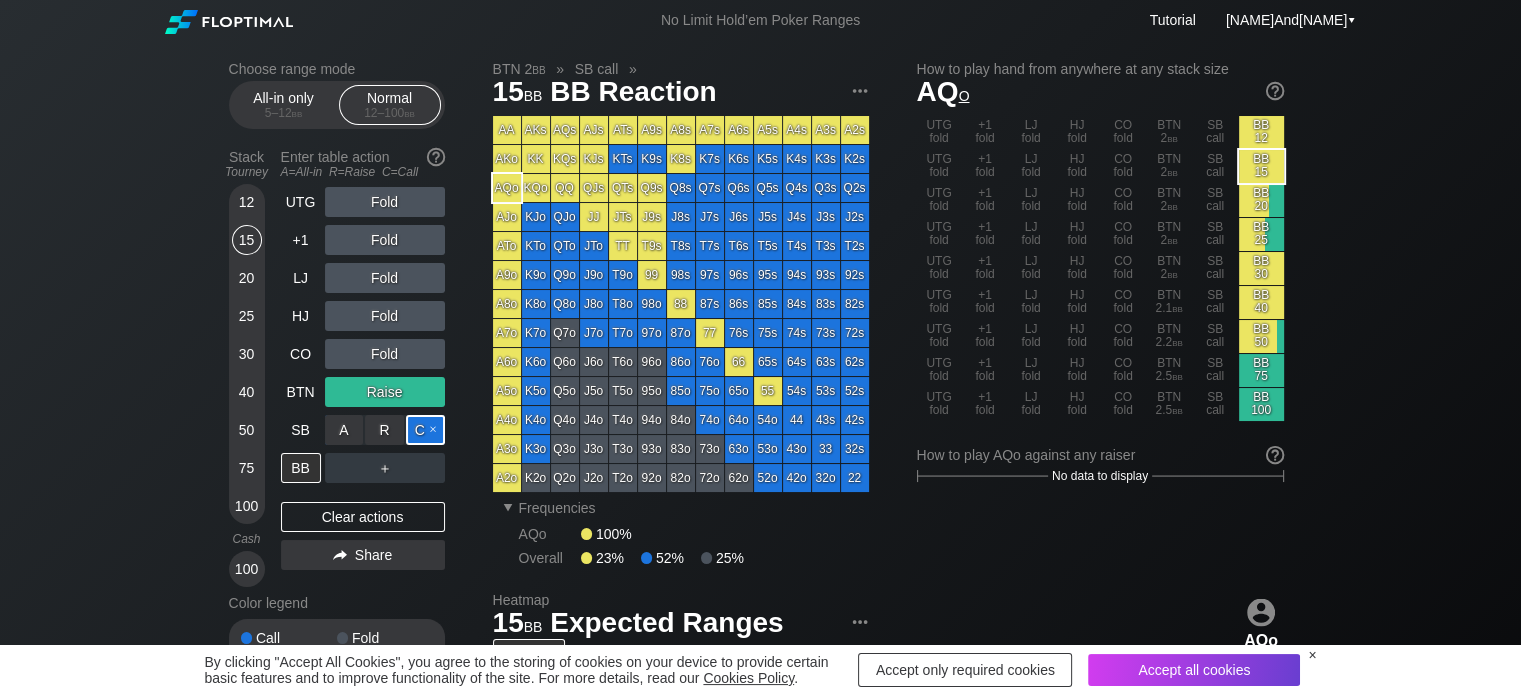 click on "C ✕" at bounding box center (425, 430) 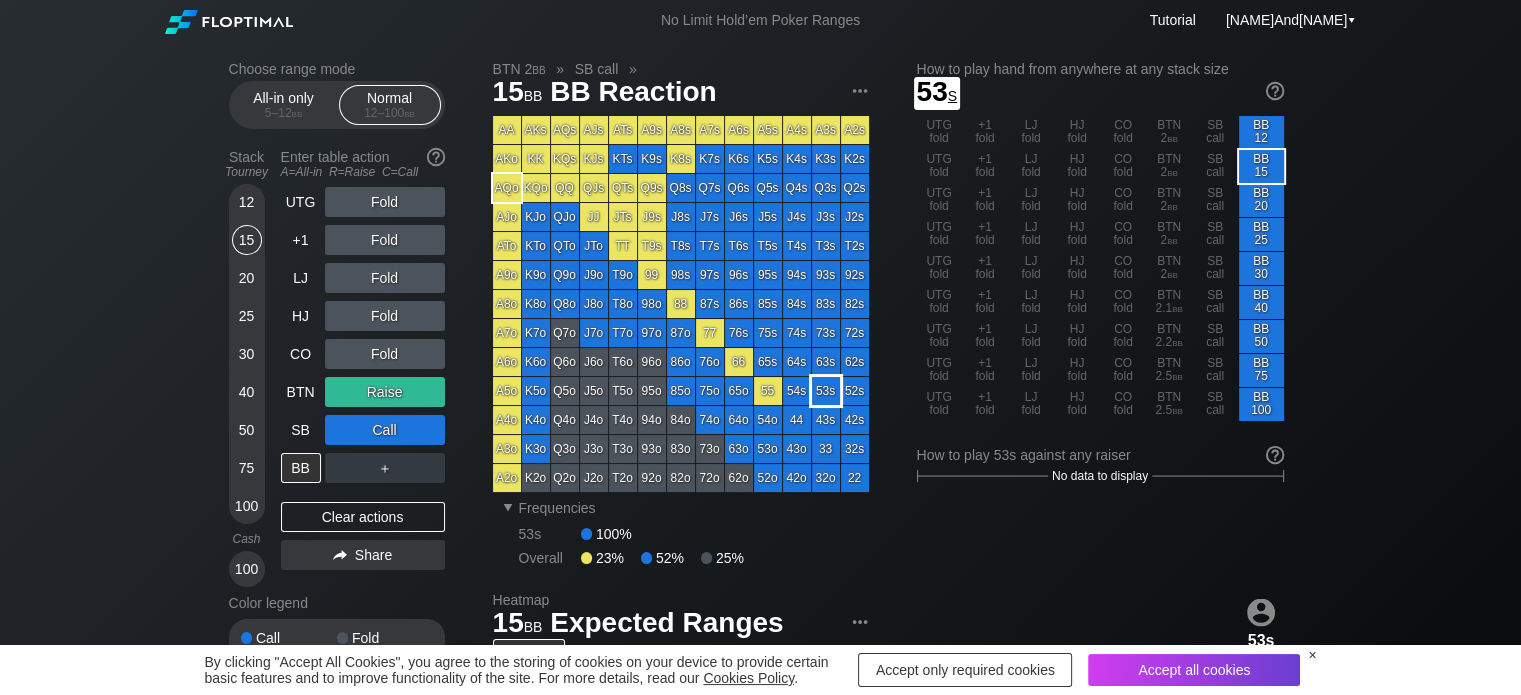 click on "53s" at bounding box center [826, 391] 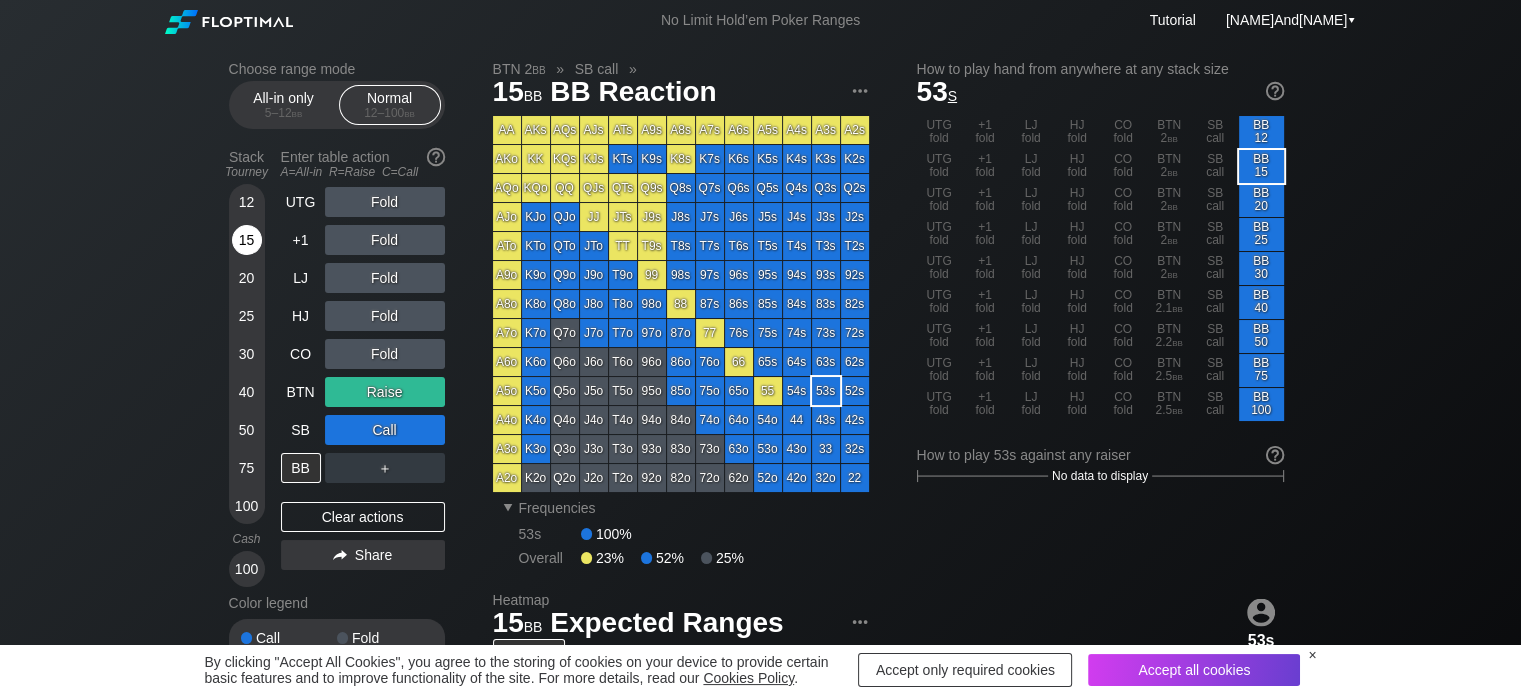 click on "15" at bounding box center (247, 240) 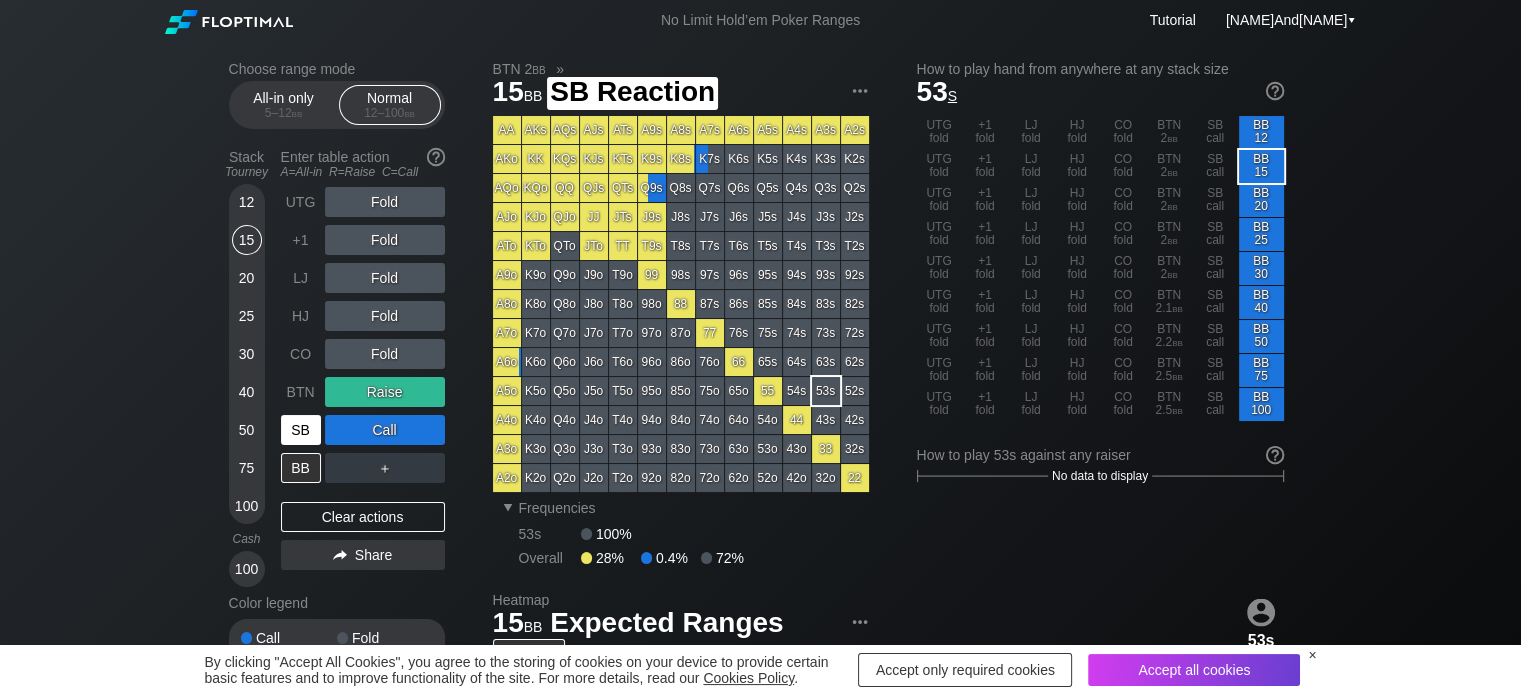 click on "SB" at bounding box center (301, 430) 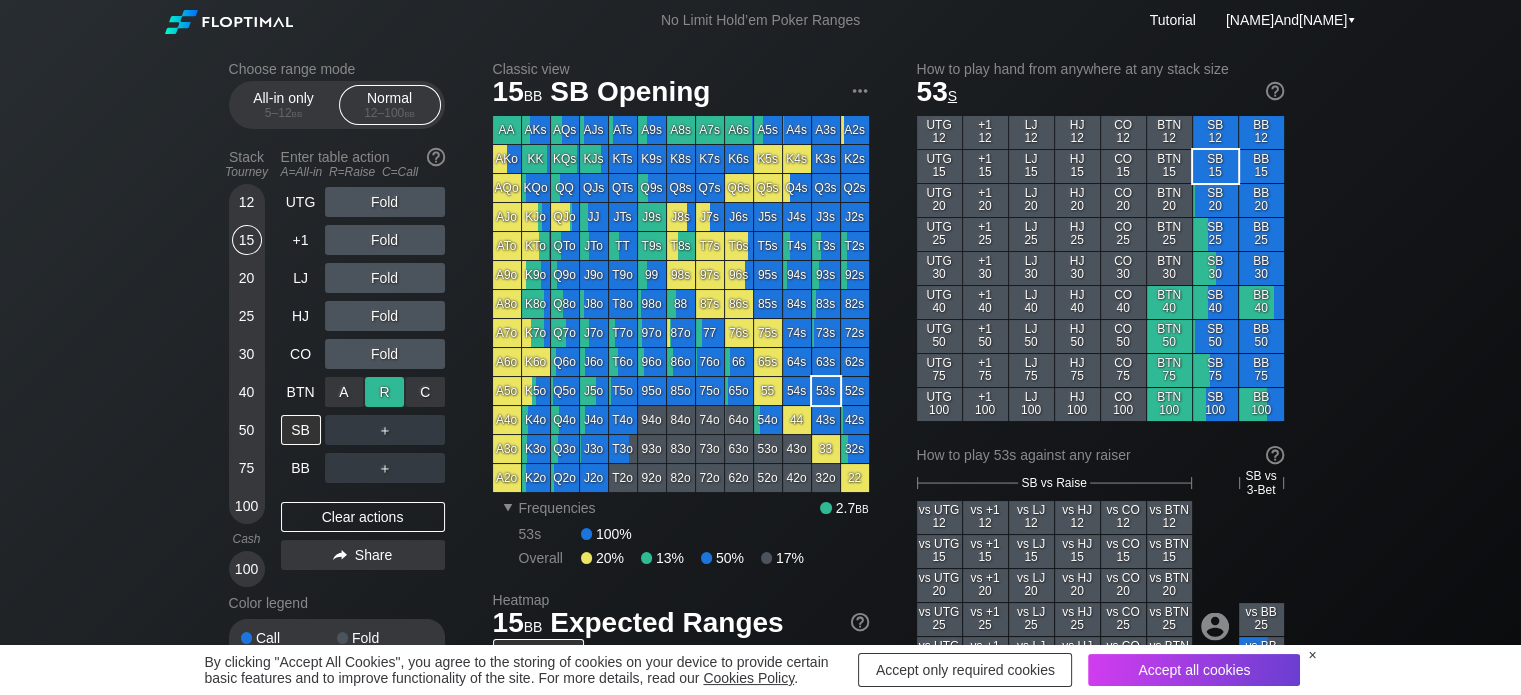 click on "R ✕" at bounding box center (384, 392) 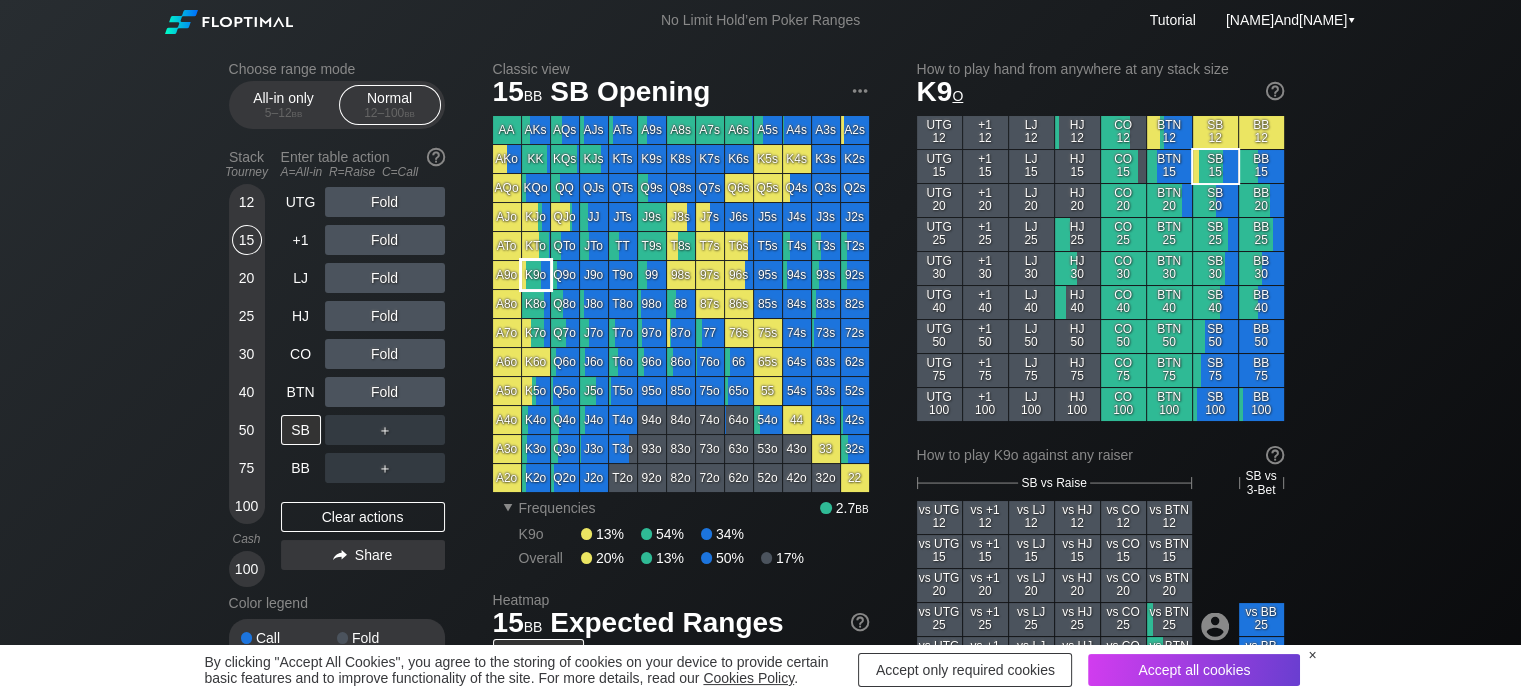 click on "K9o" at bounding box center (536, 275) 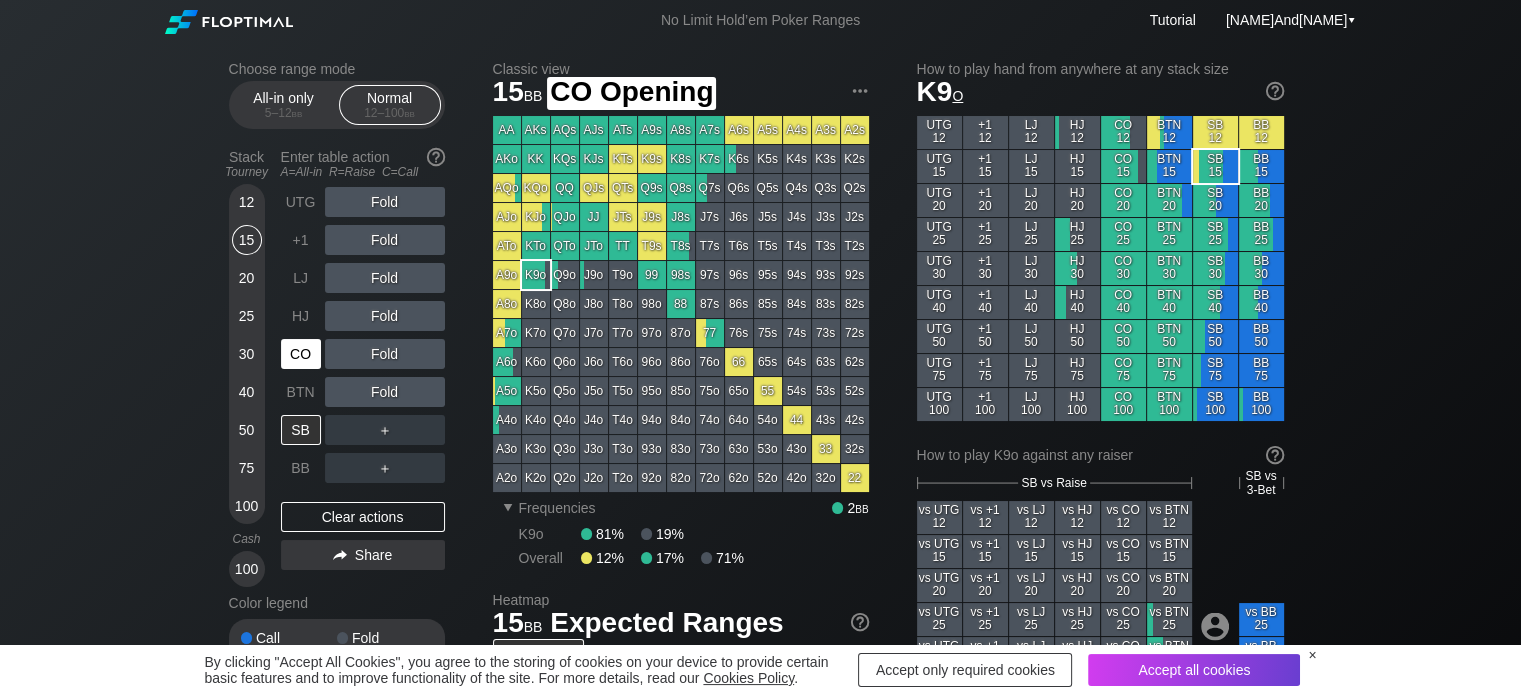 click on "CO" at bounding box center (301, 354) 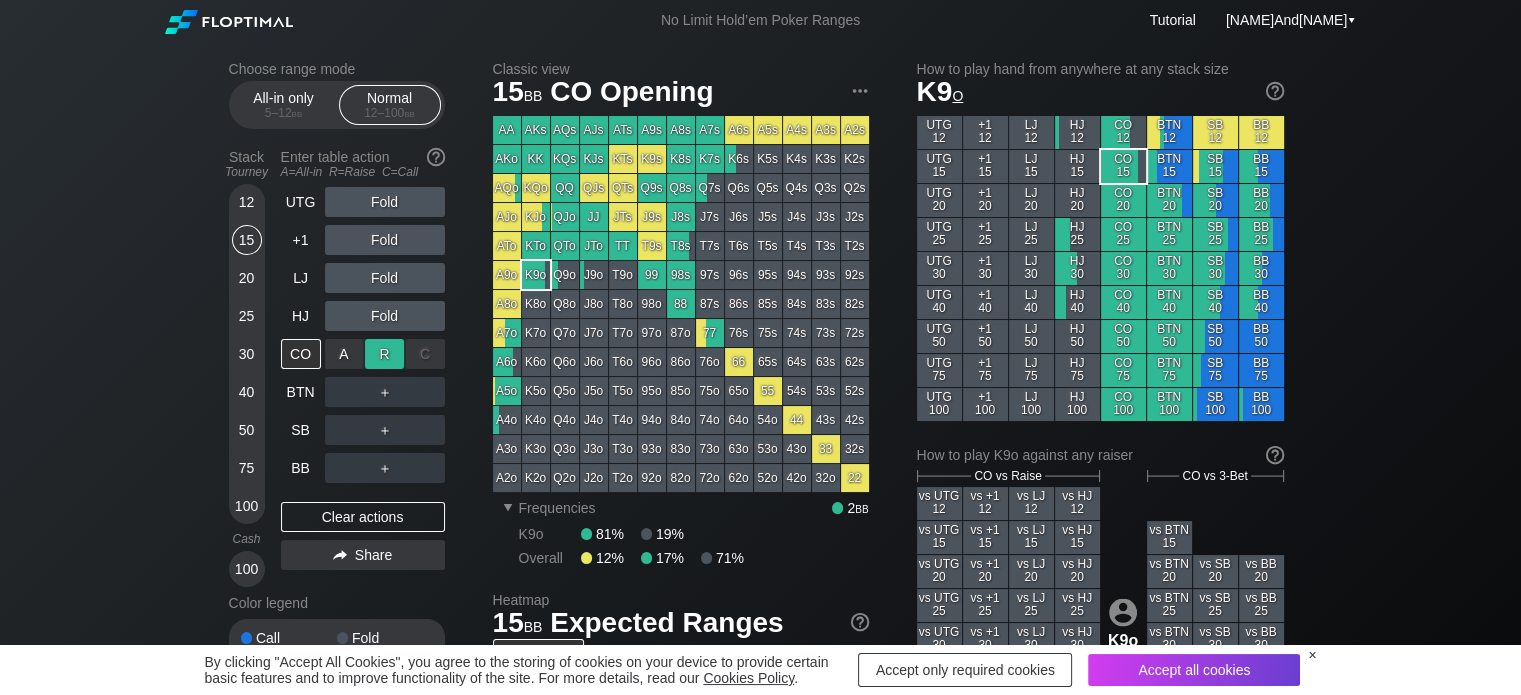 click on "R ✕" at bounding box center (384, 354) 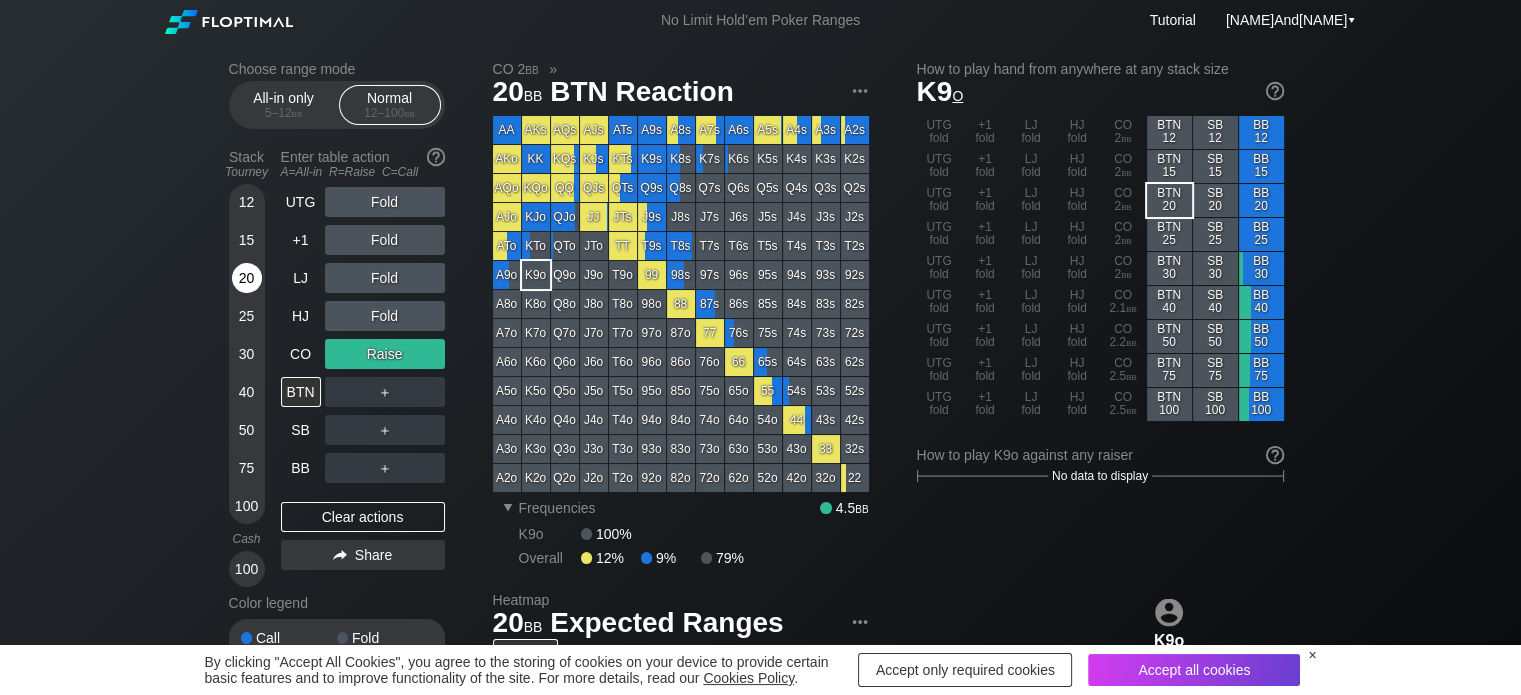 click on "20" at bounding box center (247, 278) 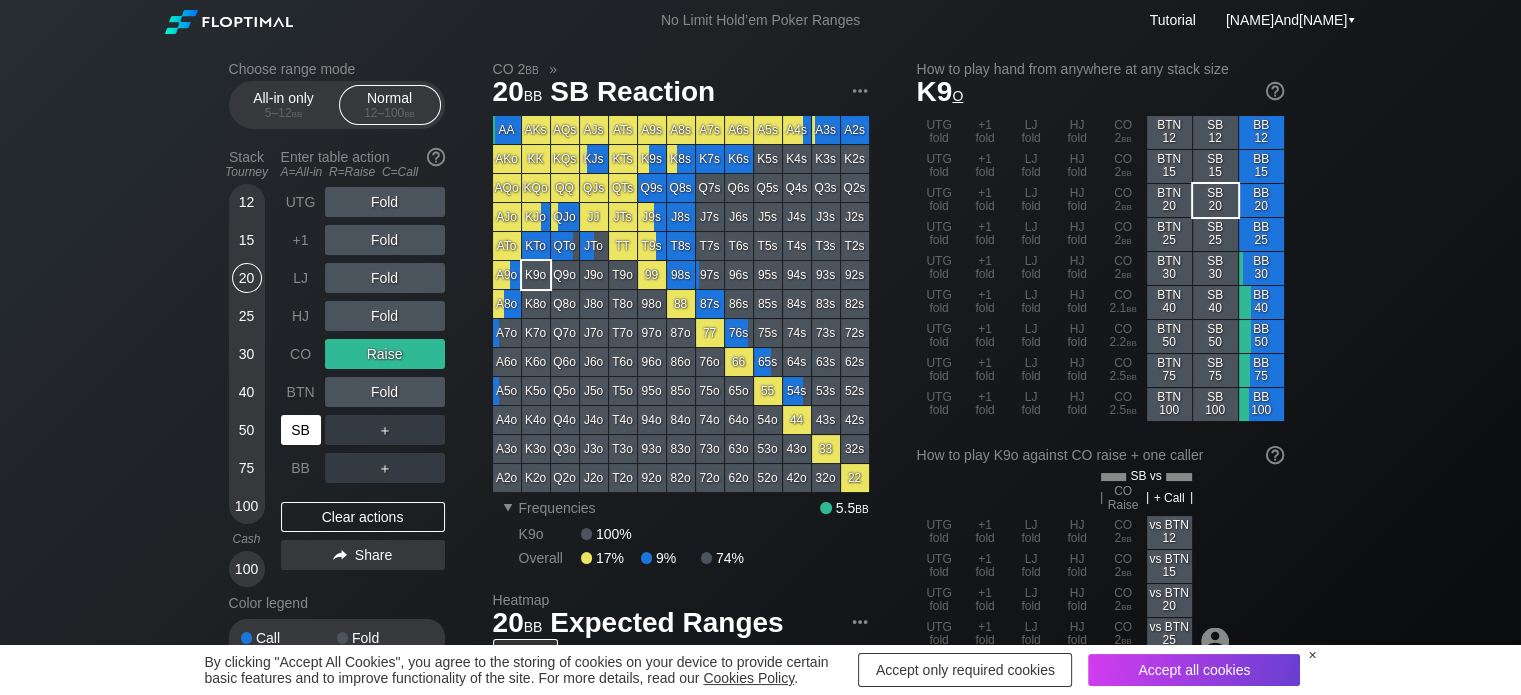click on "SB" at bounding box center (301, 430) 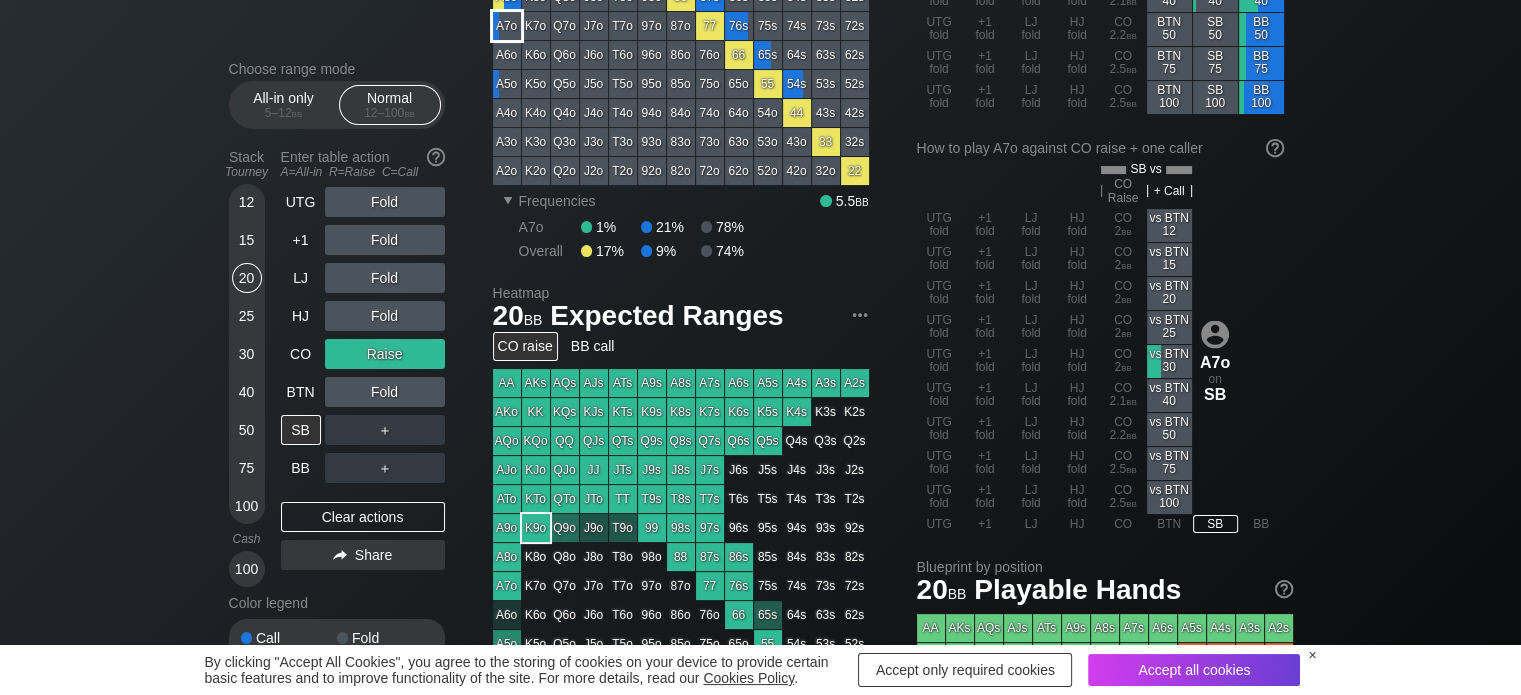 scroll, scrollTop: 374, scrollLeft: 0, axis: vertical 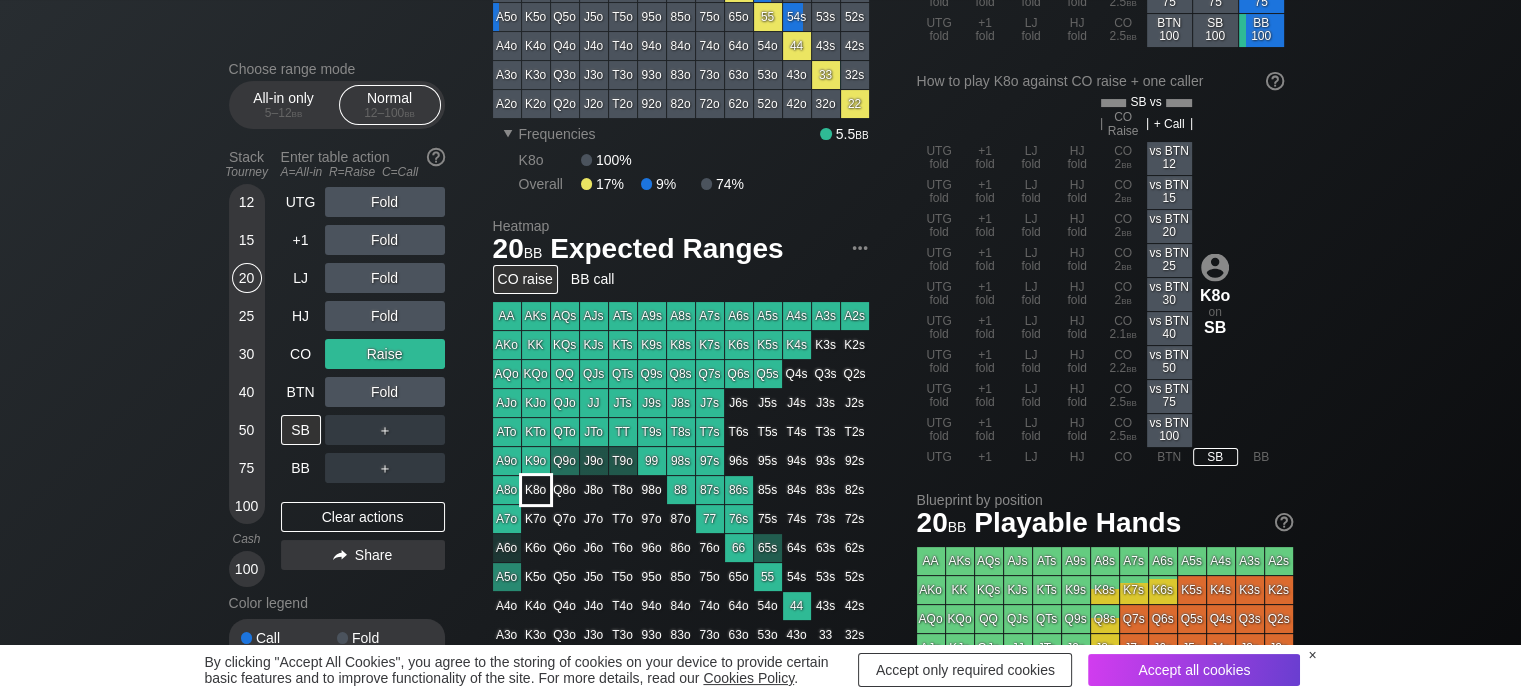 click on "K8o" at bounding box center [536, 490] 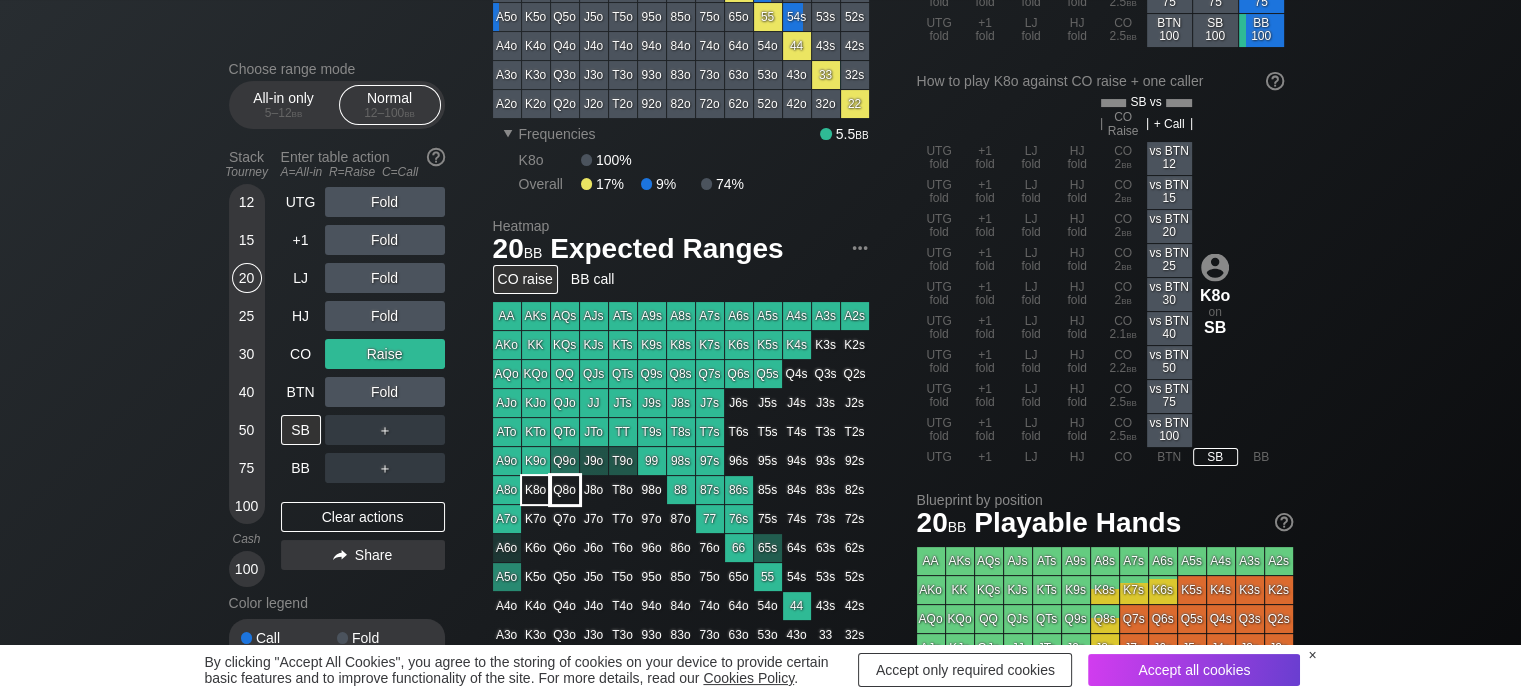 click on "Q8o" at bounding box center (565, 490) 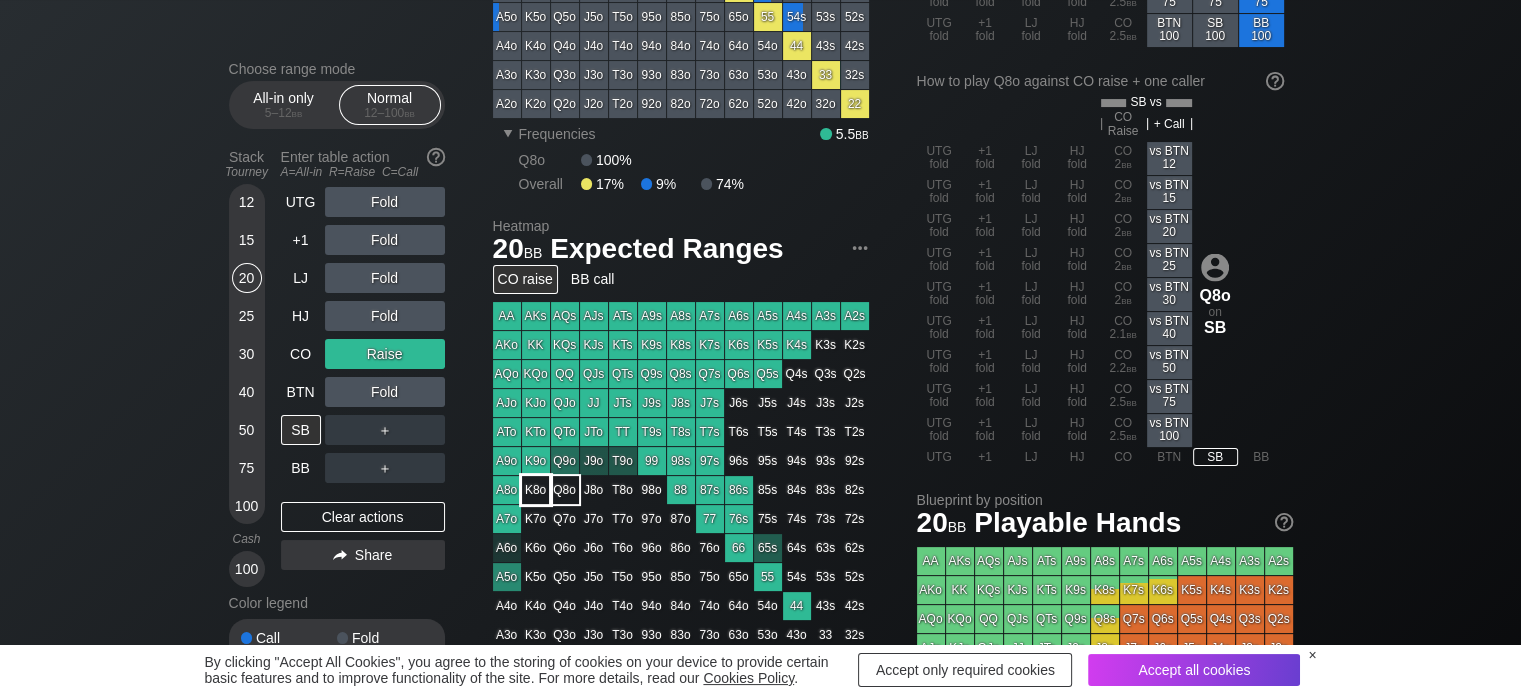 click on "K8o" at bounding box center [536, 490] 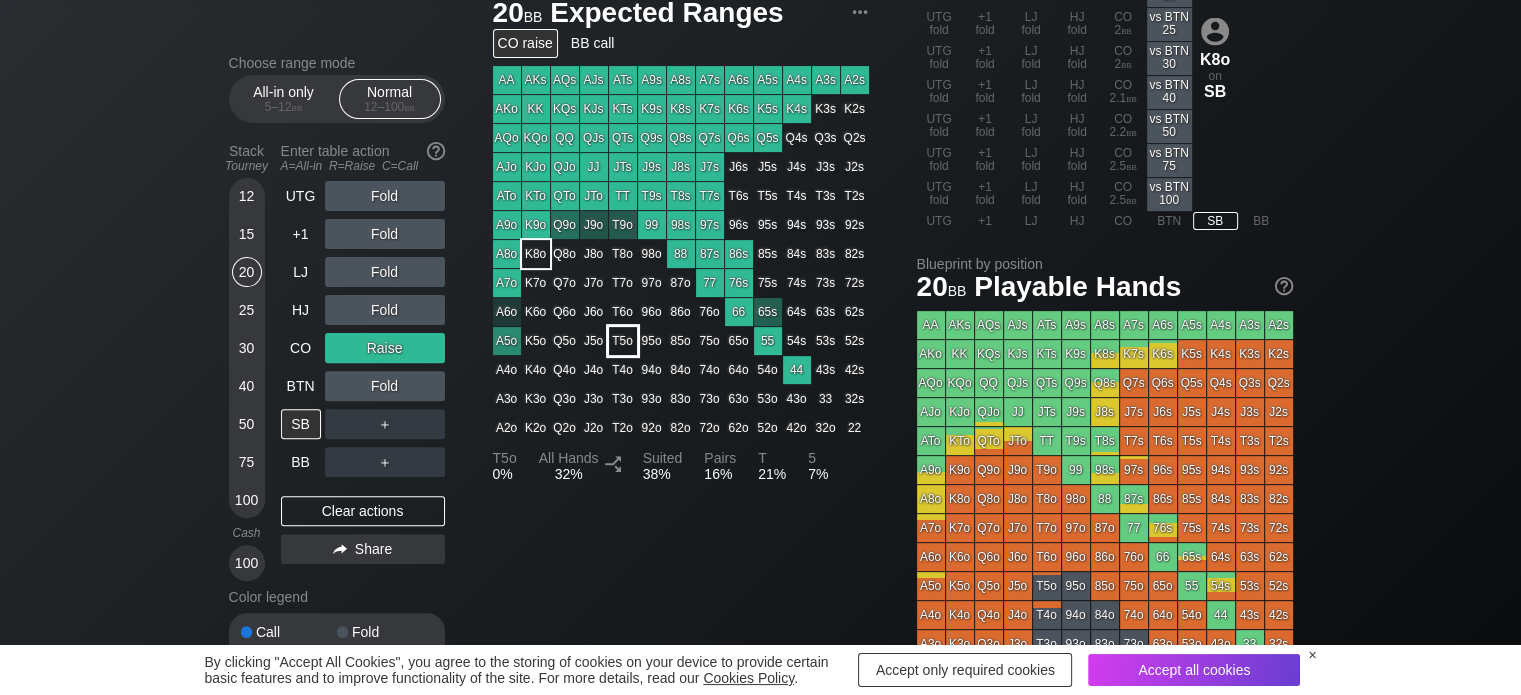 scroll, scrollTop: 612, scrollLeft: 0, axis: vertical 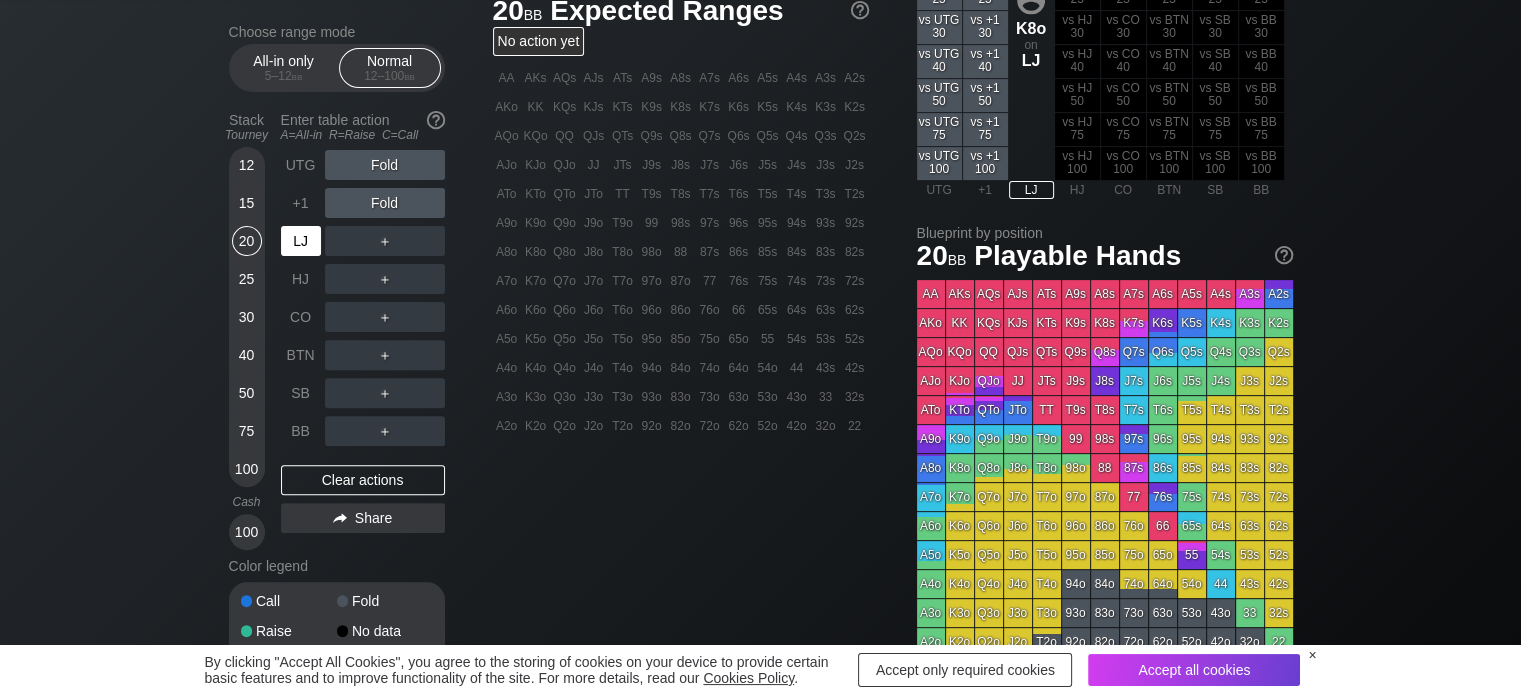 click on "UTG Fold +1 Fold LJ ＋ HJ ＋ CO ＋ BTN ＋ SB ＋ BB ＋" at bounding box center (363, 298) 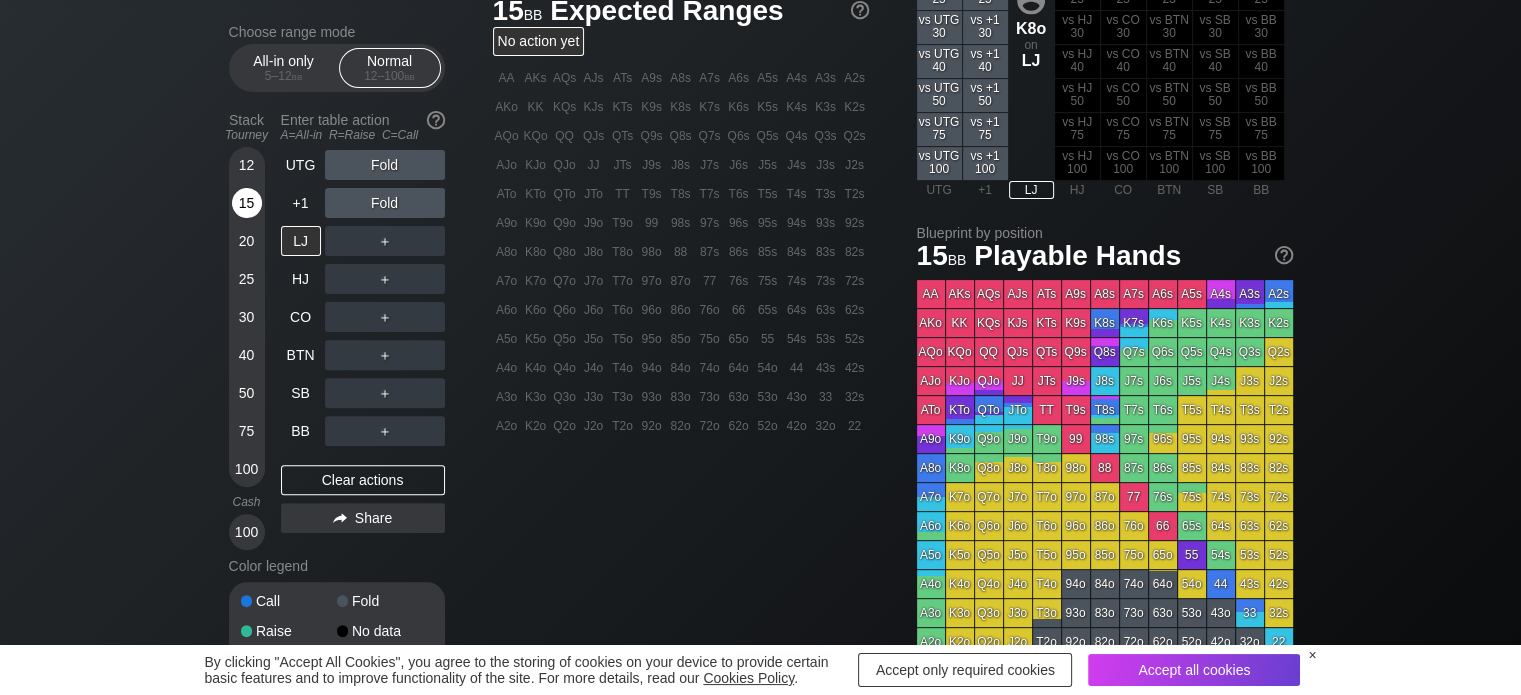 click on "15" at bounding box center (247, 203) 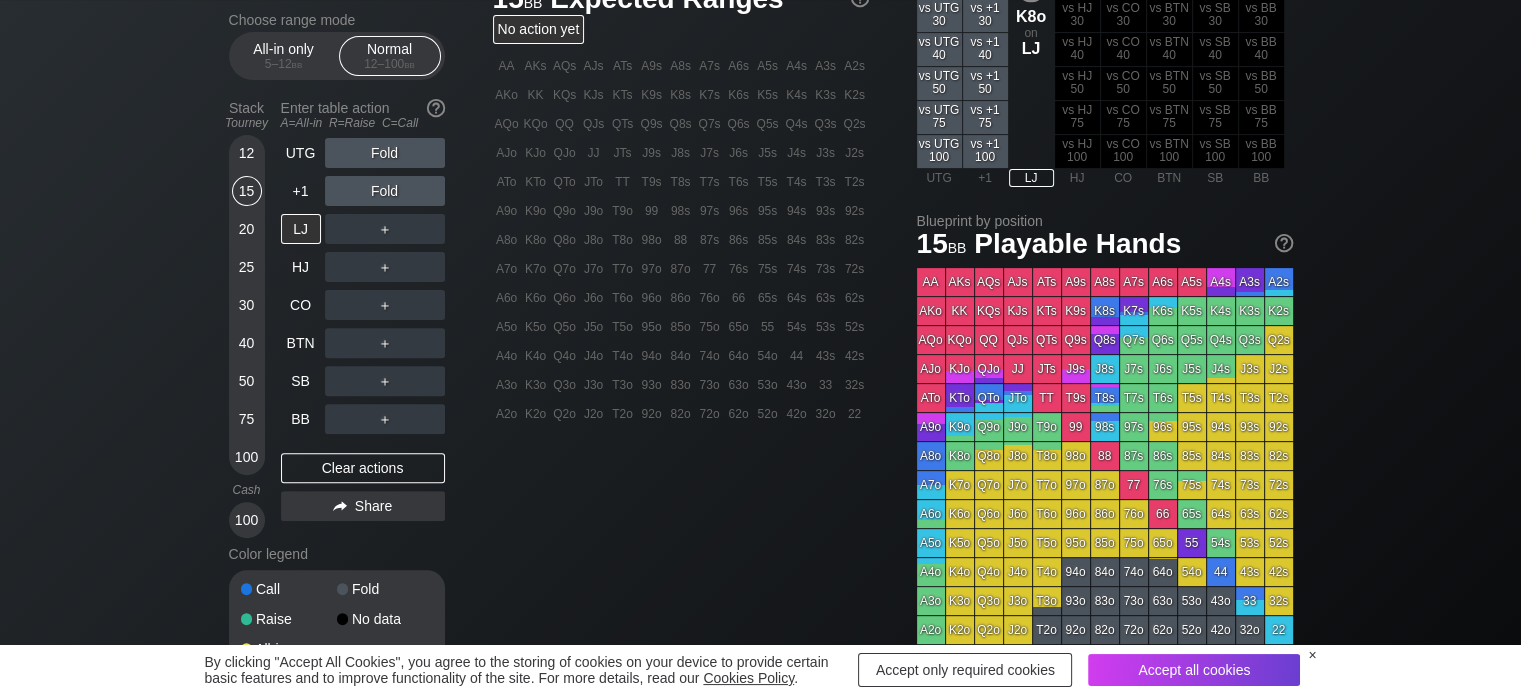 scroll, scrollTop: 624, scrollLeft: 0, axis: vertical 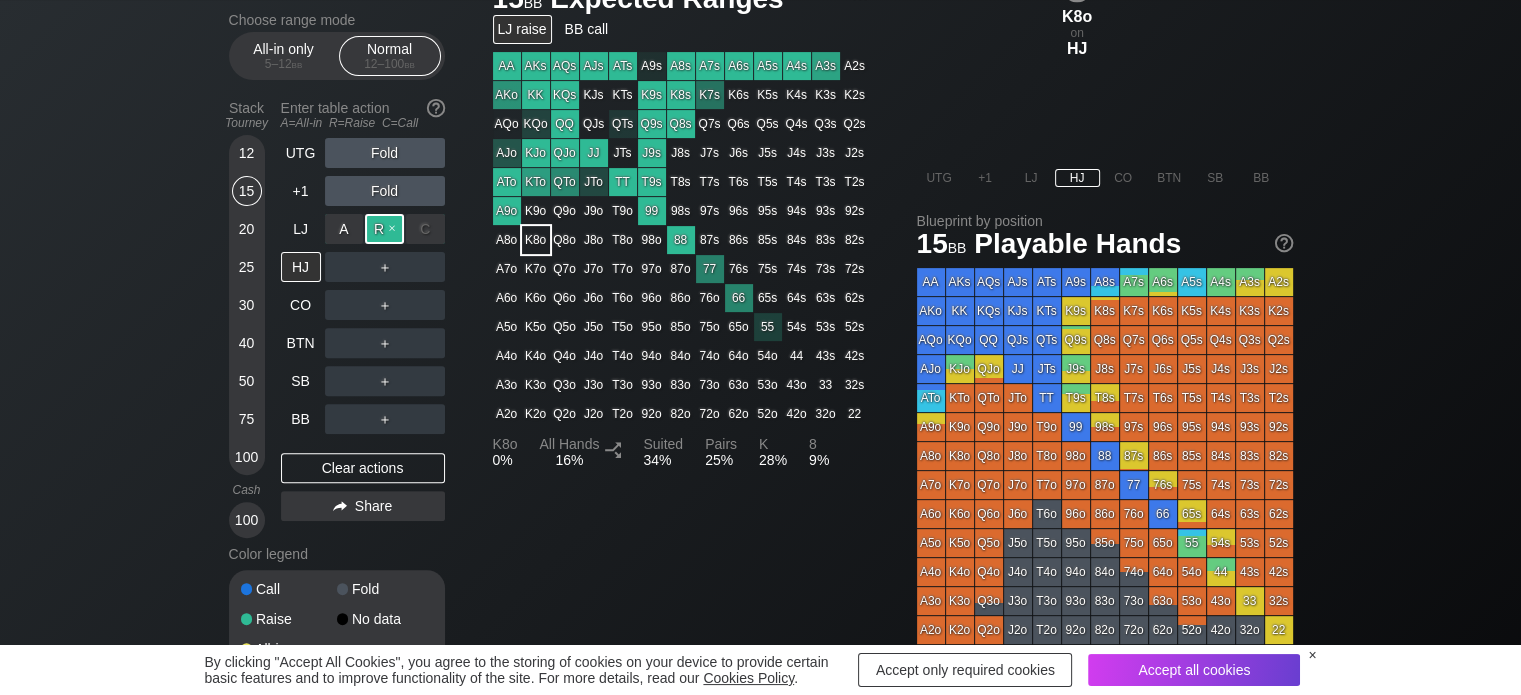 click on "R ✕" at bounding box center [384, 229] 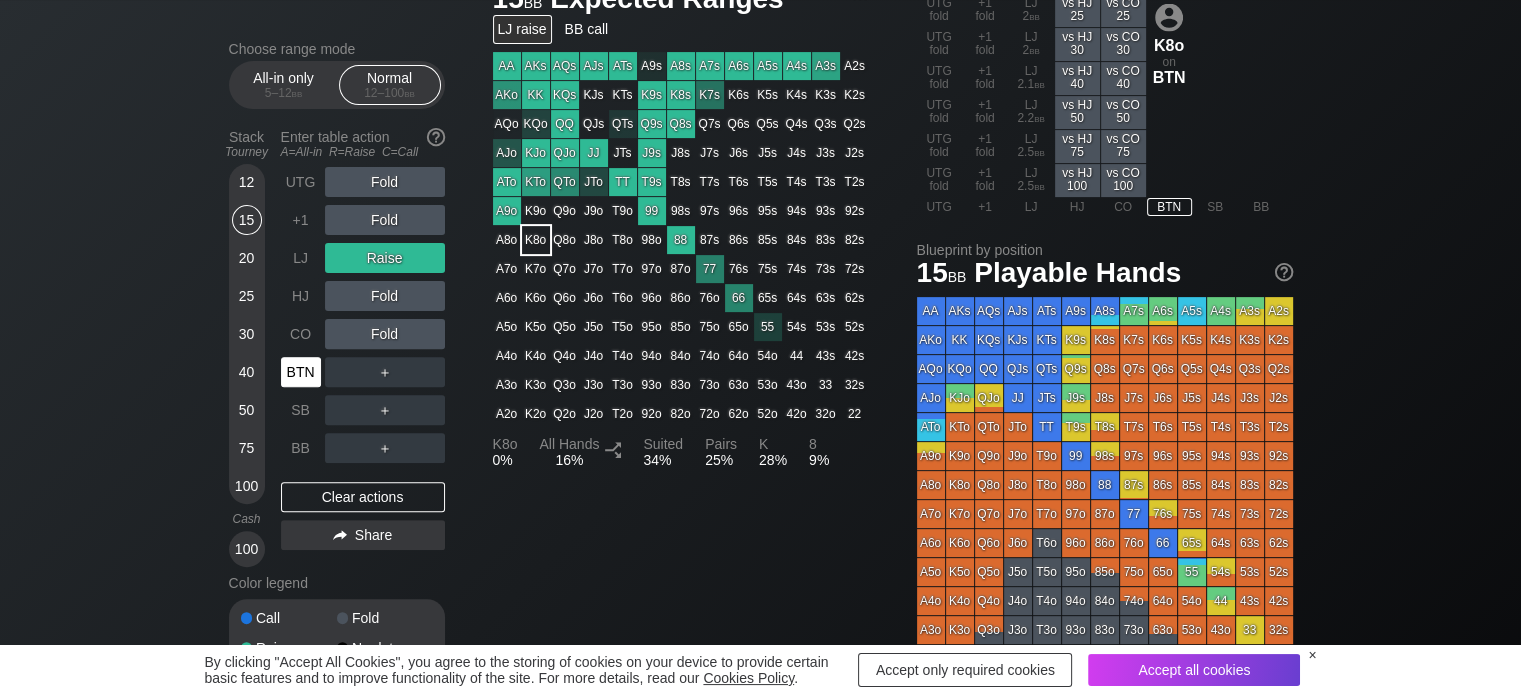 click on "UTG Fold +1 Fold LJ Raise HJ Fold CO Fold BTN ＋ SB ＋ BB ＋" at bounding box center [363, 315] 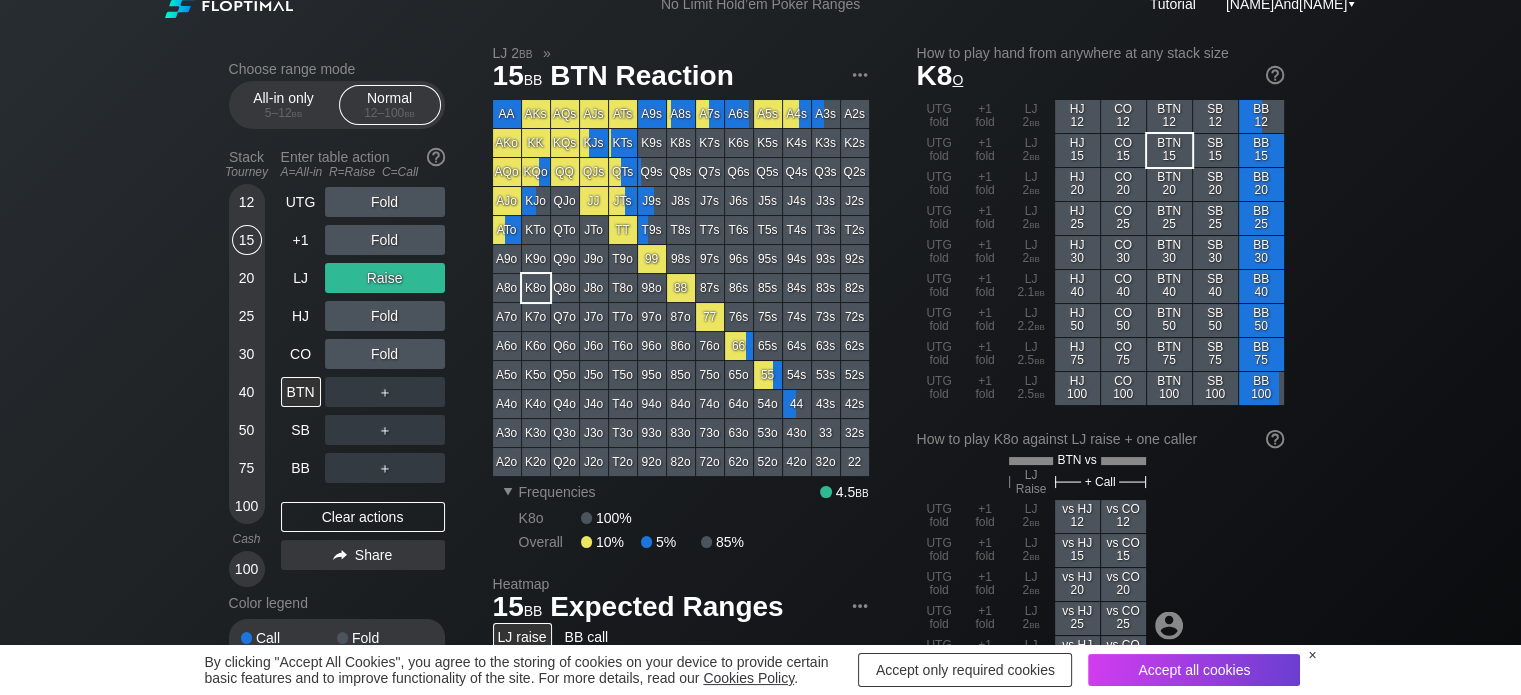 scroll, scrollTop: 0, scrollLeft: 0, axis: both 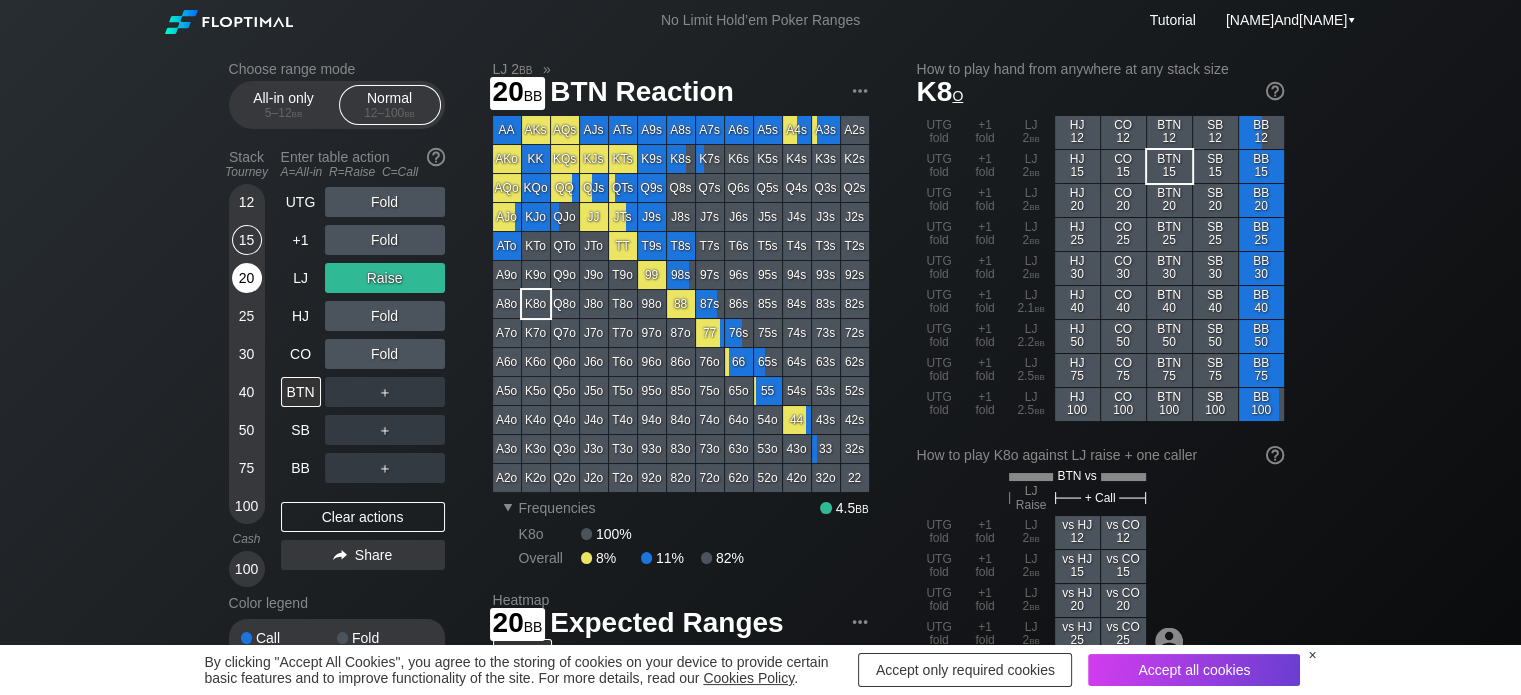 click on "20" at bounding box center (247, 278) 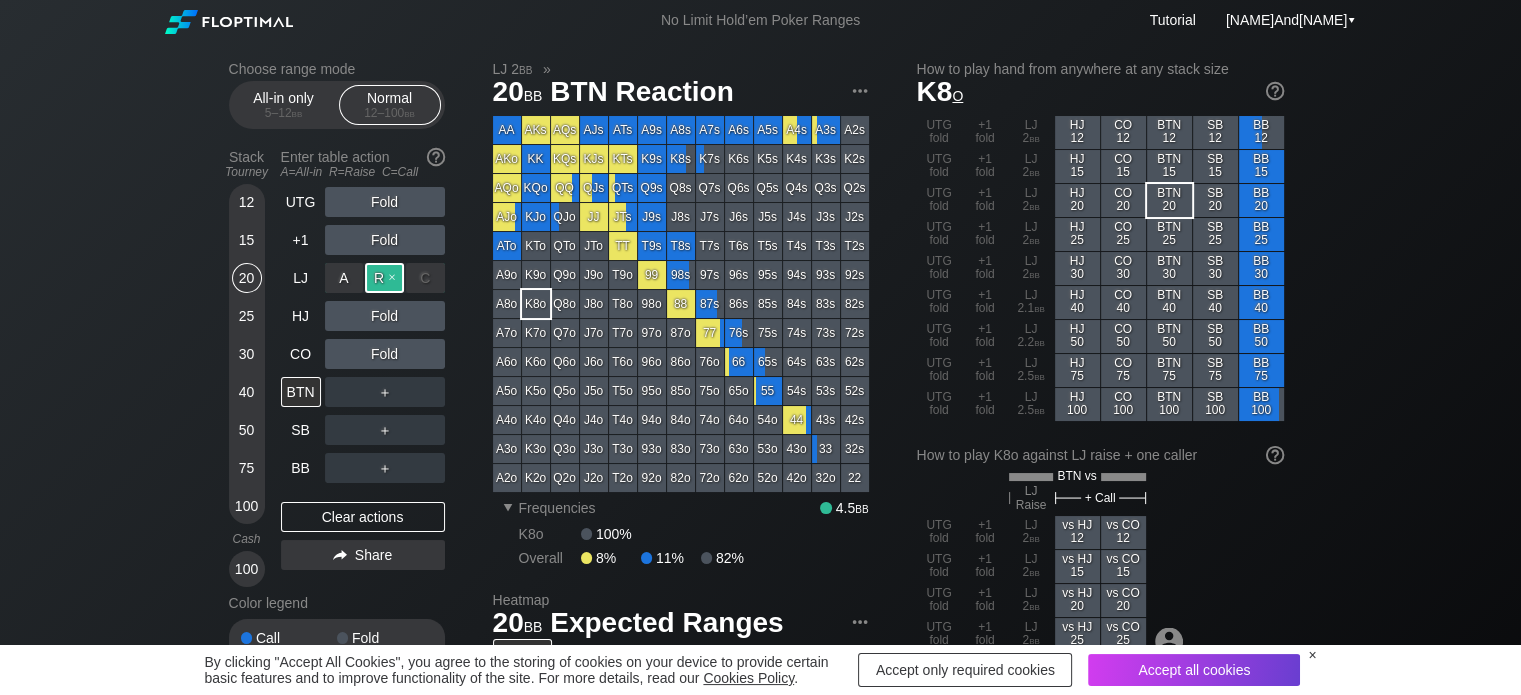 click on "R ✕" at bounding box center [384, 278] 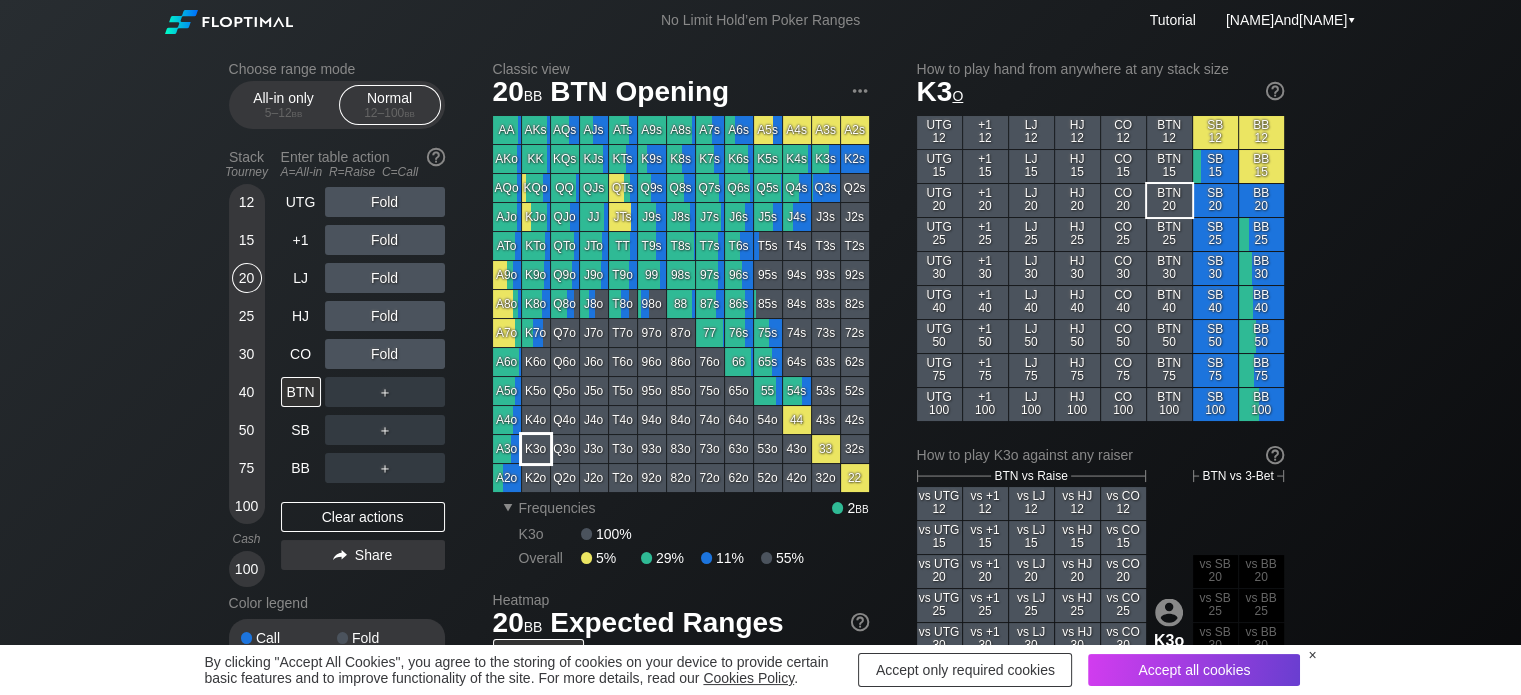 click on "K3o" at bounding box center [536, 449] 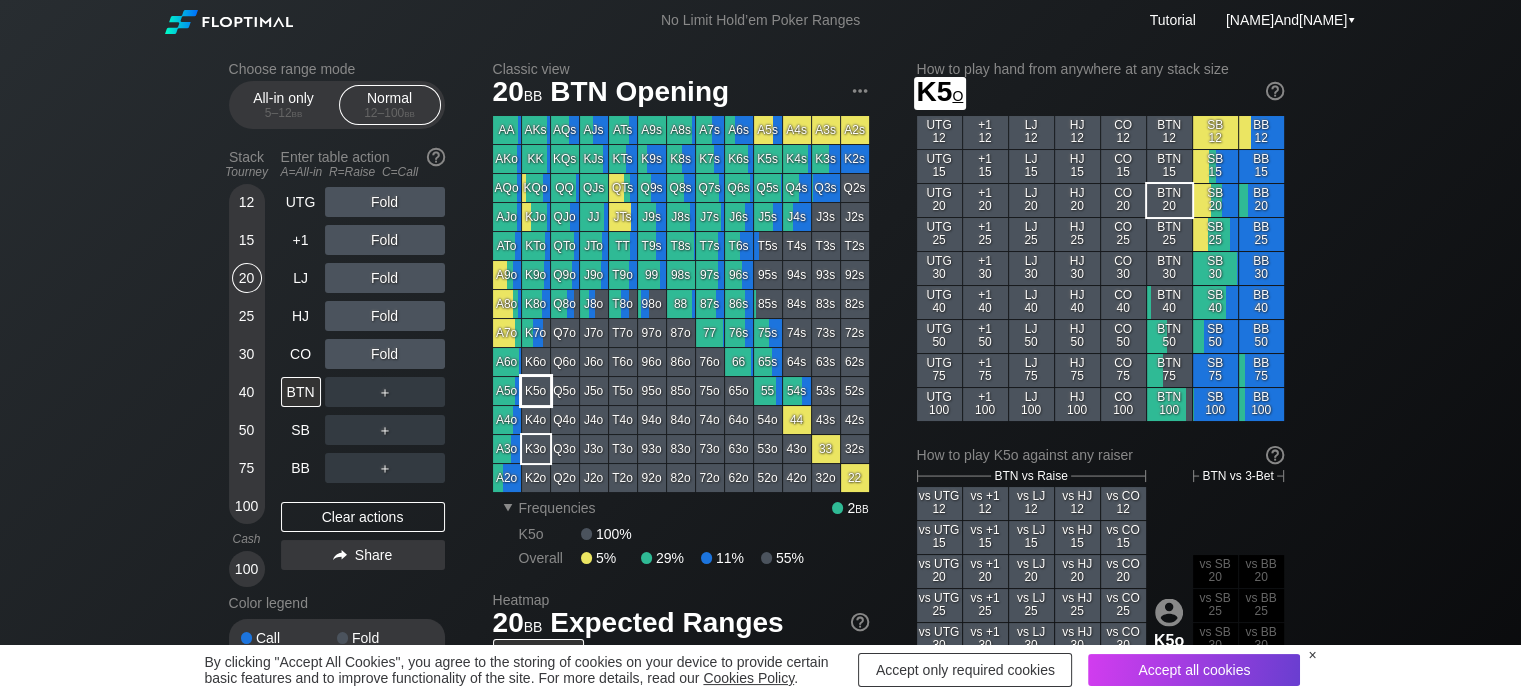 click on "K5o" at bounding box center [536, 391] 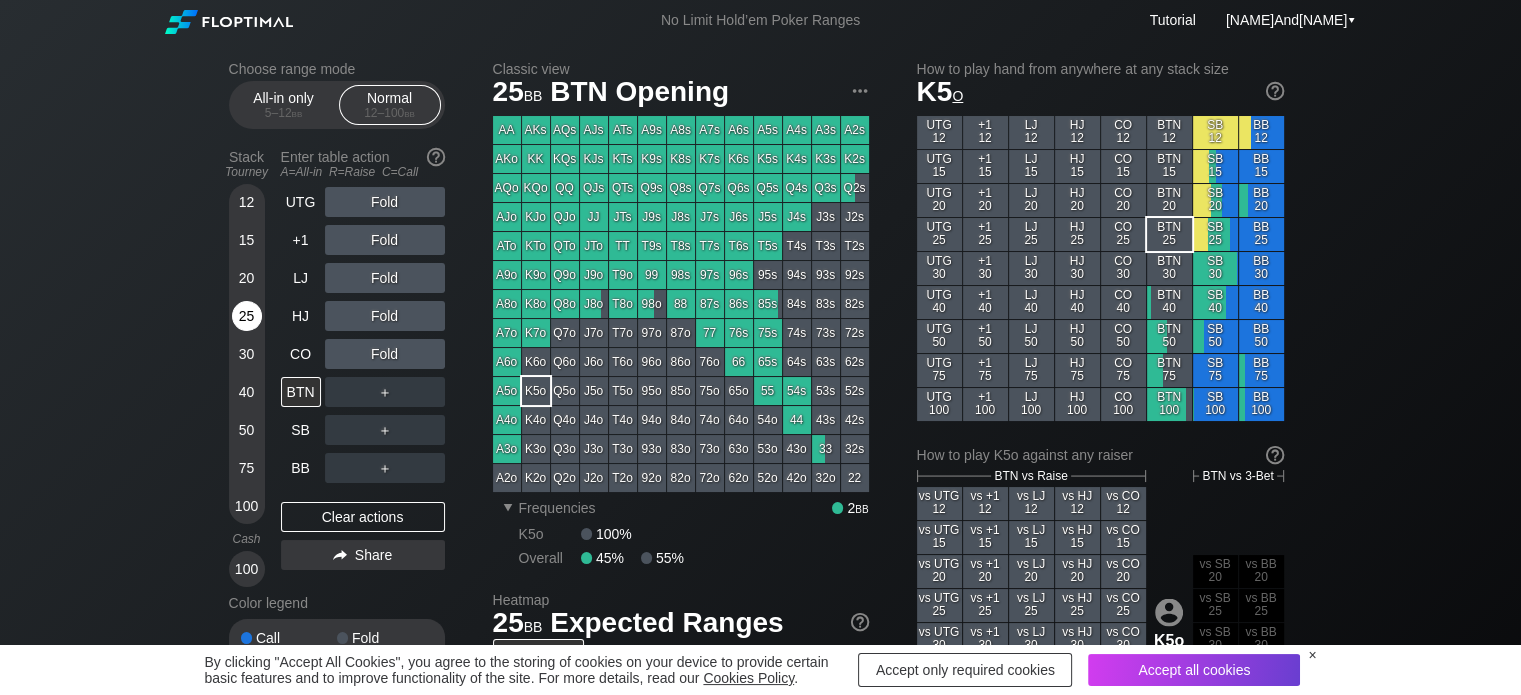 click on "25" at bounding box center [247, 316] 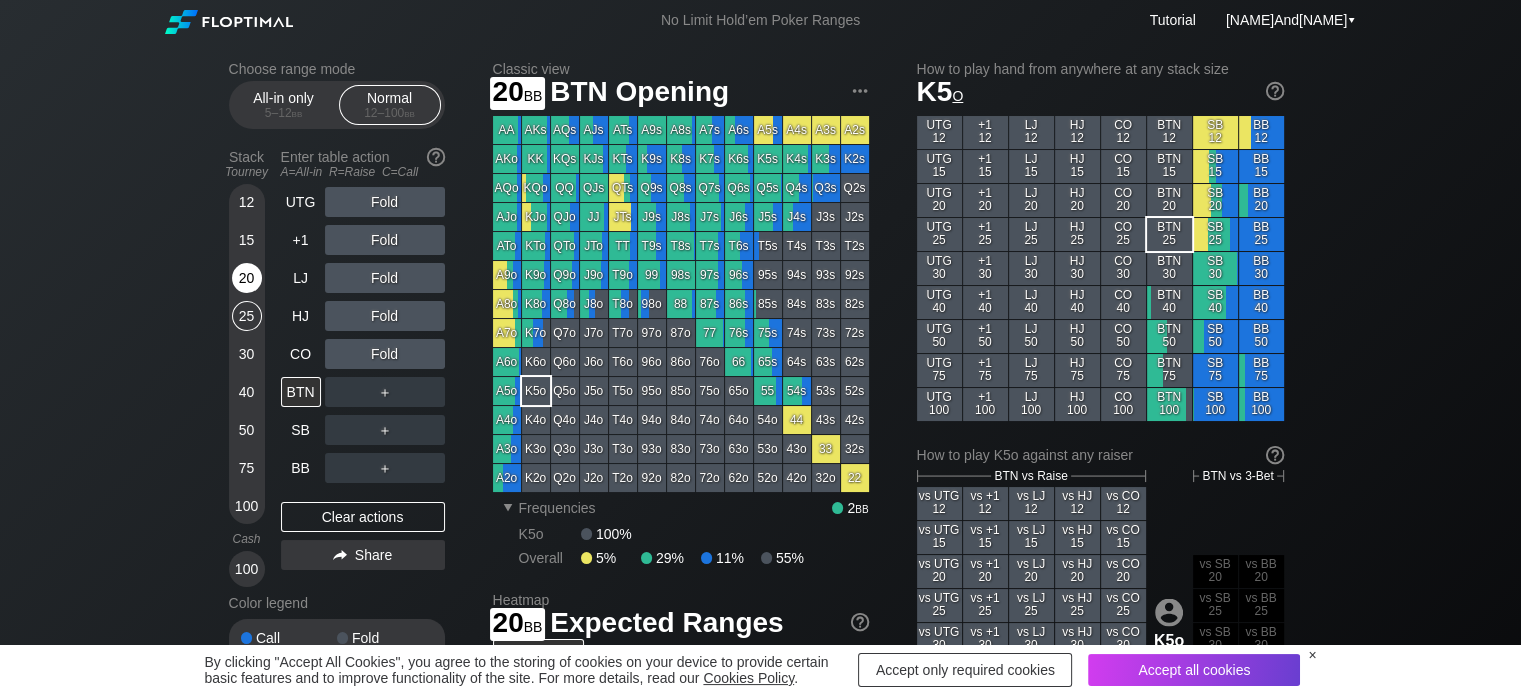 click on "20" at bounding box center (247, 278) 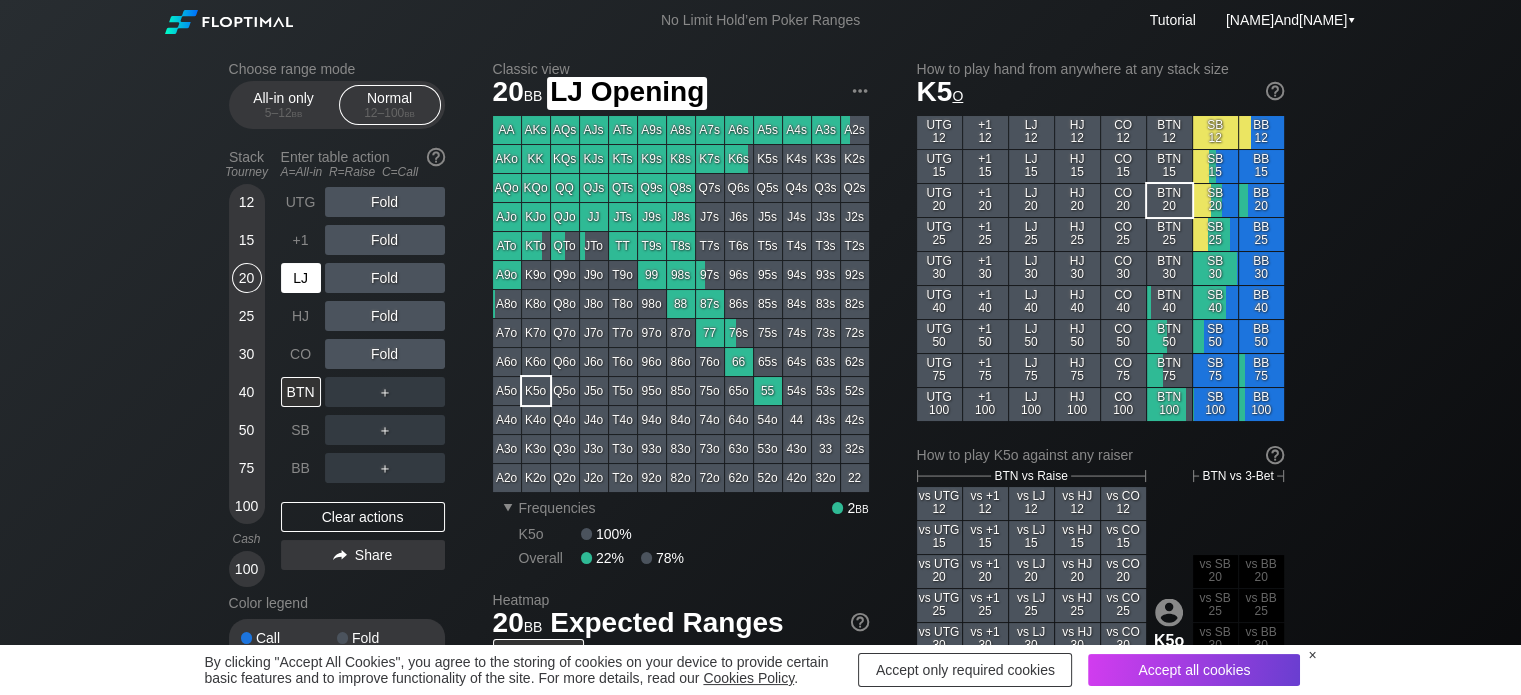 click on "LJ" at bounding box center [301, 278] 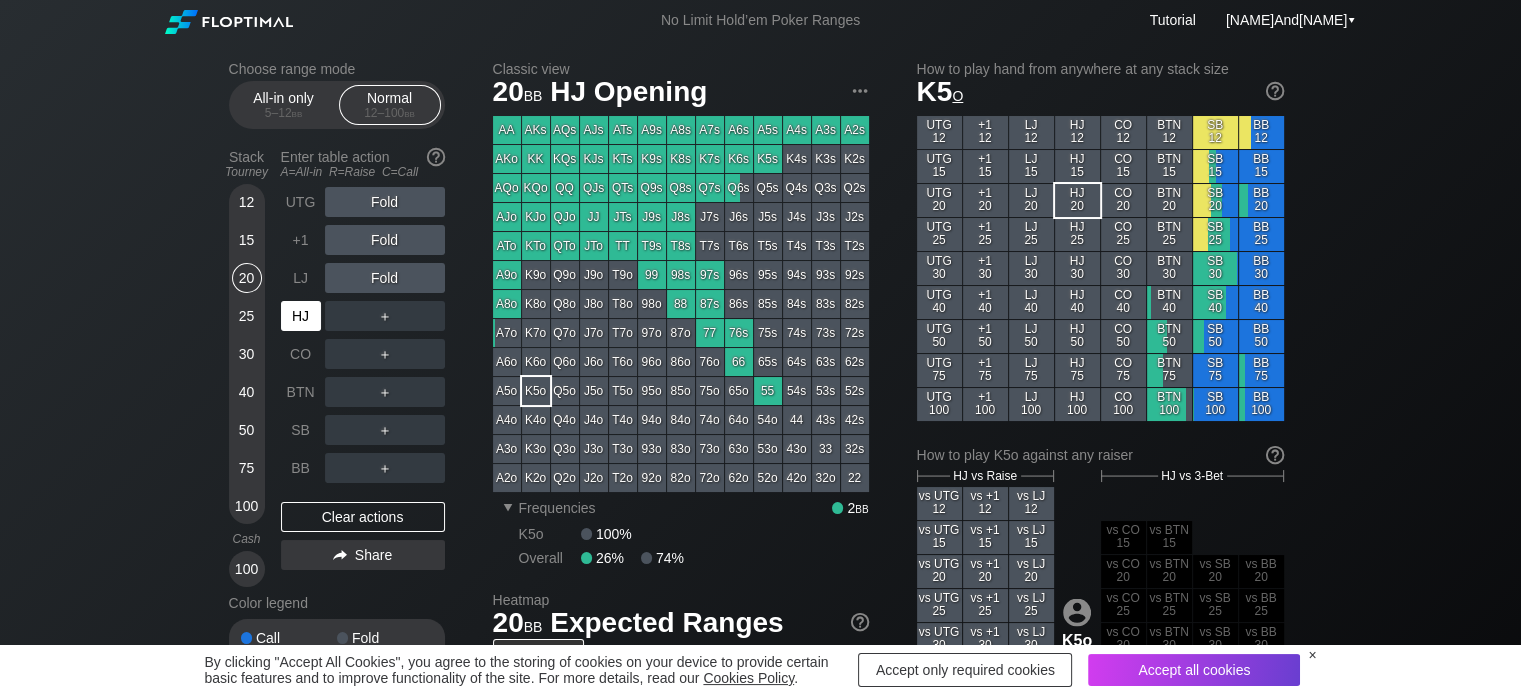 click on "HJ" at bounding box center (301, 316) 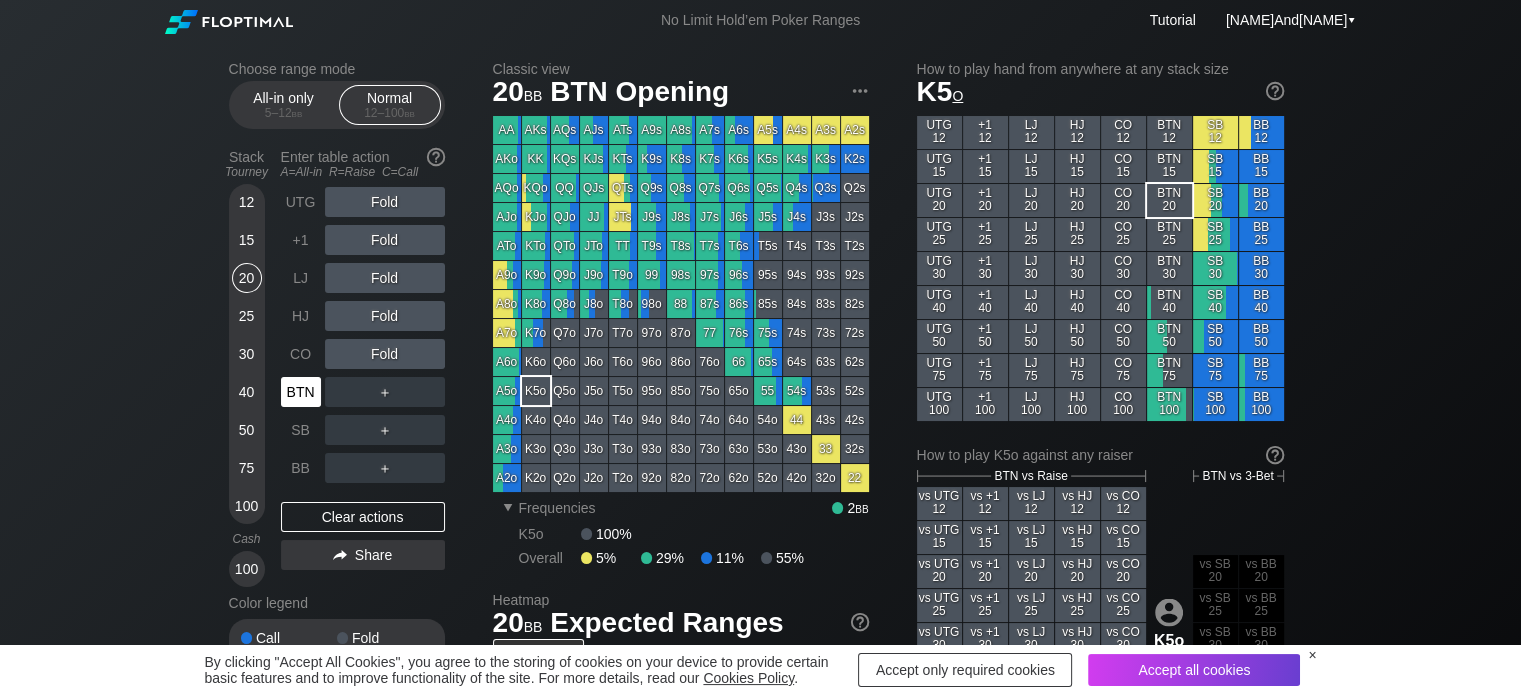 click on "BTN" at bounding box center (301, 392) 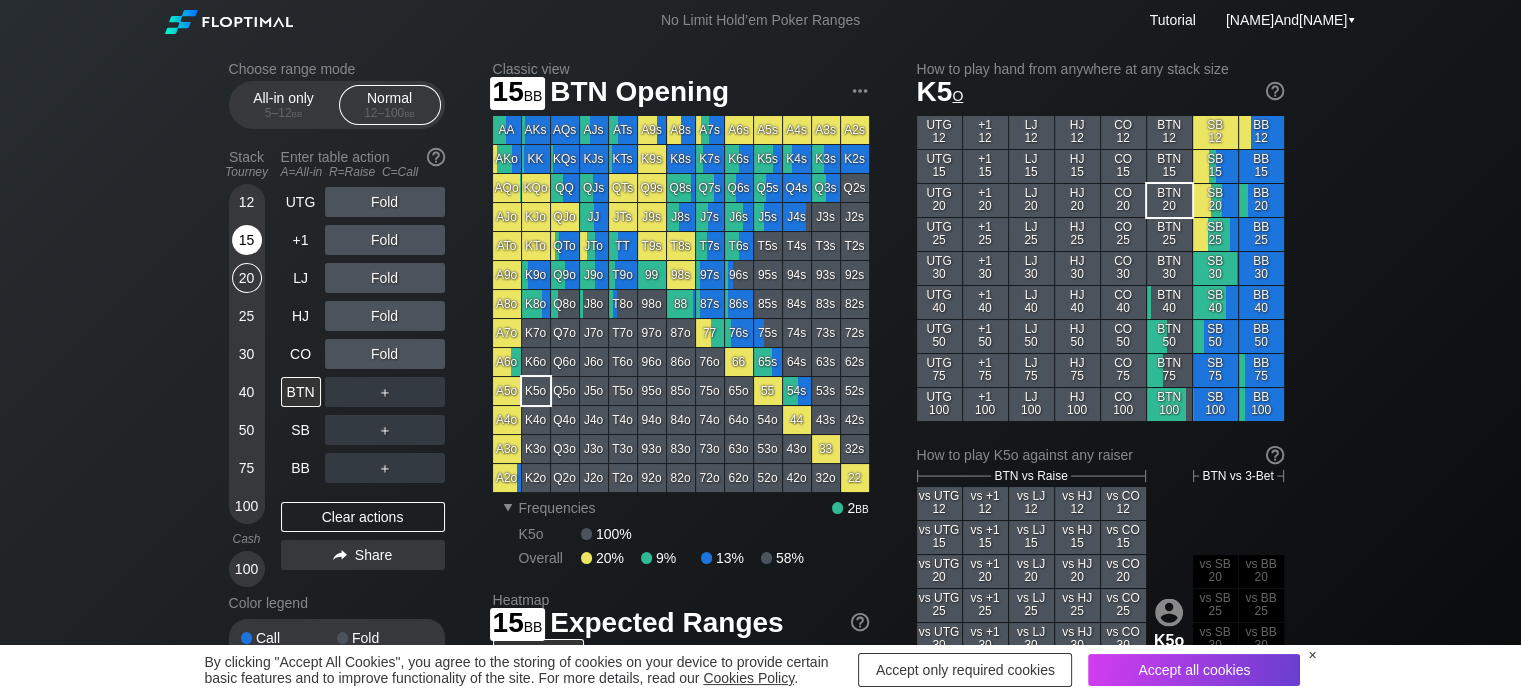 click on "15" at bounding box center [247, 240] 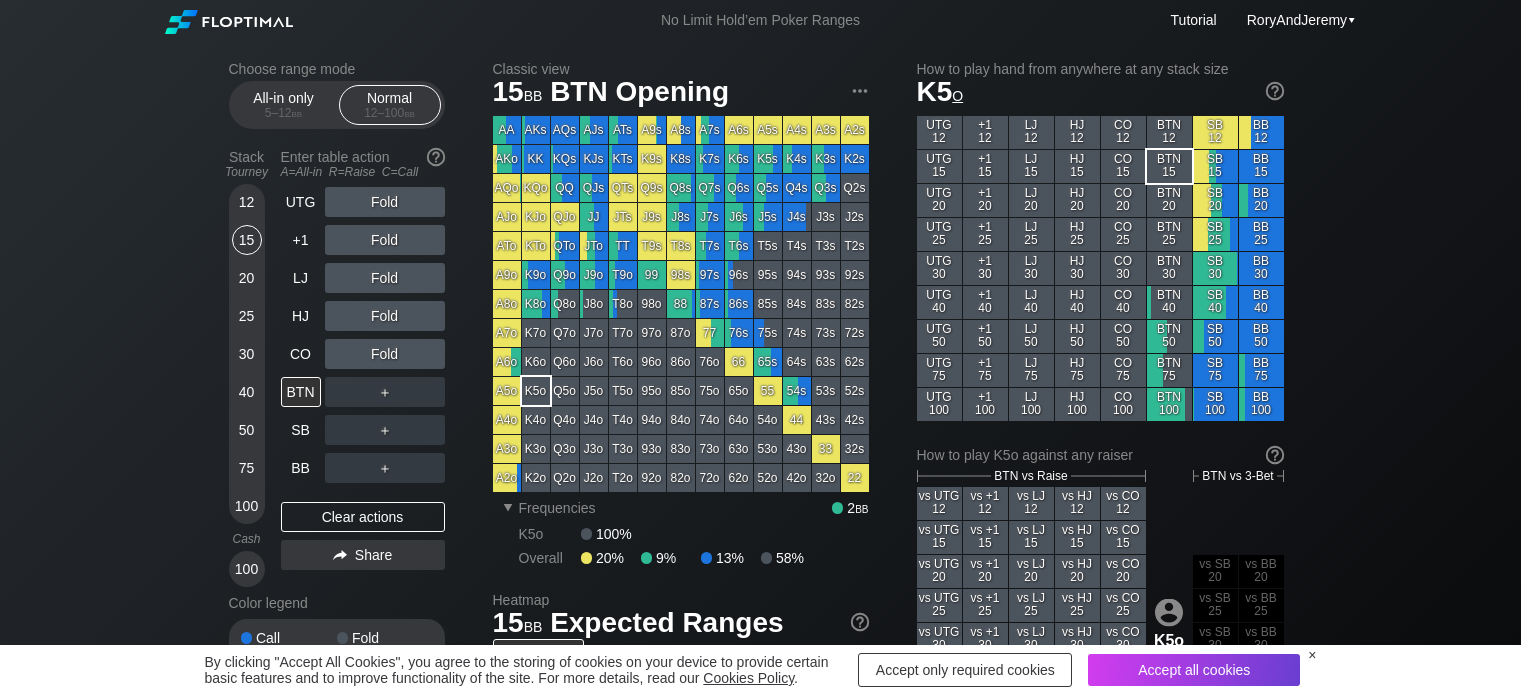 scroll, scrollTop: 0, scrollLeft: 0, axis: both 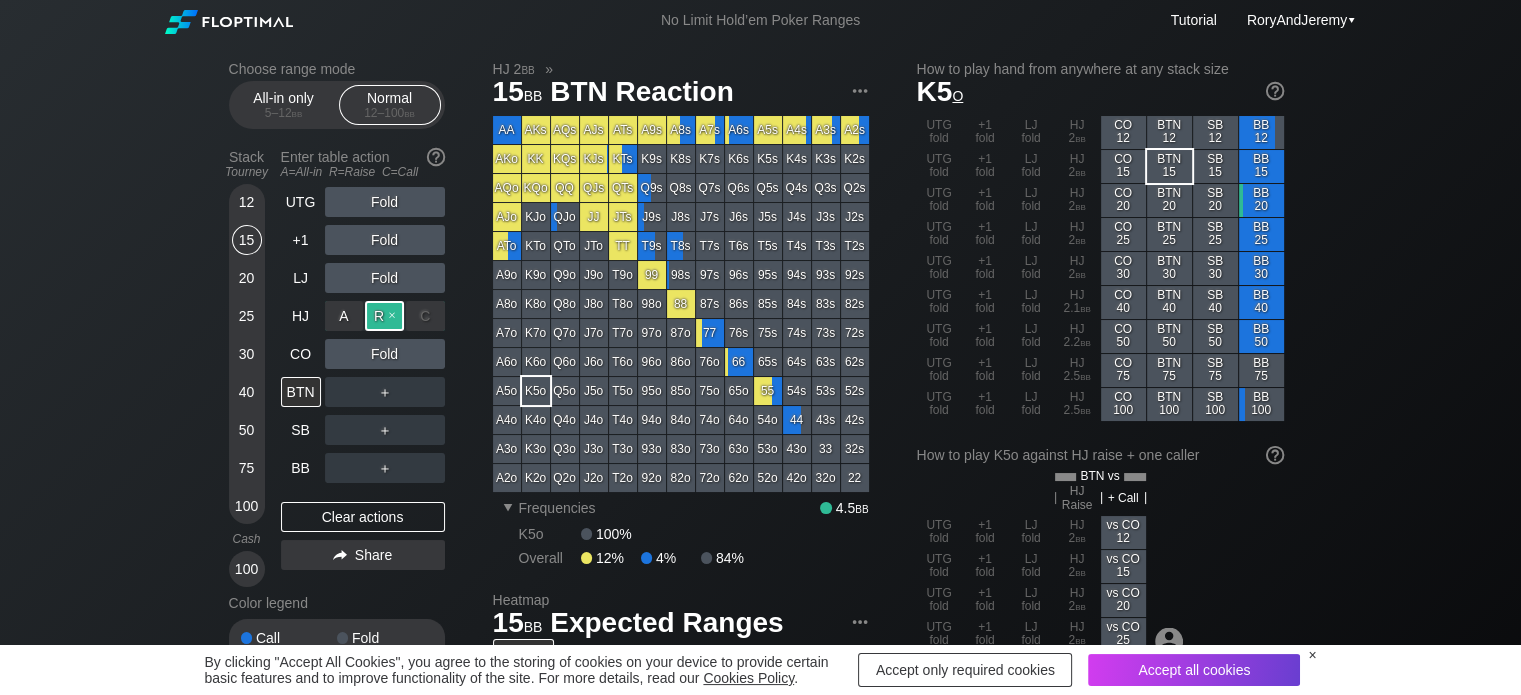 click on "R ✕" at bounding box center (384, 316) 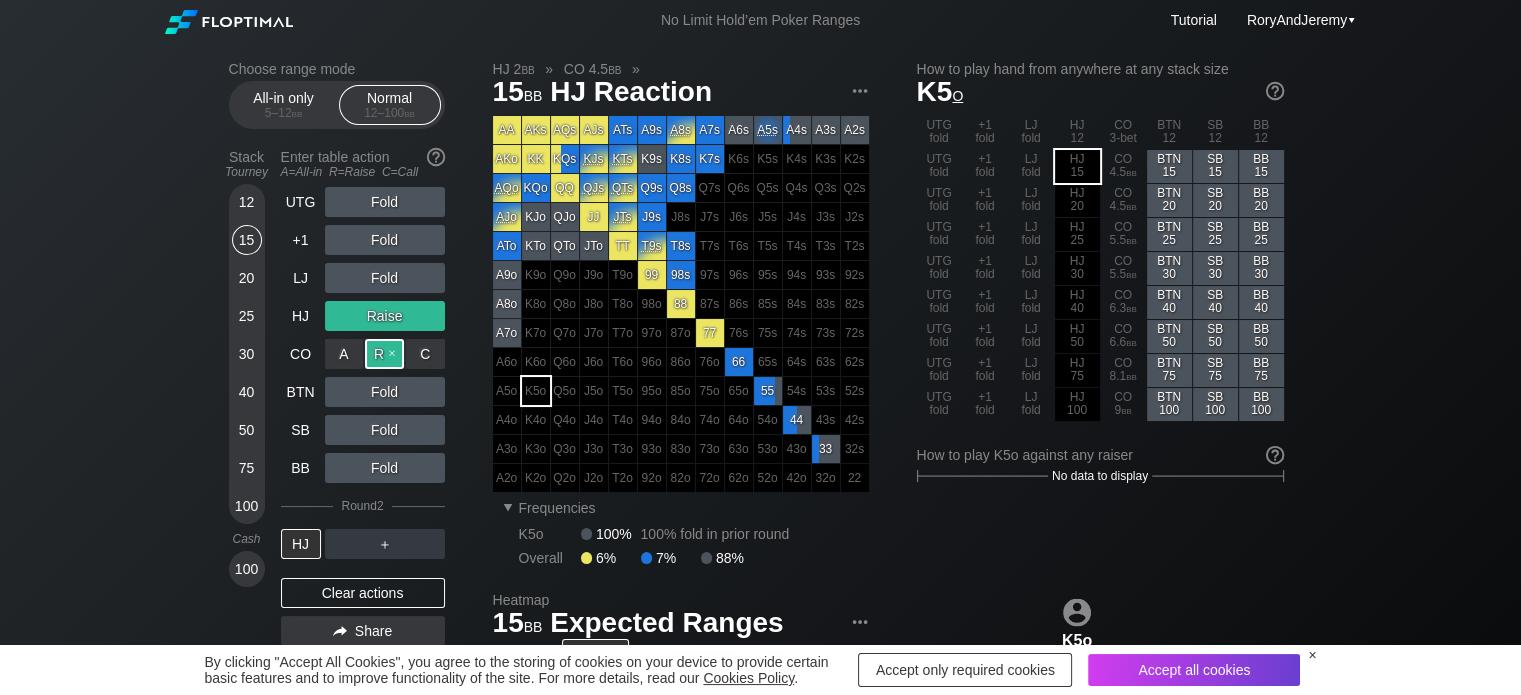 click on "R ✕" at bounding box center [384, 354] 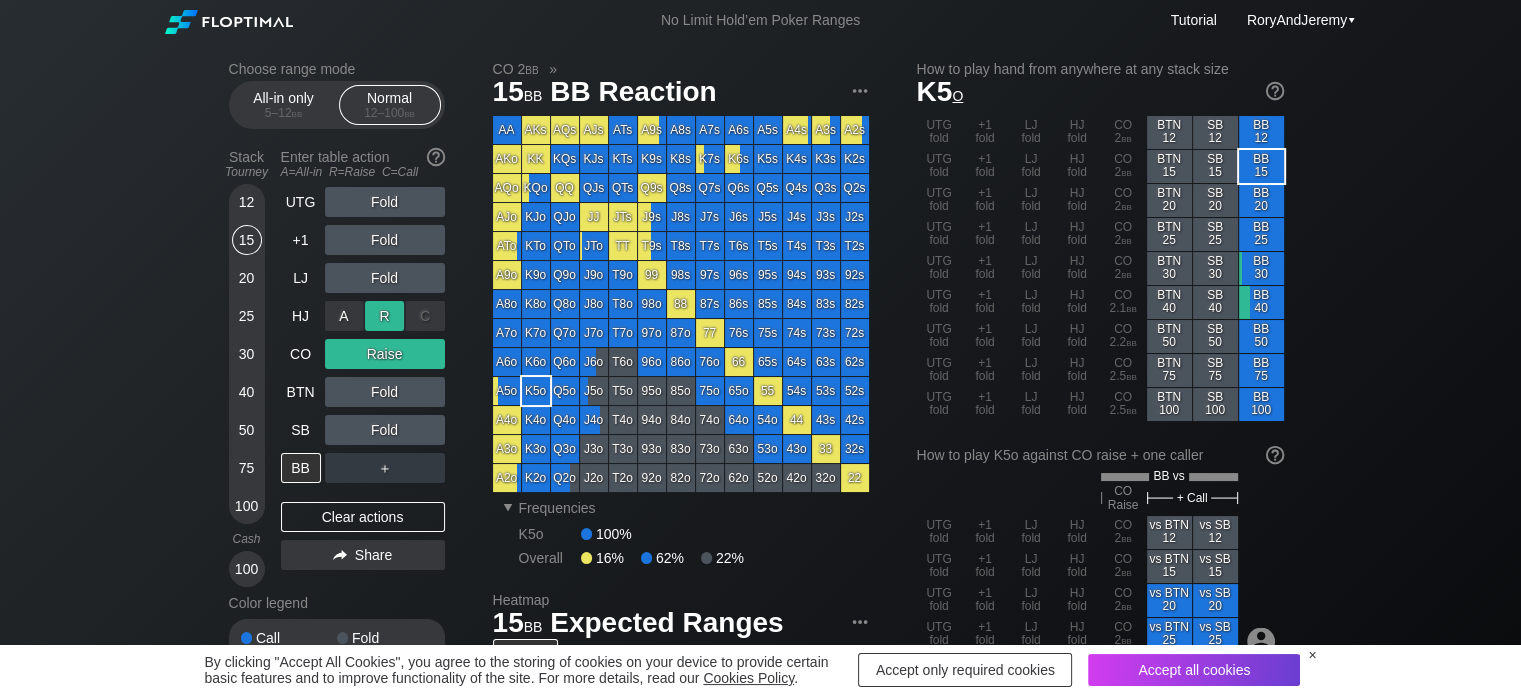 click on "R ✕" at bounding box center [384, 316] 